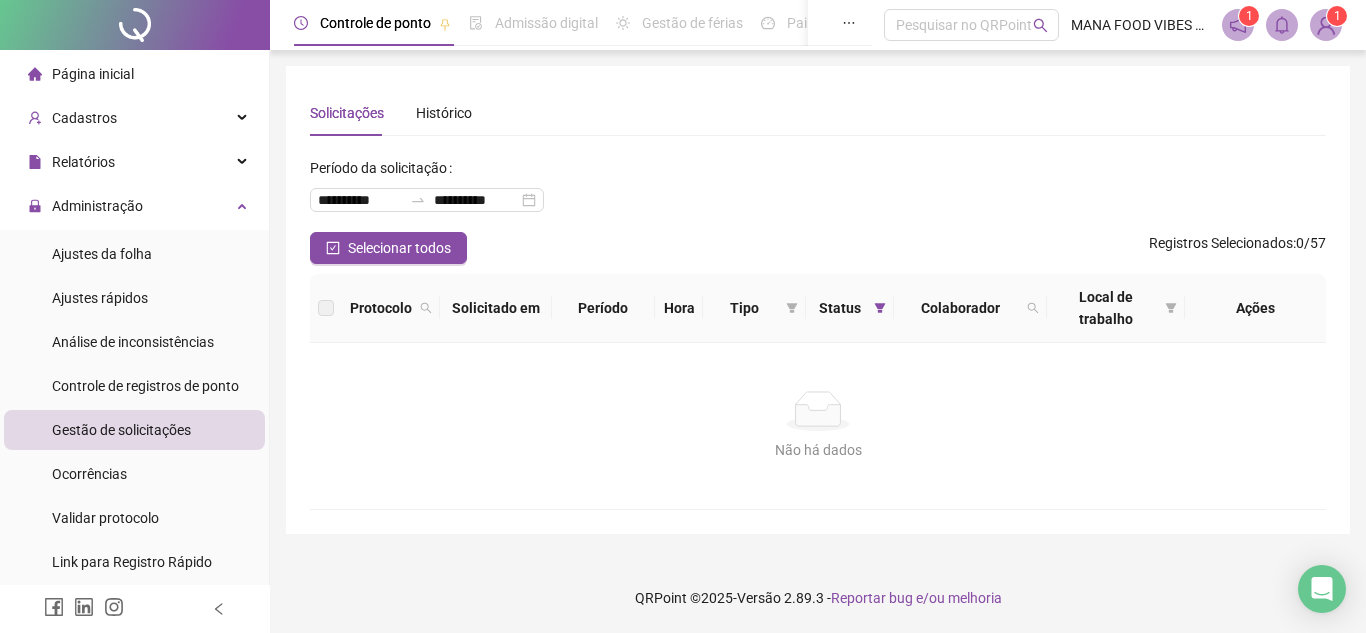 scroll, scrollTop: 0, scrollLeft: 0, axis: both 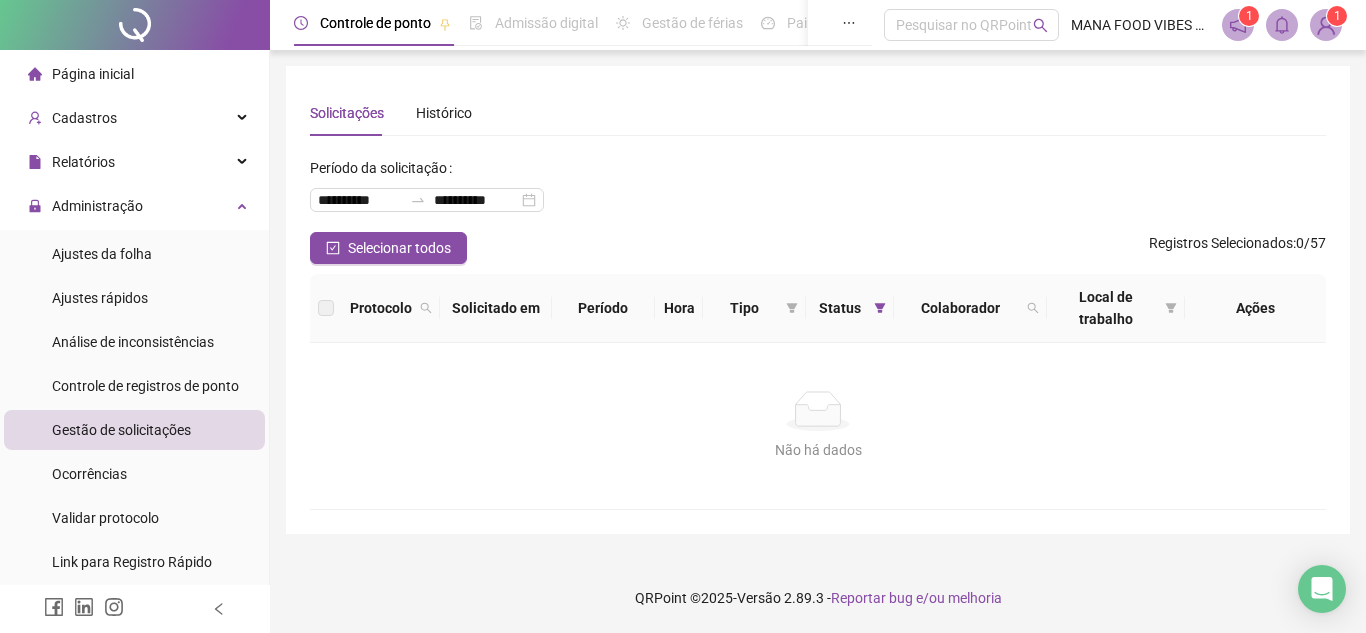 click on "Gestão de solicitações" at bounding box center [134, 430] 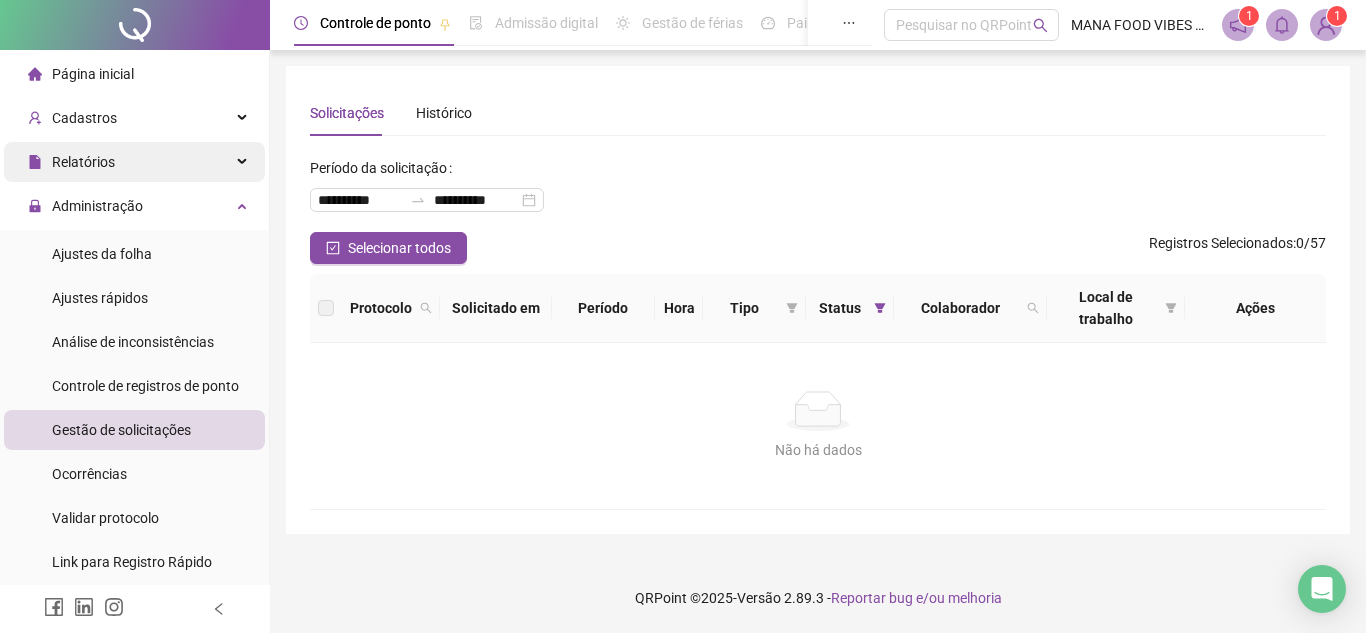 click on "Relatórios" at bounding box center (71, 162) 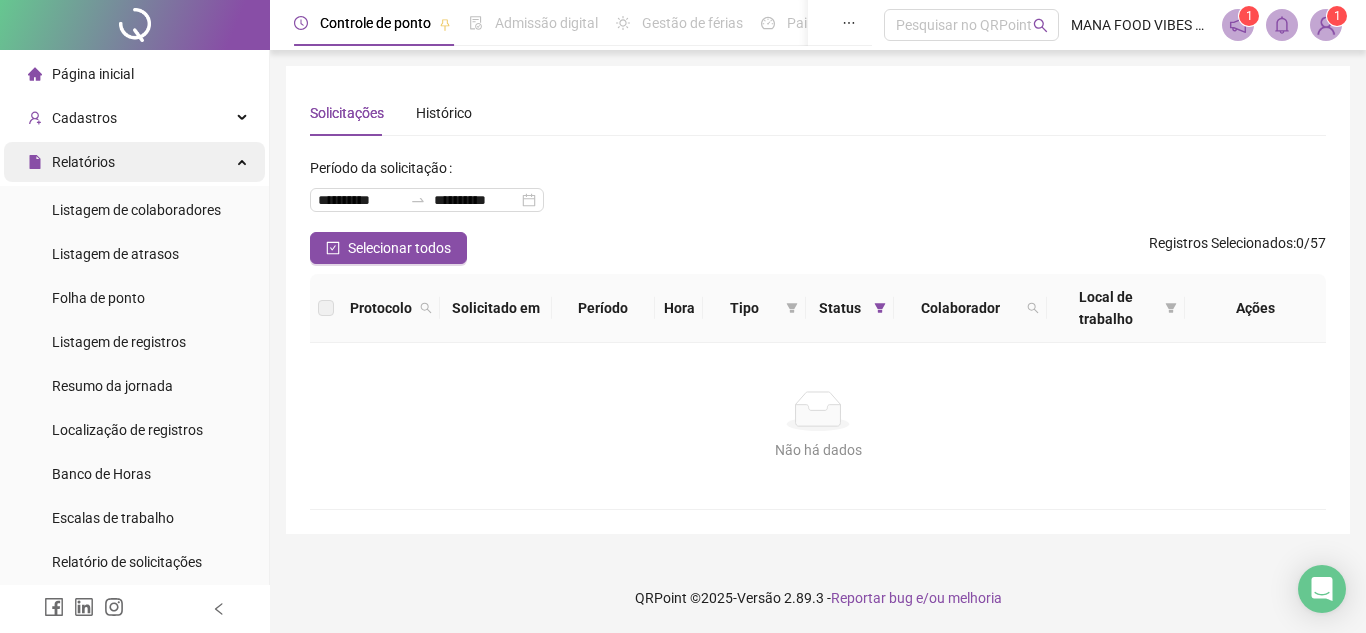 click on "Relatórios" at bounding box center (134, 162) 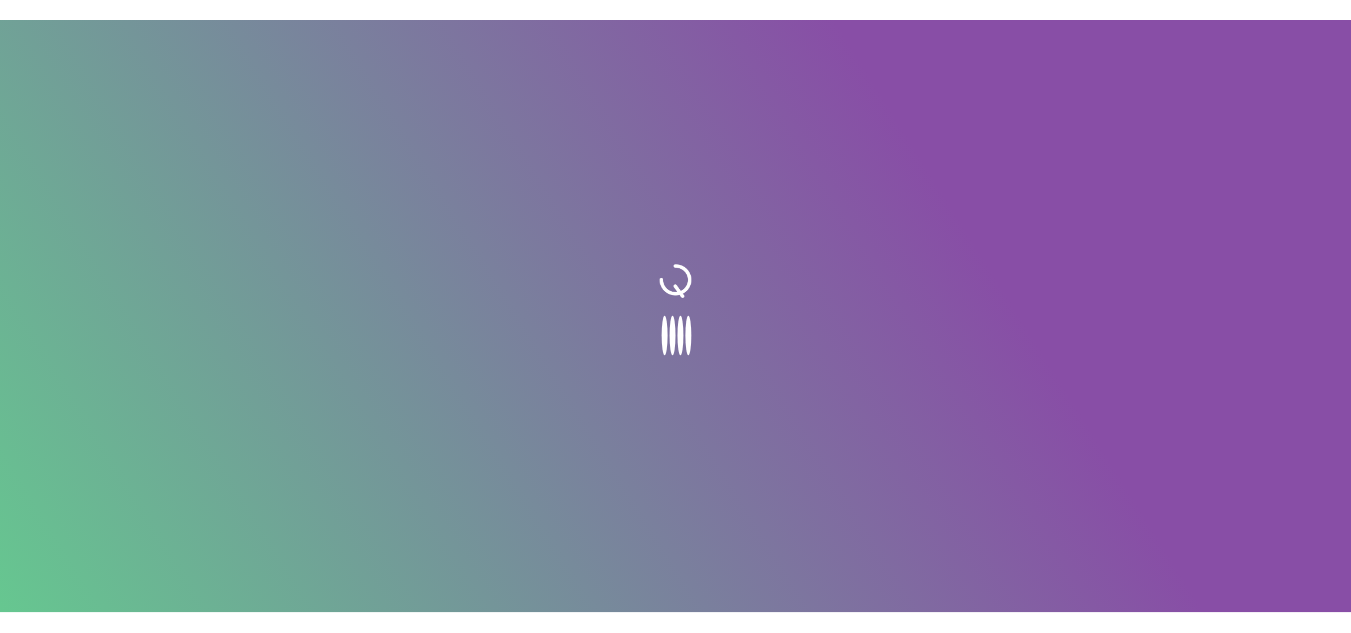 scroll, scrollTop: 0, scrollLeft: 0, axis: both 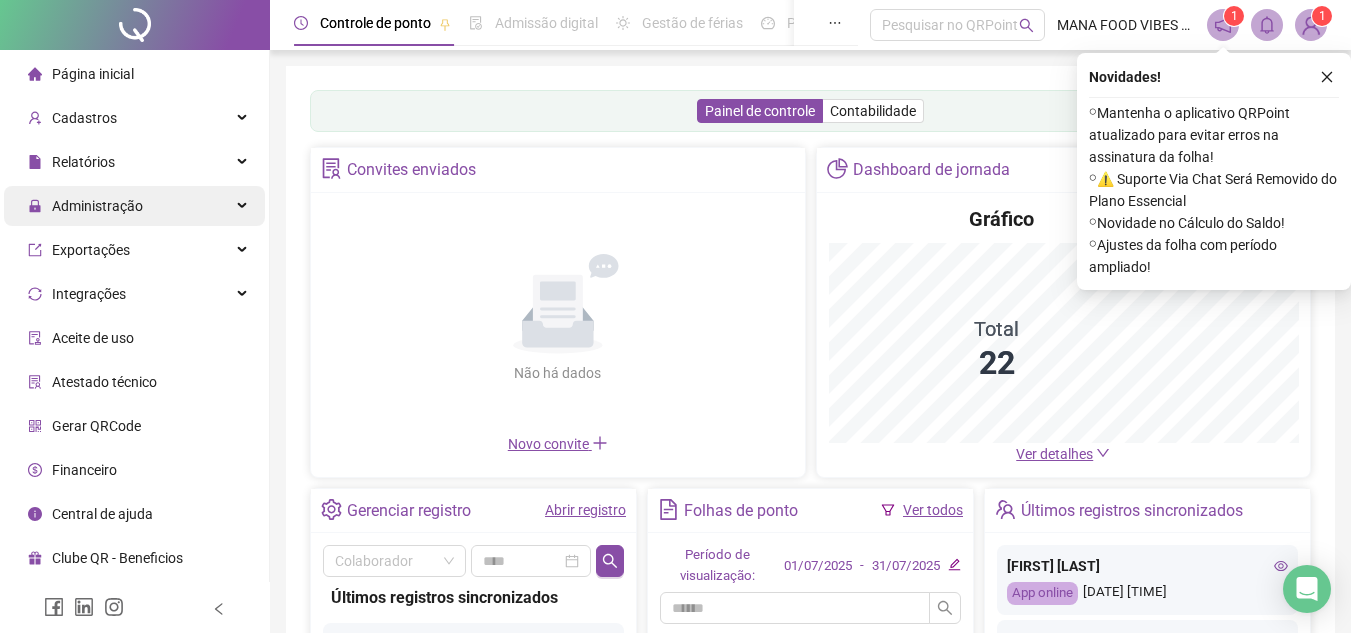 click on "Administração" at bounding box center (134, 206) 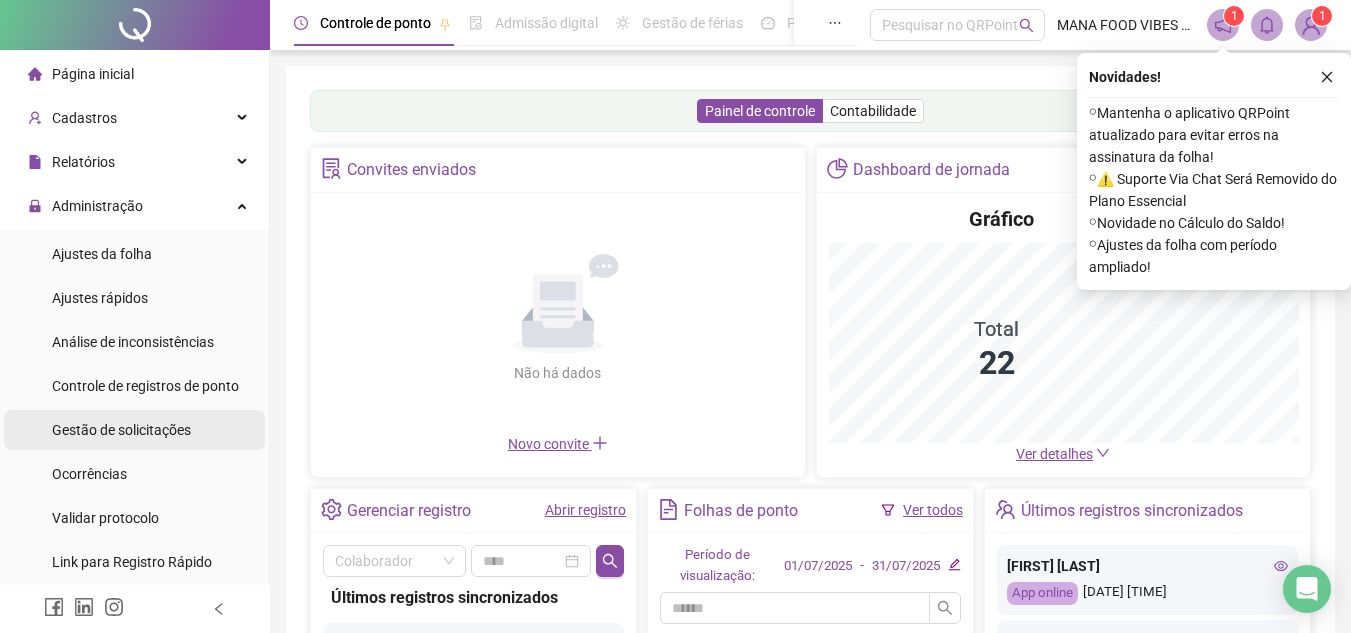 click on "Gestão de solicitações" at bounding box center (121, 430) 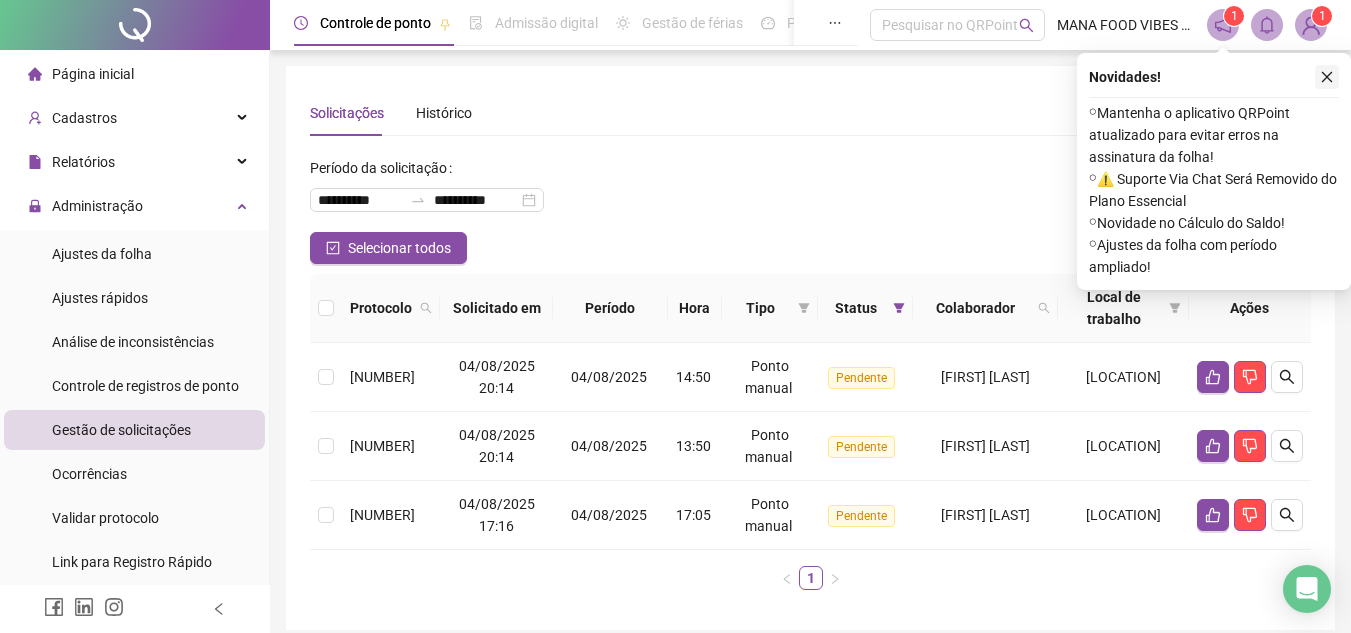 click 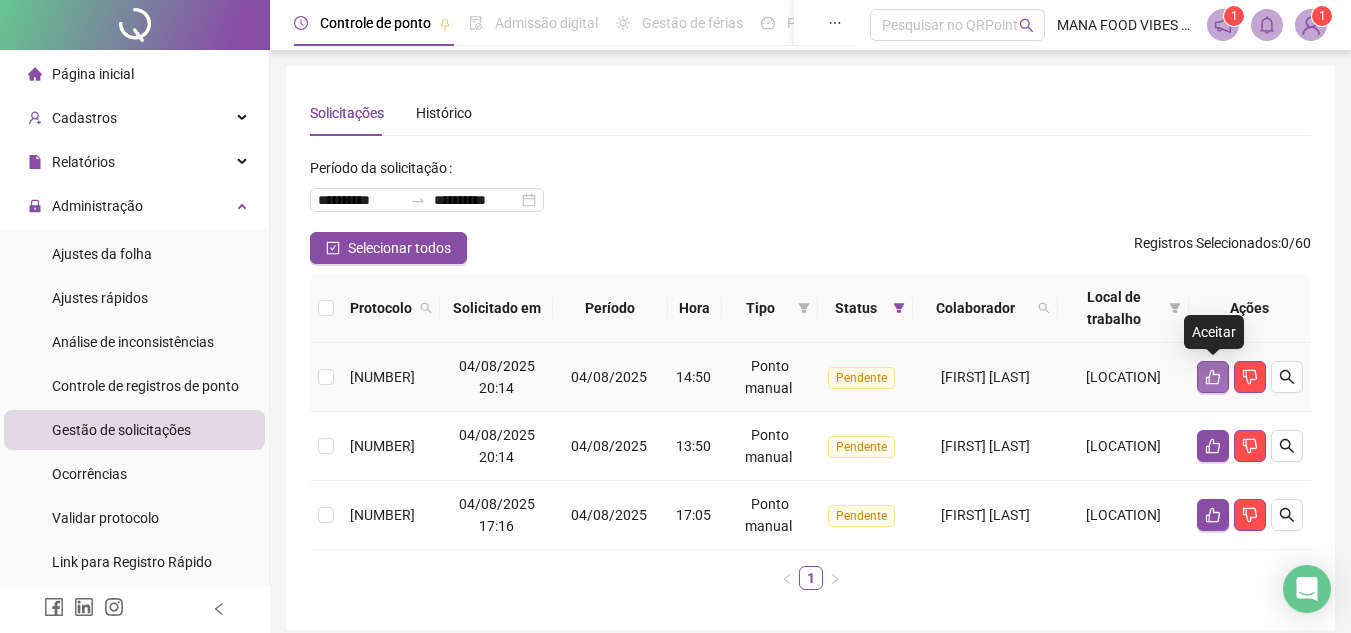 click 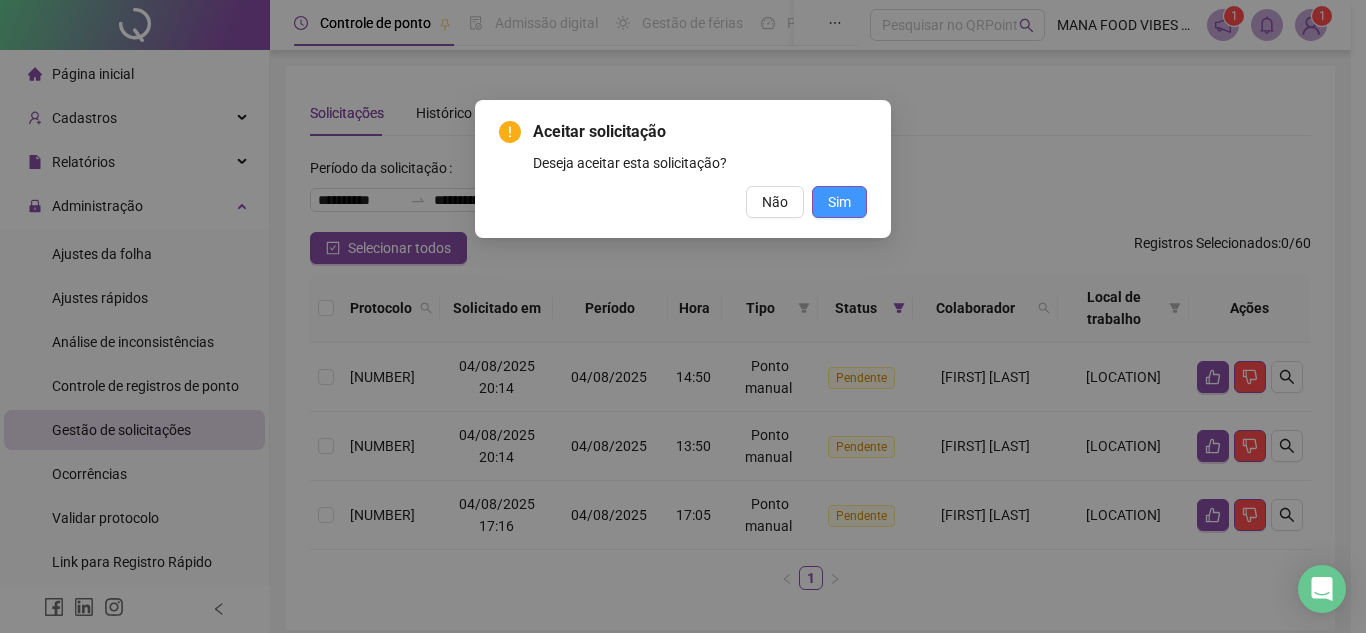 click on "Sim" at bounding box center [839, 202] 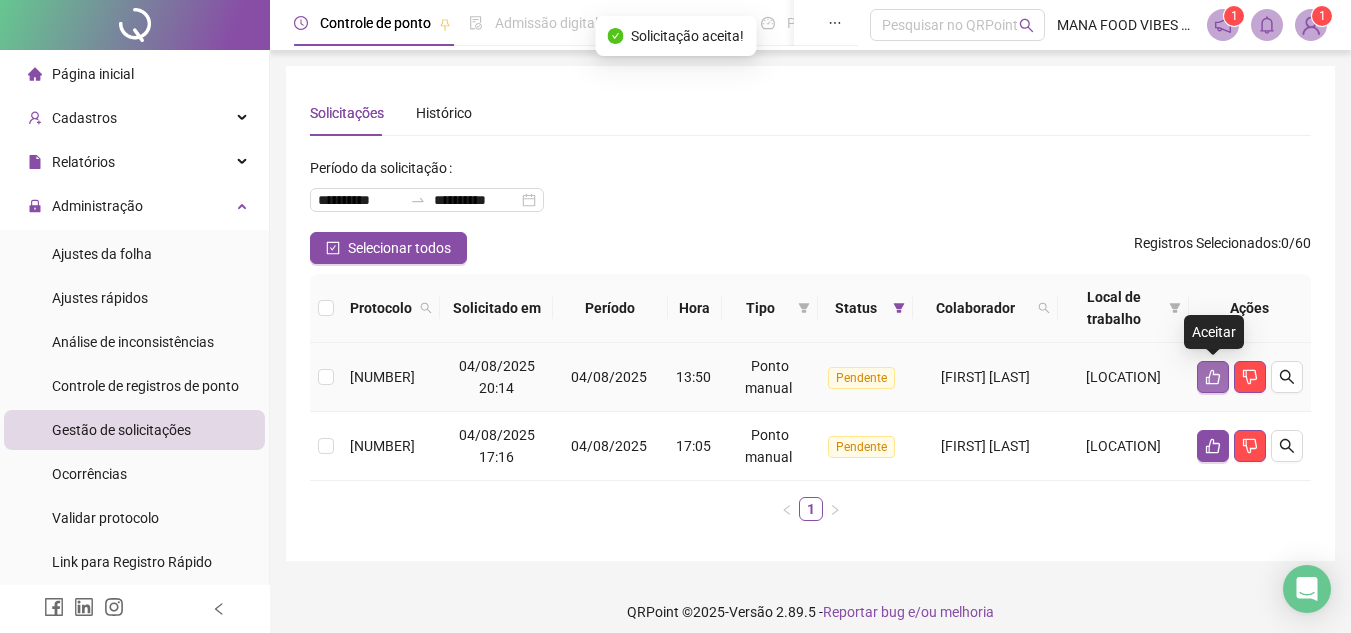 click 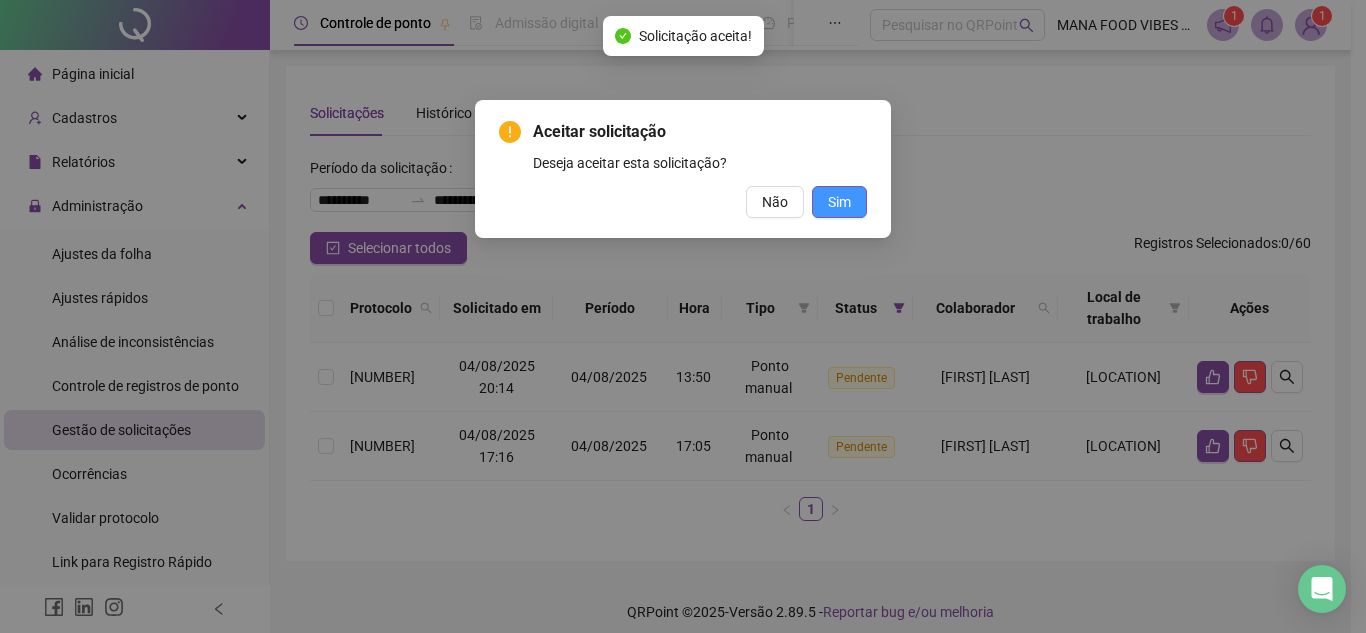 click on "Sim" at bounding box center [839, 202] 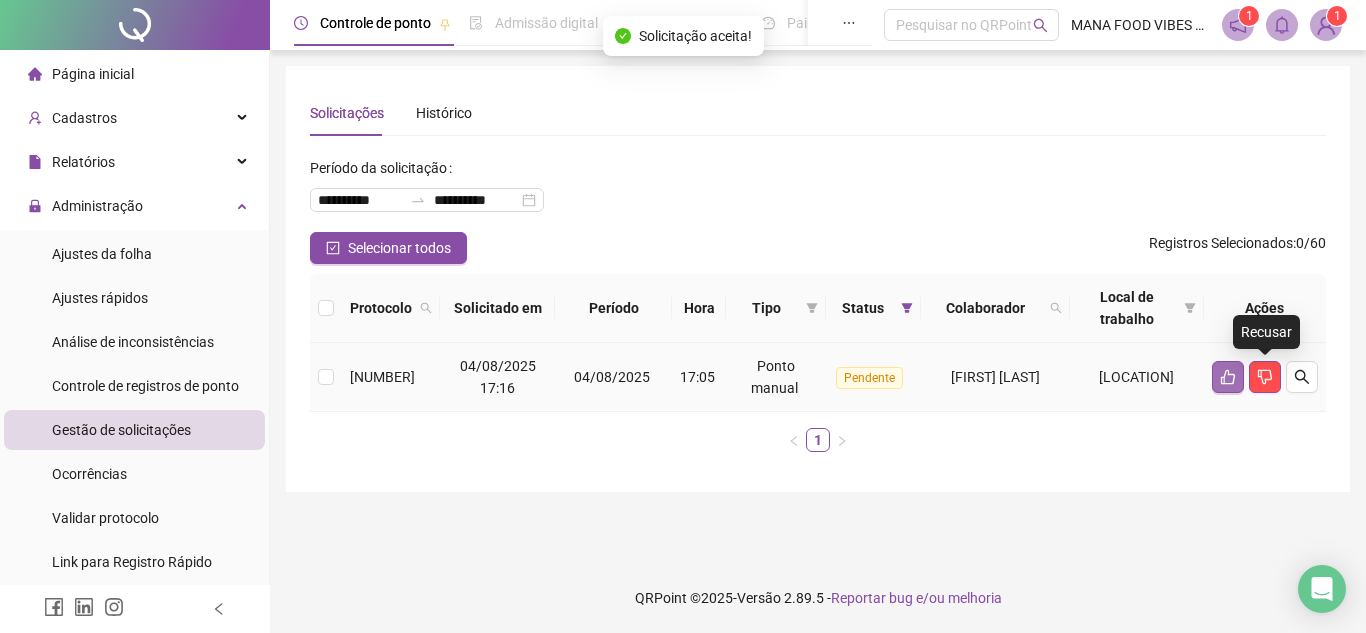 click 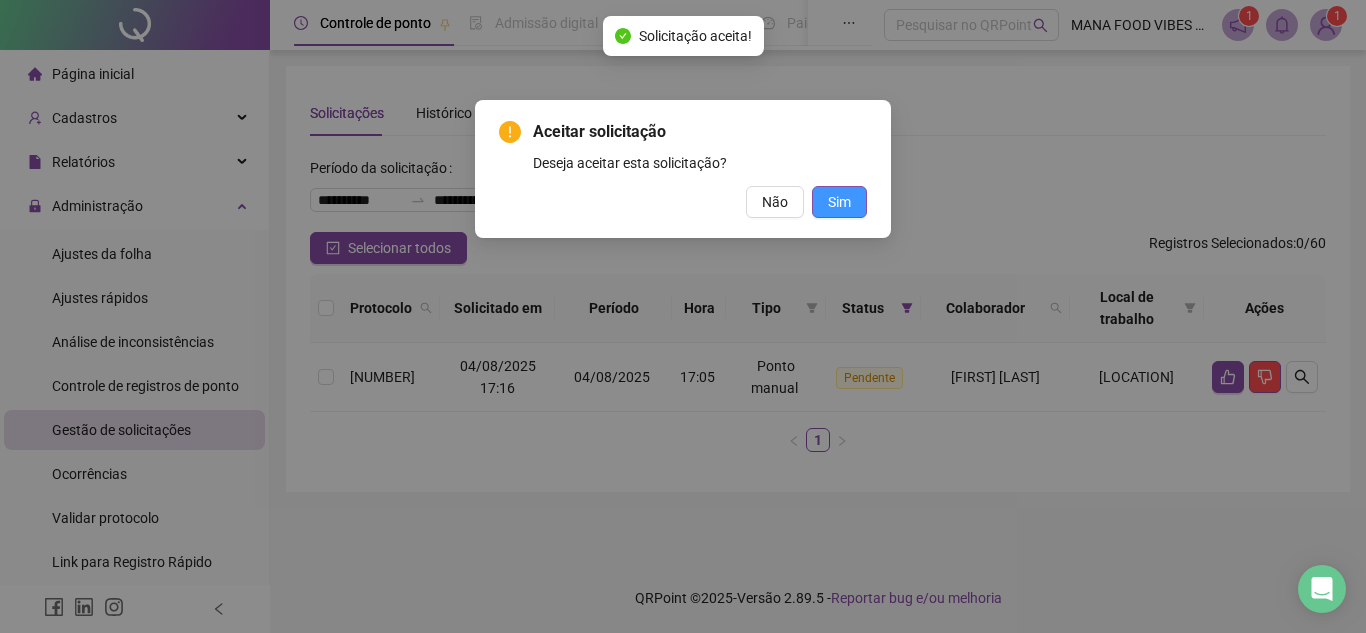 click on "Sim" at bounding box center (839, 202) 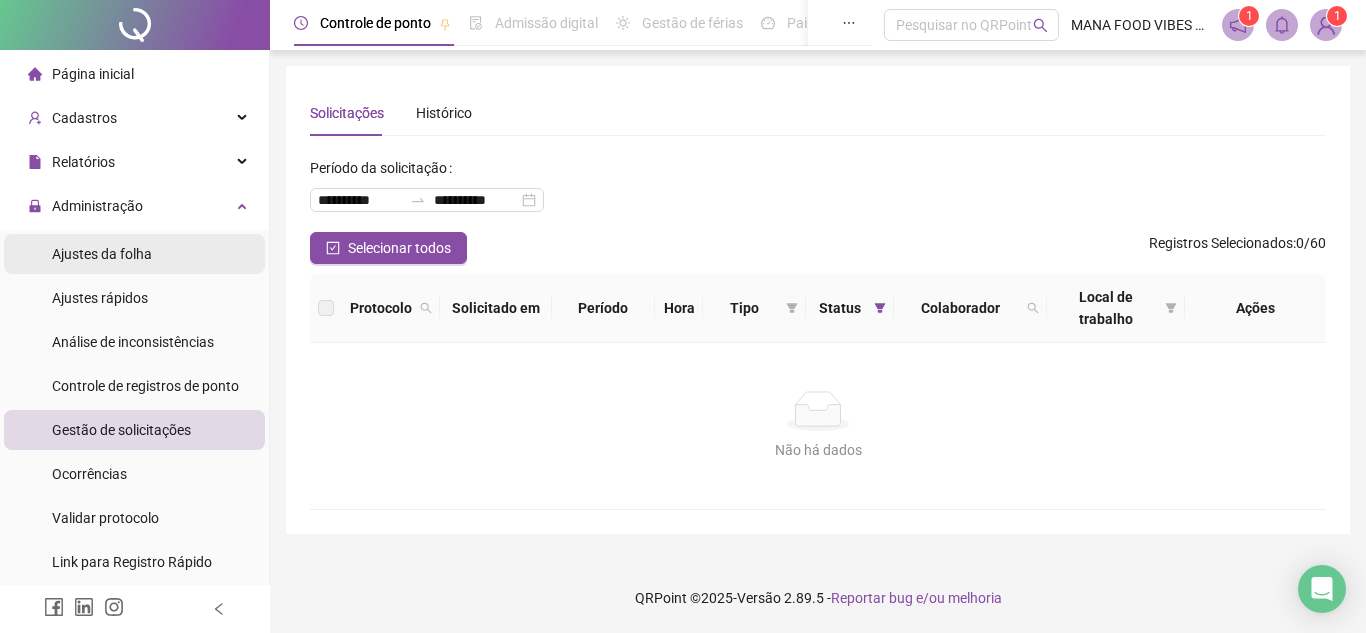 click on "Ajustes da folha" at bounding box center (102, 254) 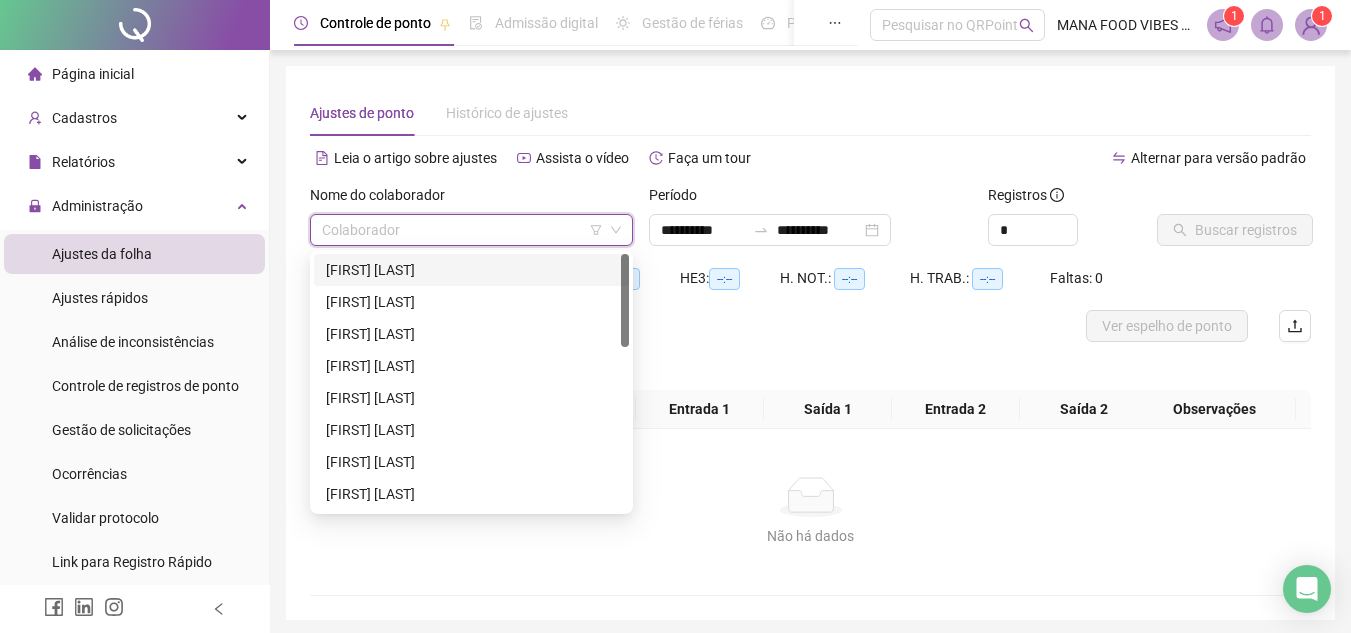 click at bounding box center [462, 230] 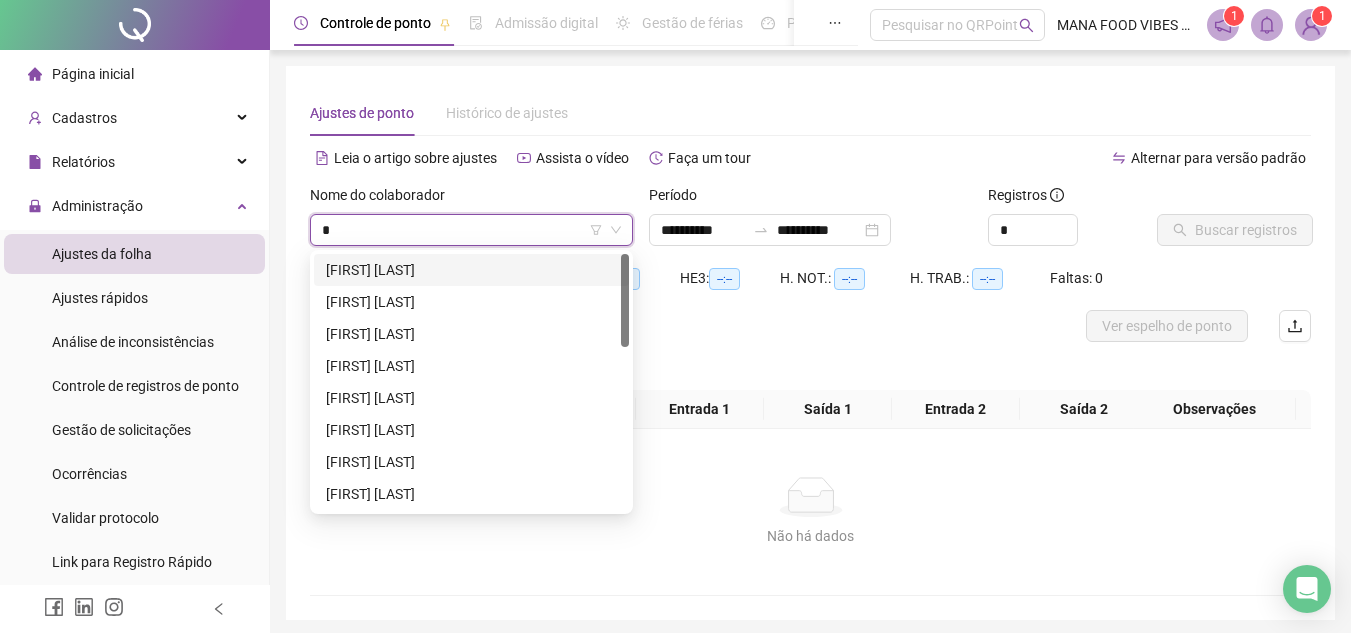 click on "[FIRST] [LAST]" at bounding box center [471, 270] 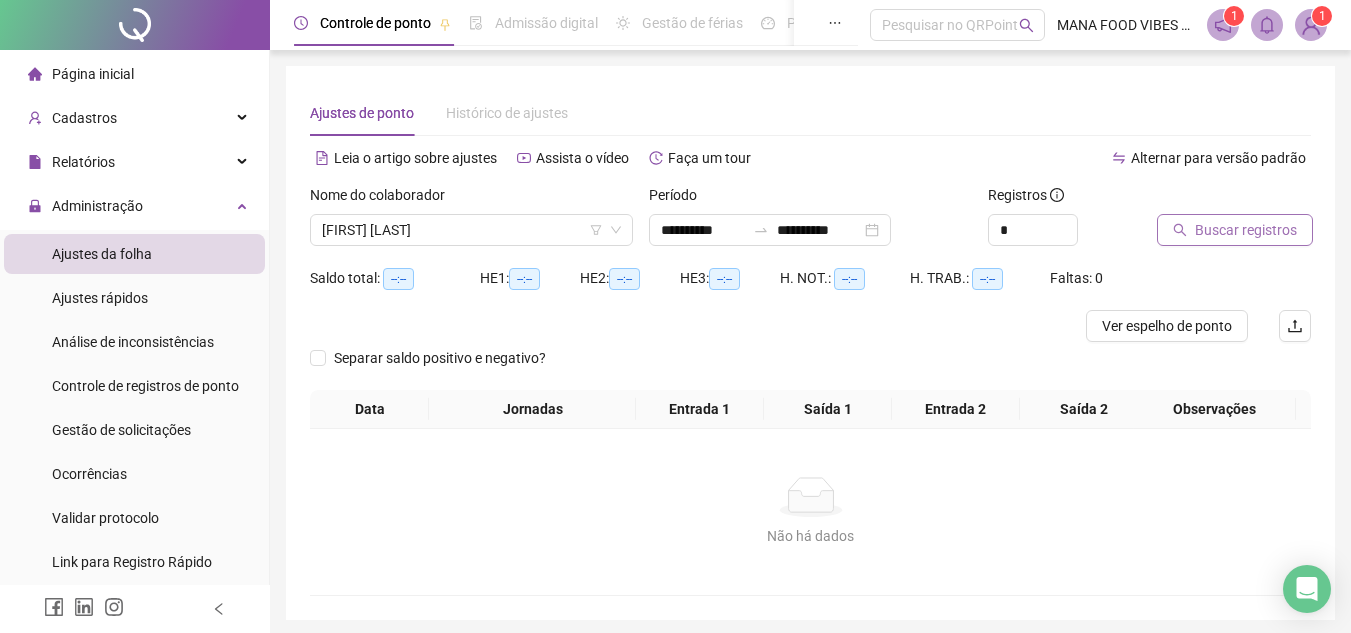 click on "Buscar registros" at bounding box center (1246, 230) 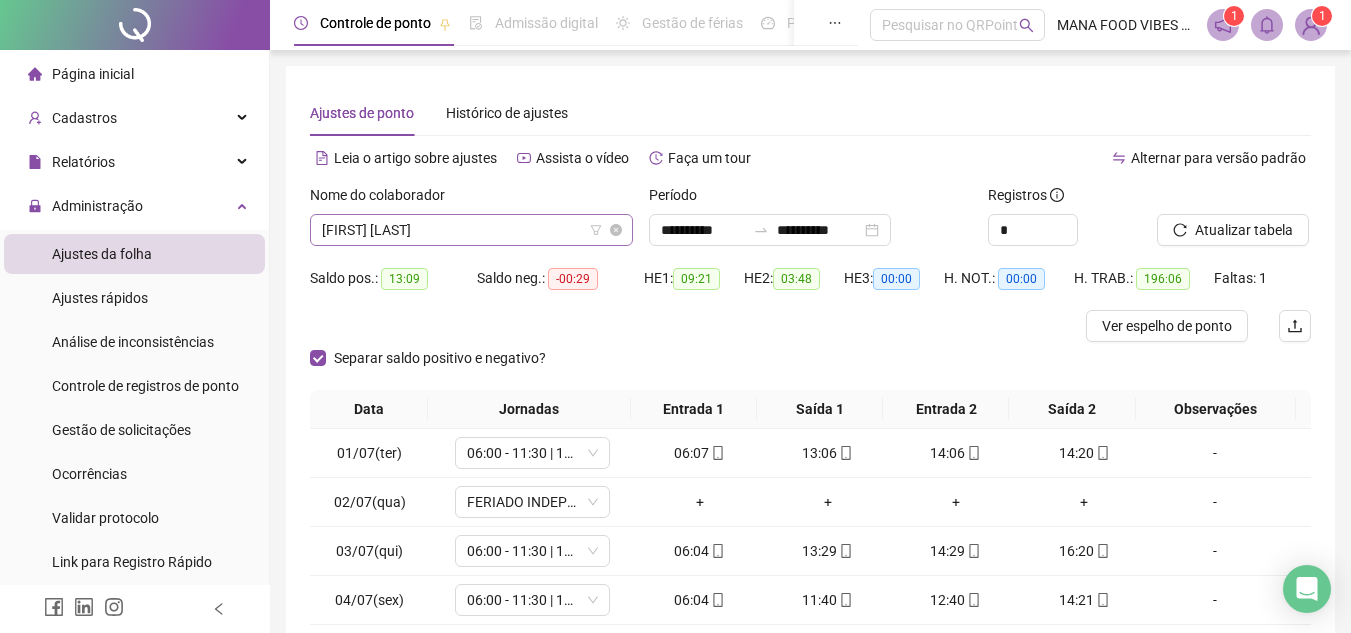 click on "[FIRST] [LAST]" at bounding box center (471, 230) 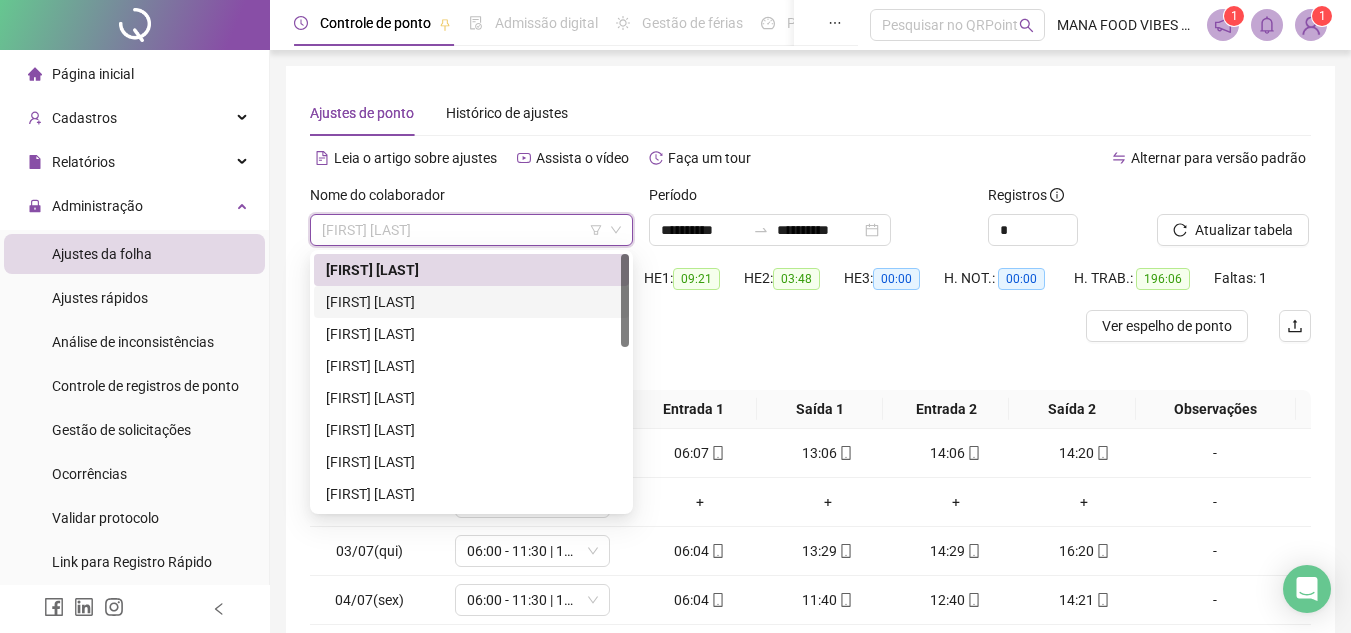 click on "[FIRST] [LAST]" at bounding box center [471, 302] 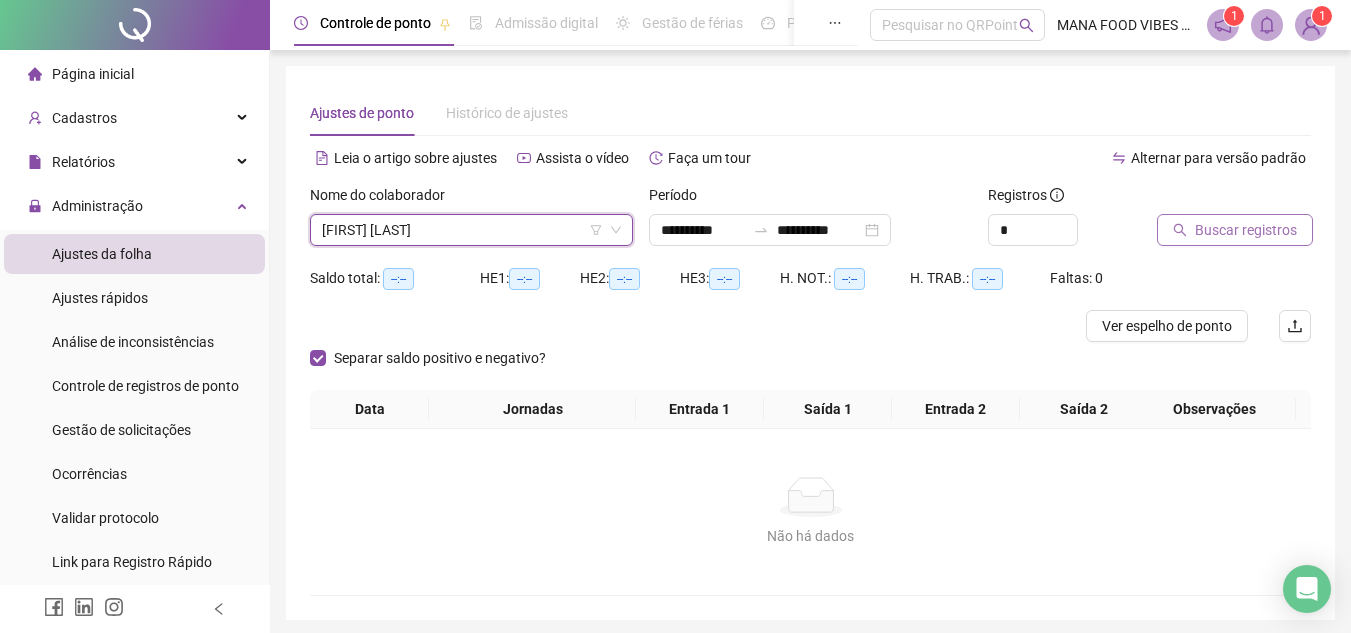 click on "Buscar registros" at bounding box center [1246, 230] 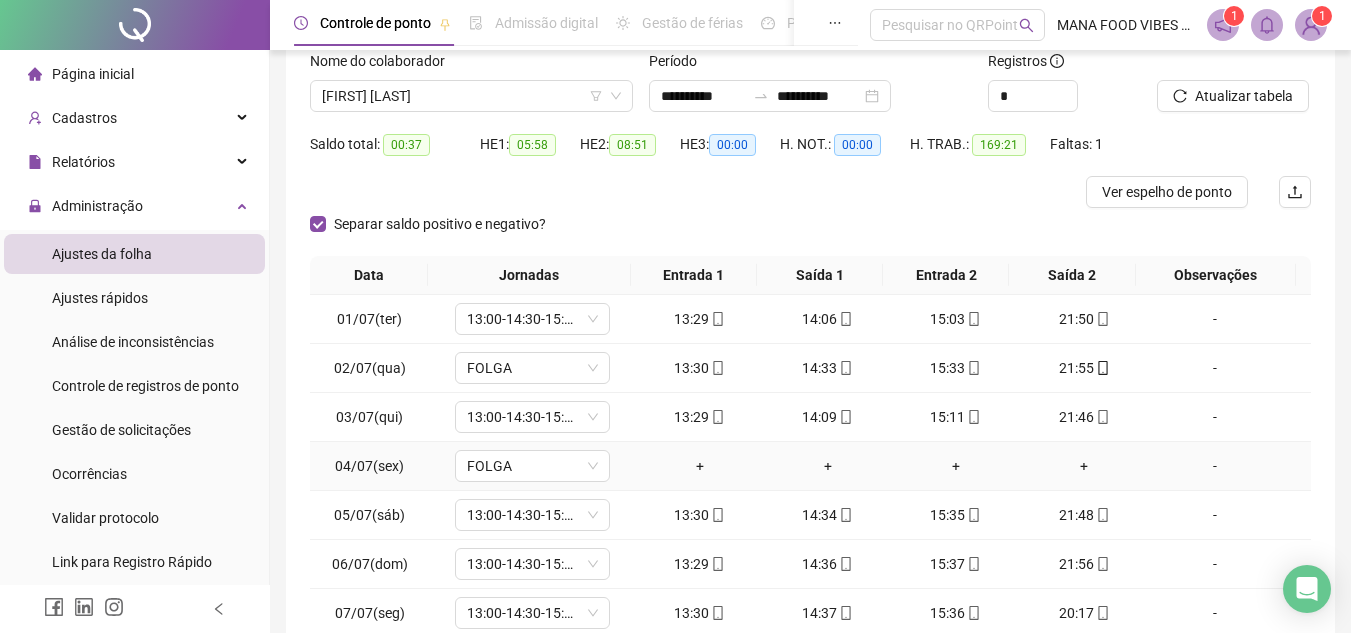 scroll, scrollTop: 300, scrollLeft: 0, axis: vertical 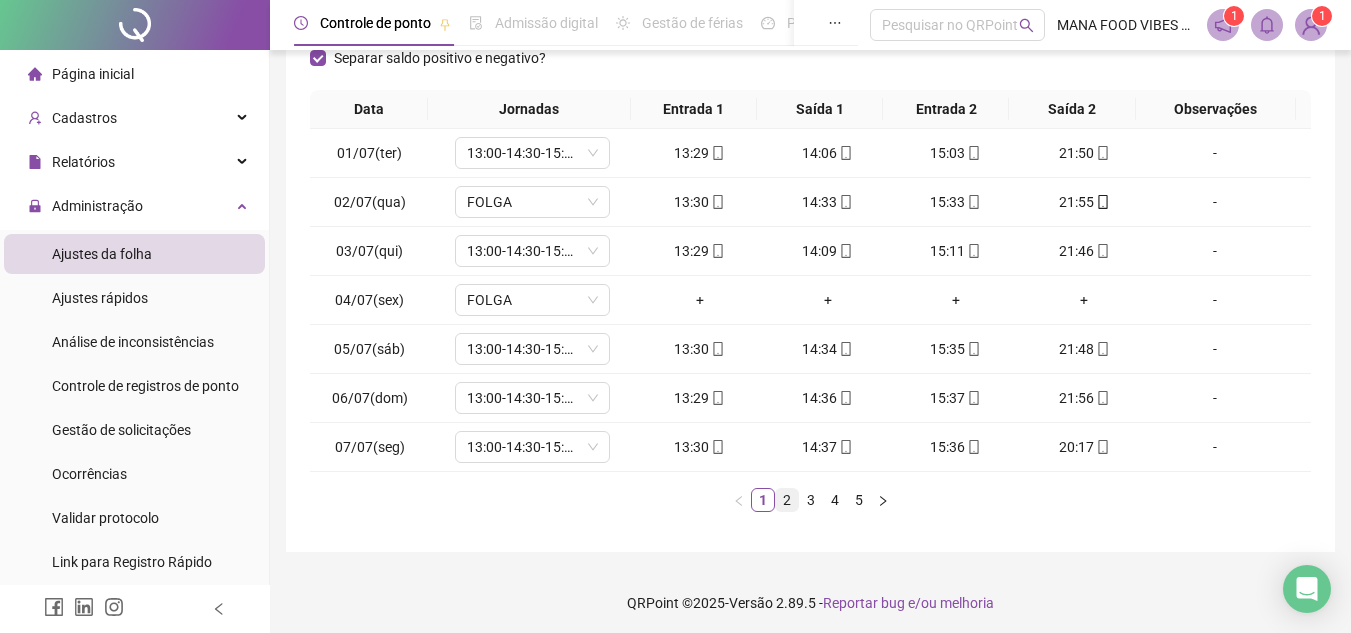 click on "2" at bounding box center [787, 500] 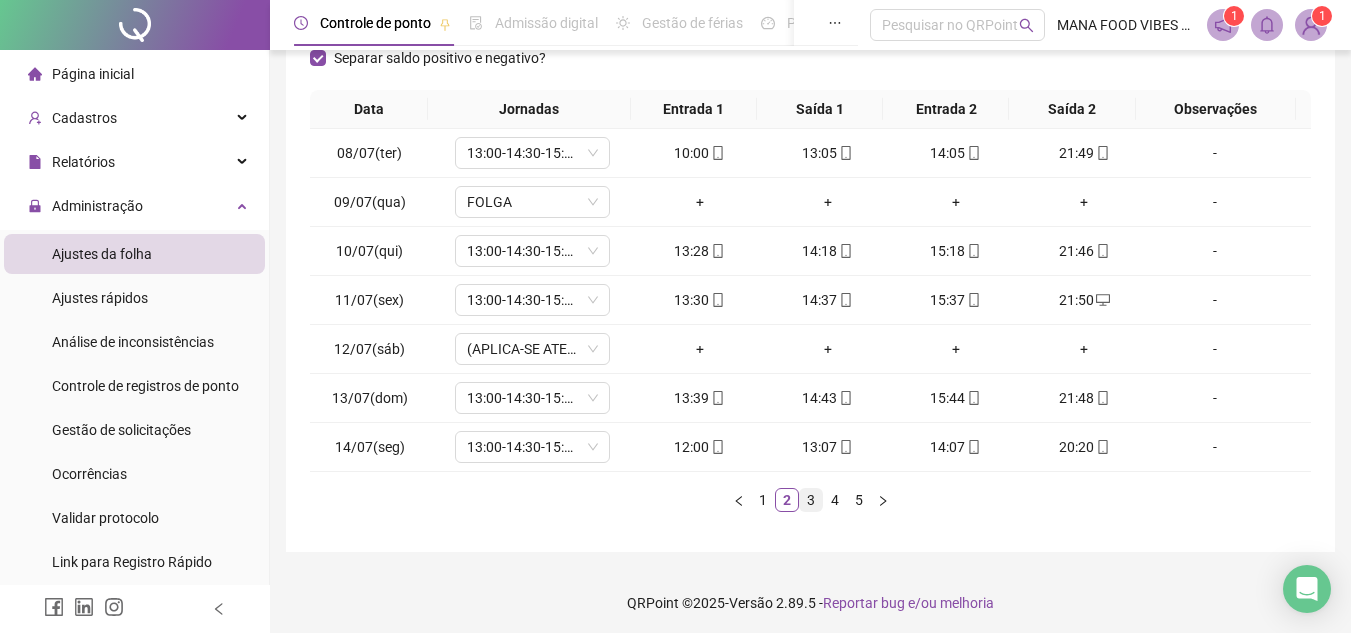 click on "3" at bounding box center (811, 500) 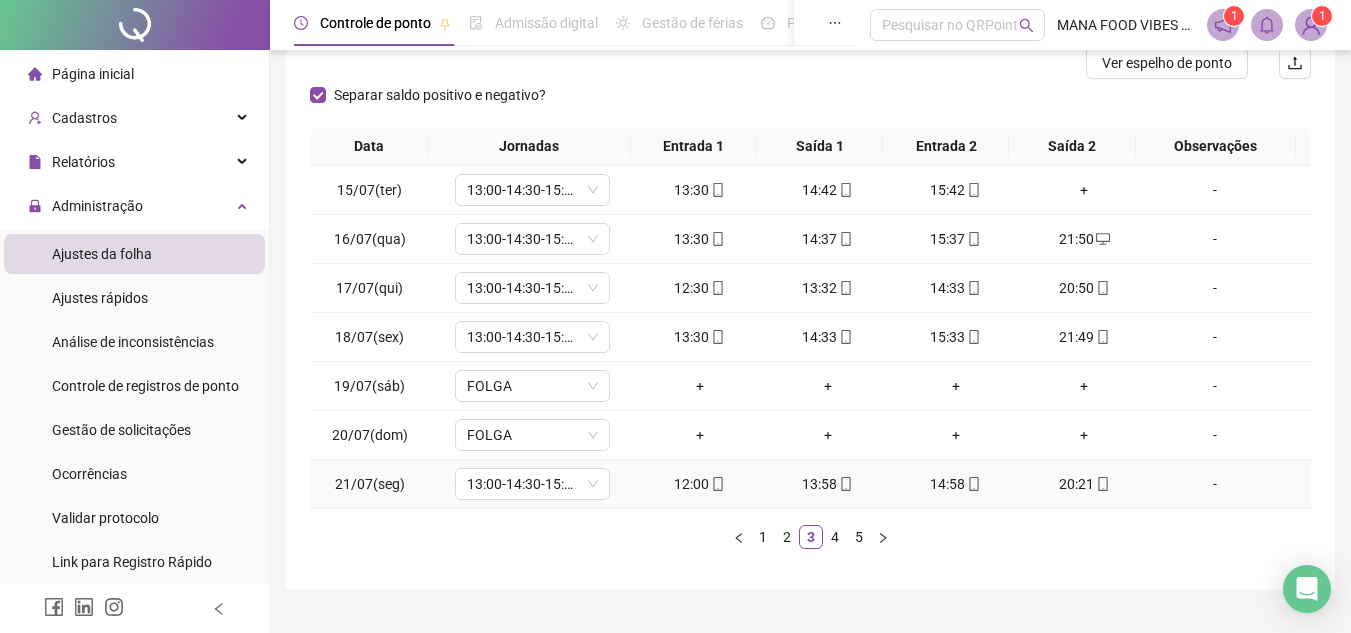 scroll, scrollTop: 100, scrollLeft: 0, axis: vertical 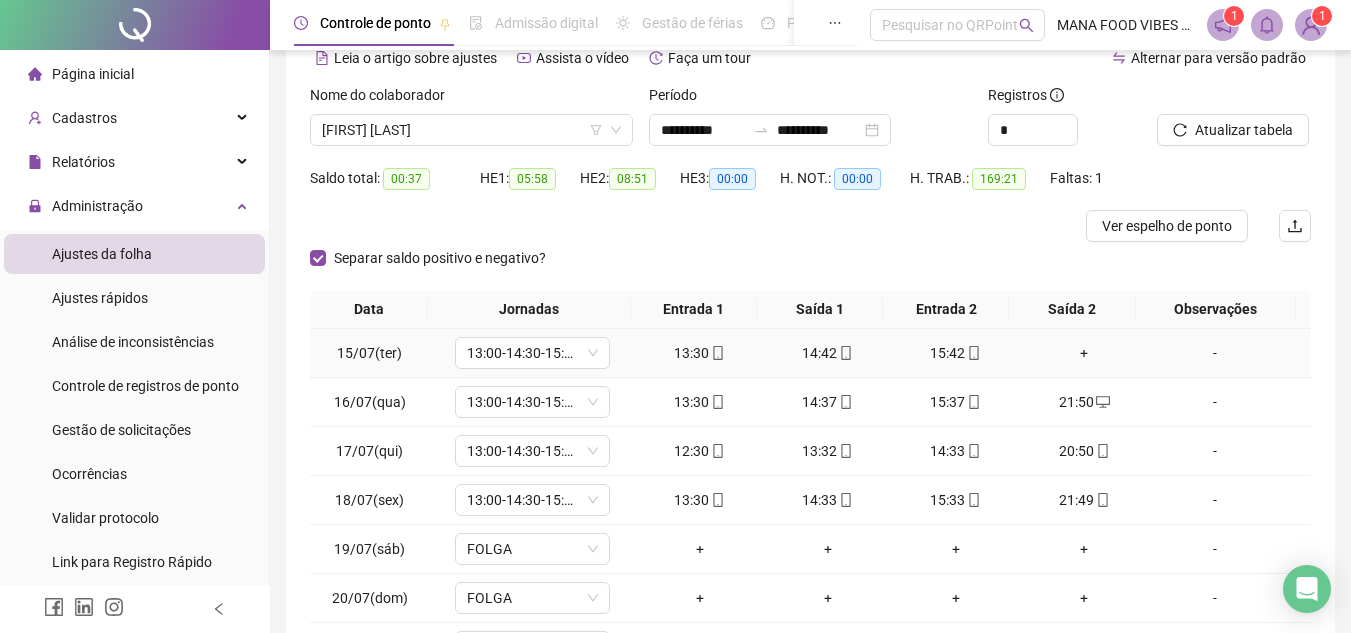 click on "+" at bounding box center [1084, 353] 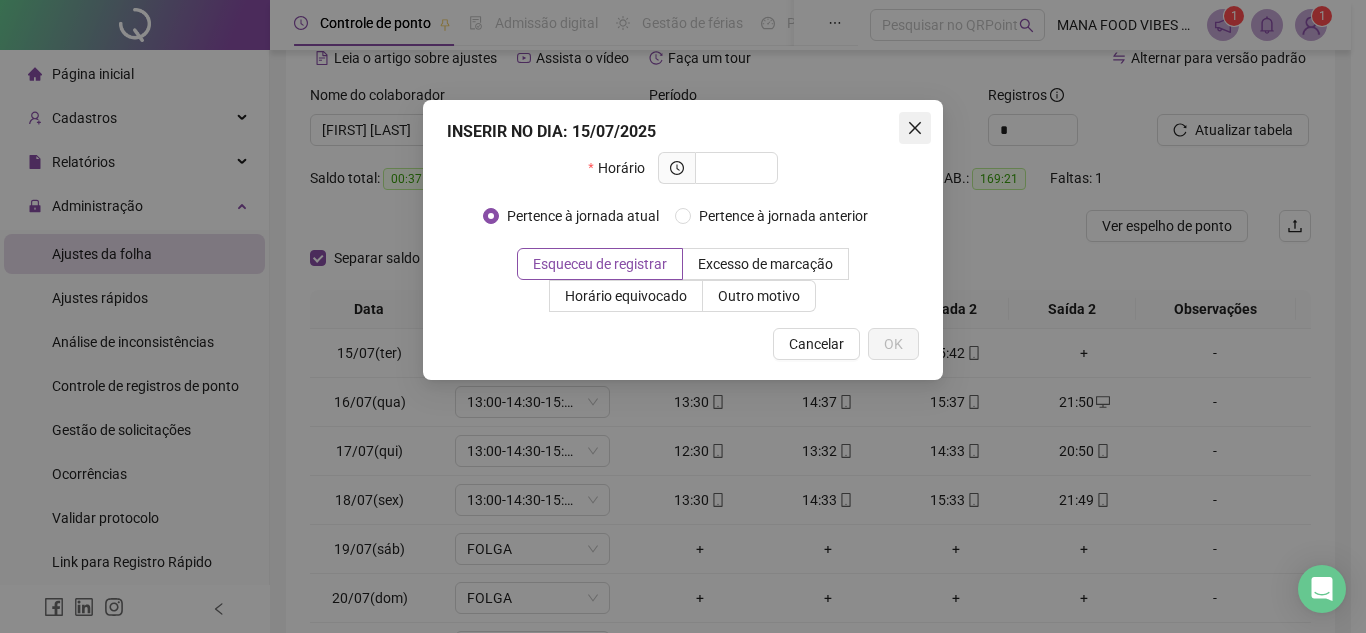 click 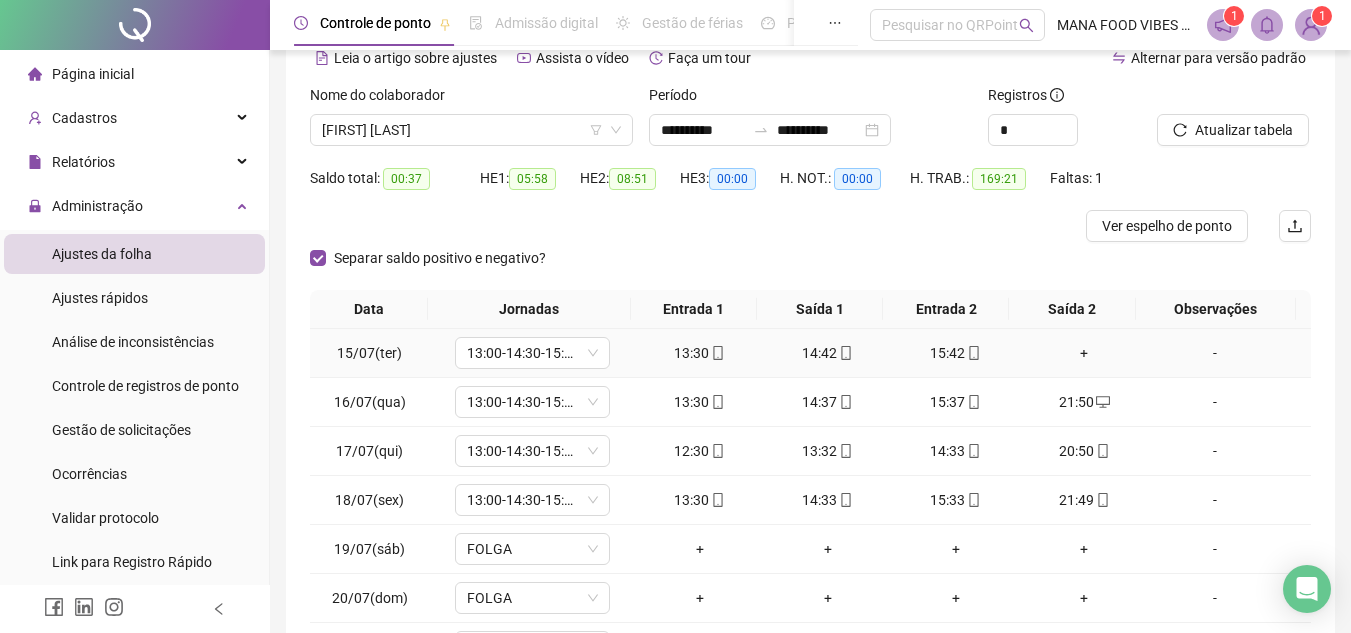 click on "+" at bounding box center (1084, 353) 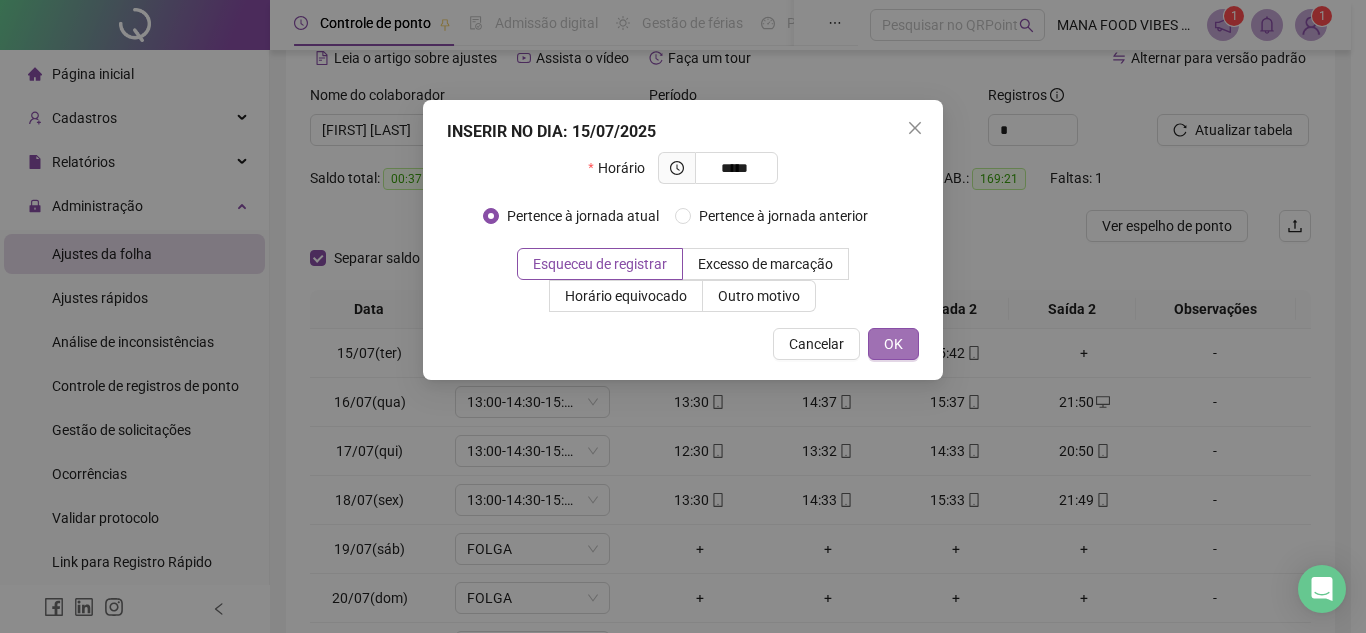 type on "*****" 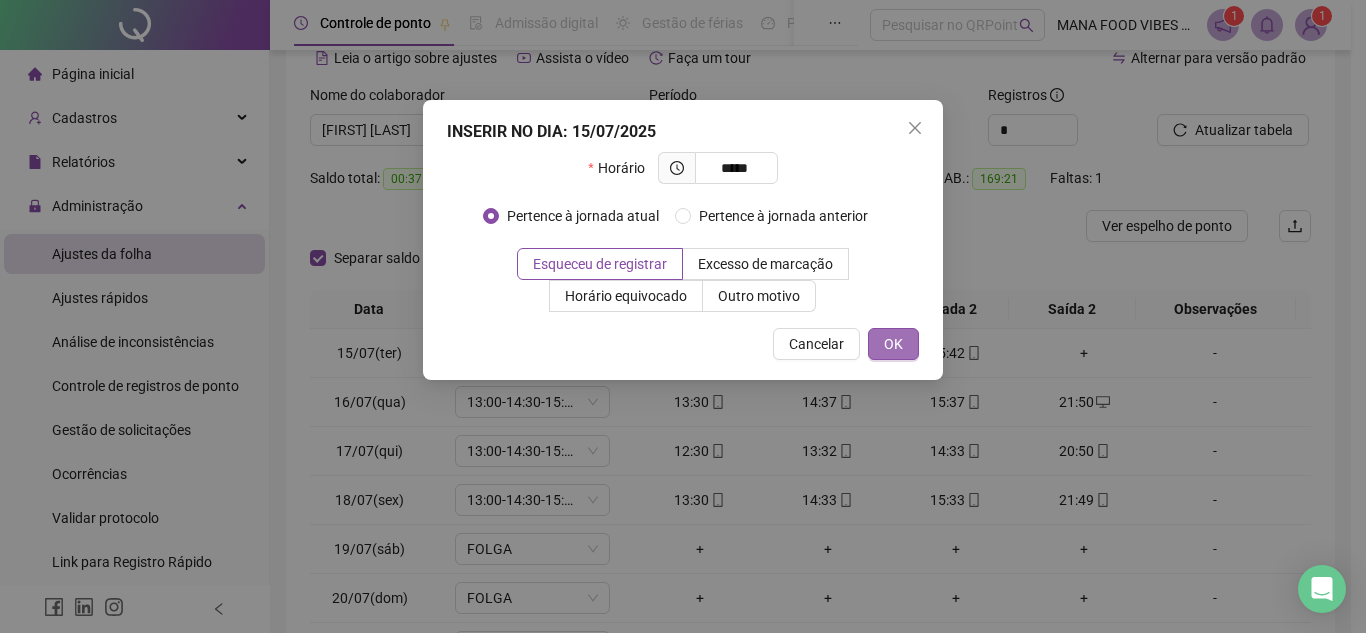 click on "OK" at bounding box center (893, 344) 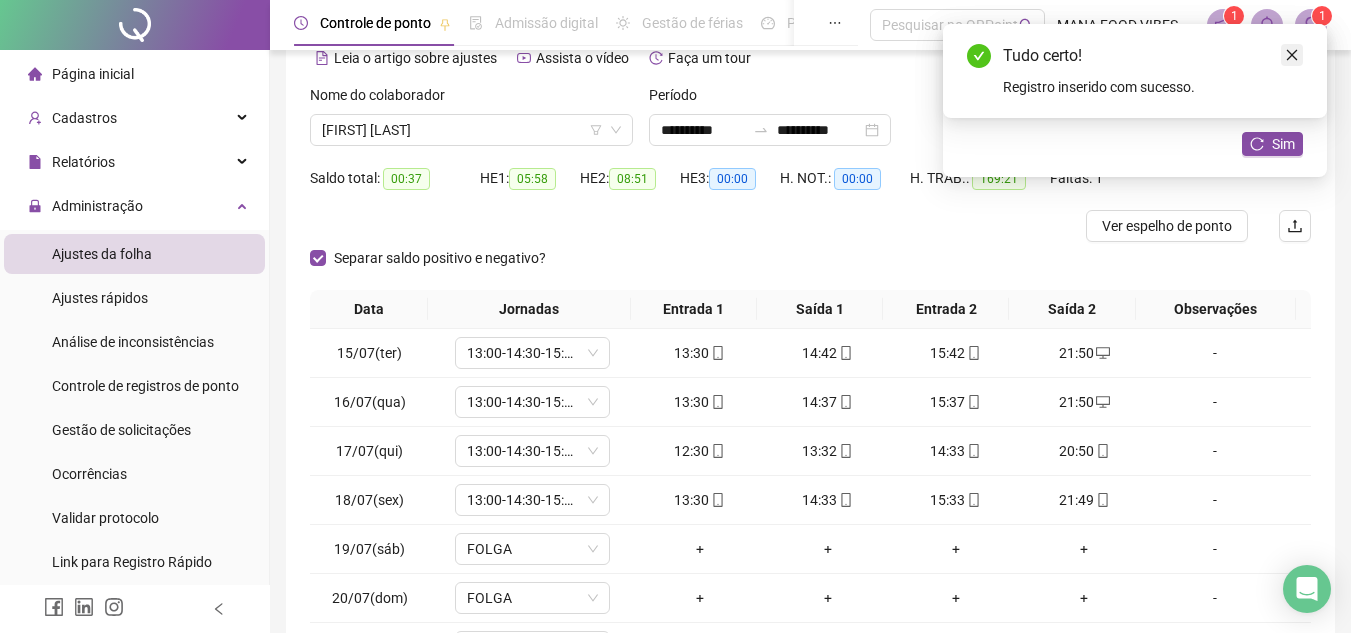 click 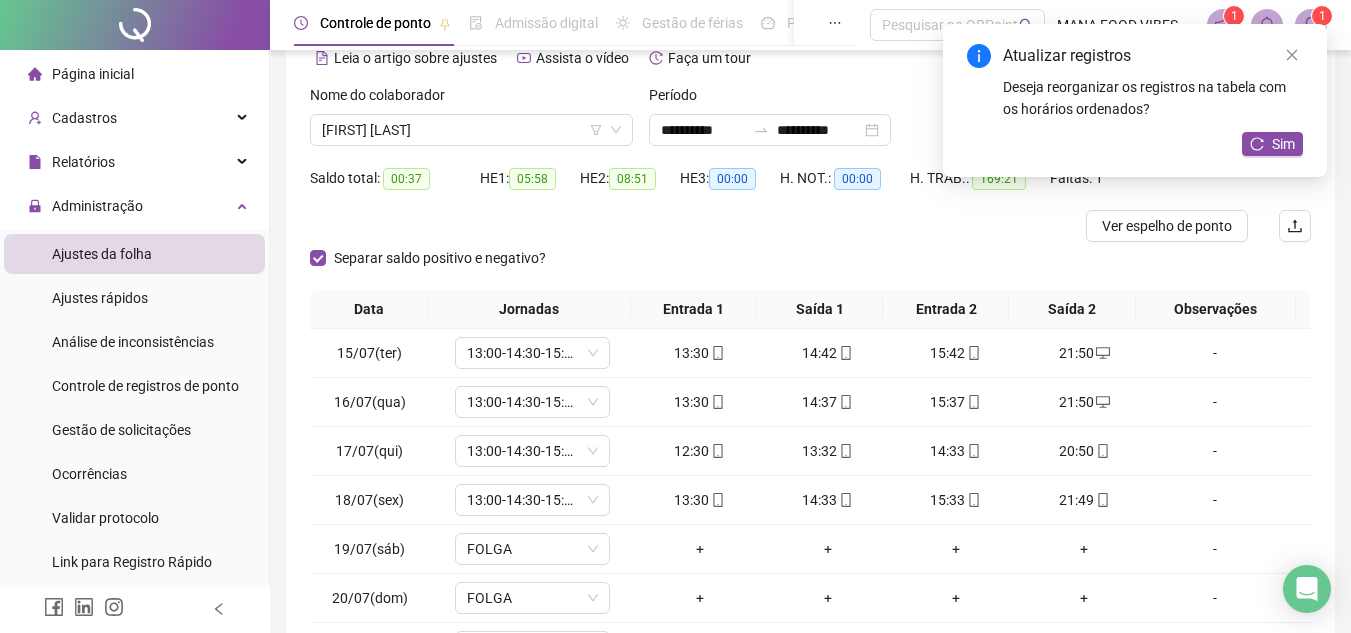 drag, startPoint x: 1296, startPoint y: 44, endPoint x: 1306, endPoint y: 110, distance: 66.75328 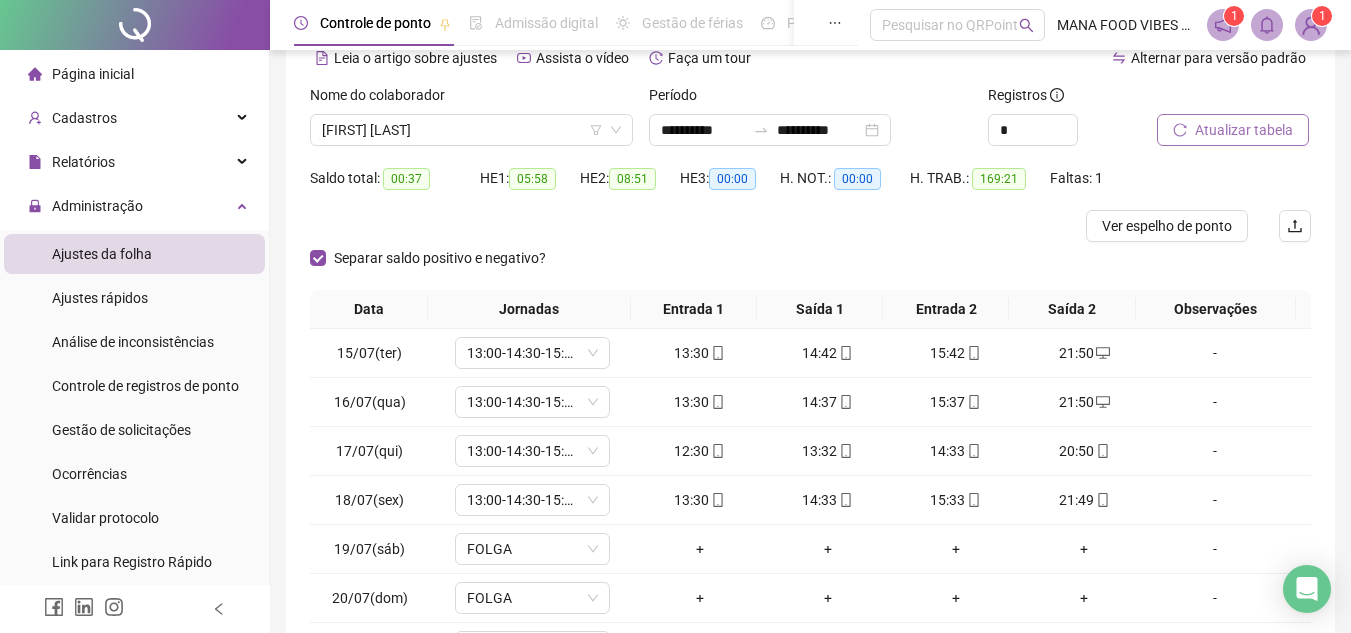 click on "Atualizar tabela" at bounding box center (1233, 130) 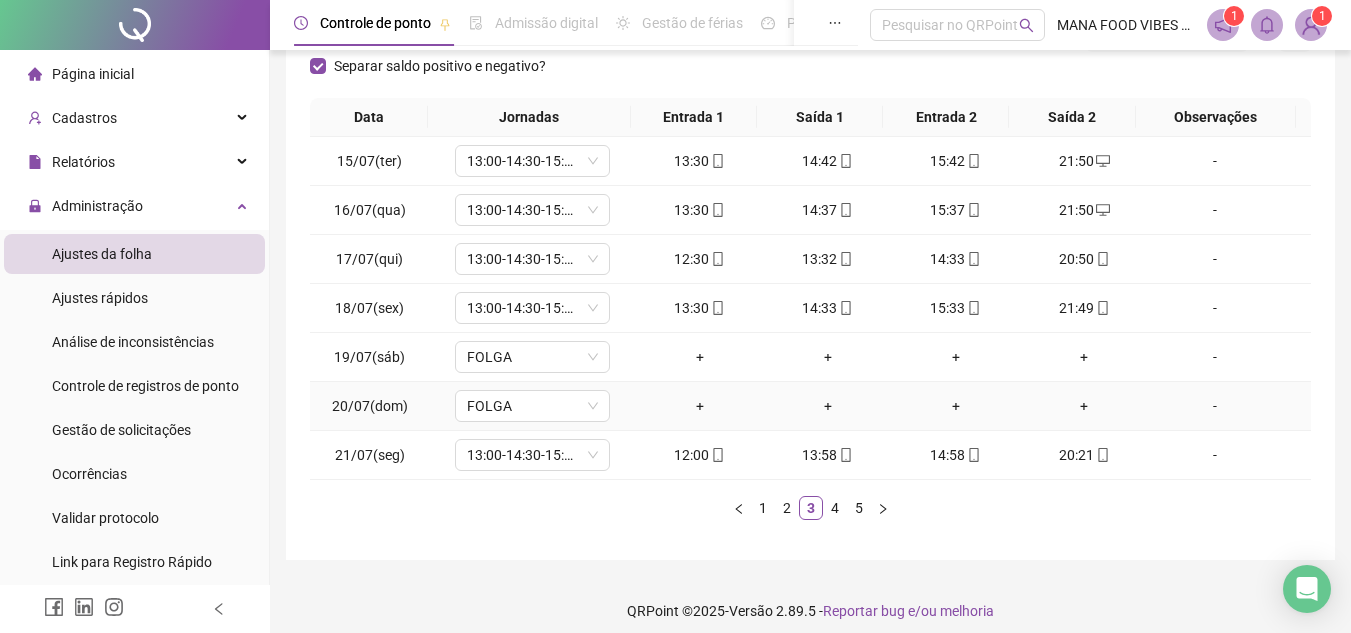 scroll, scrollTop: 300, scrollLeft: 0, axis: vertical 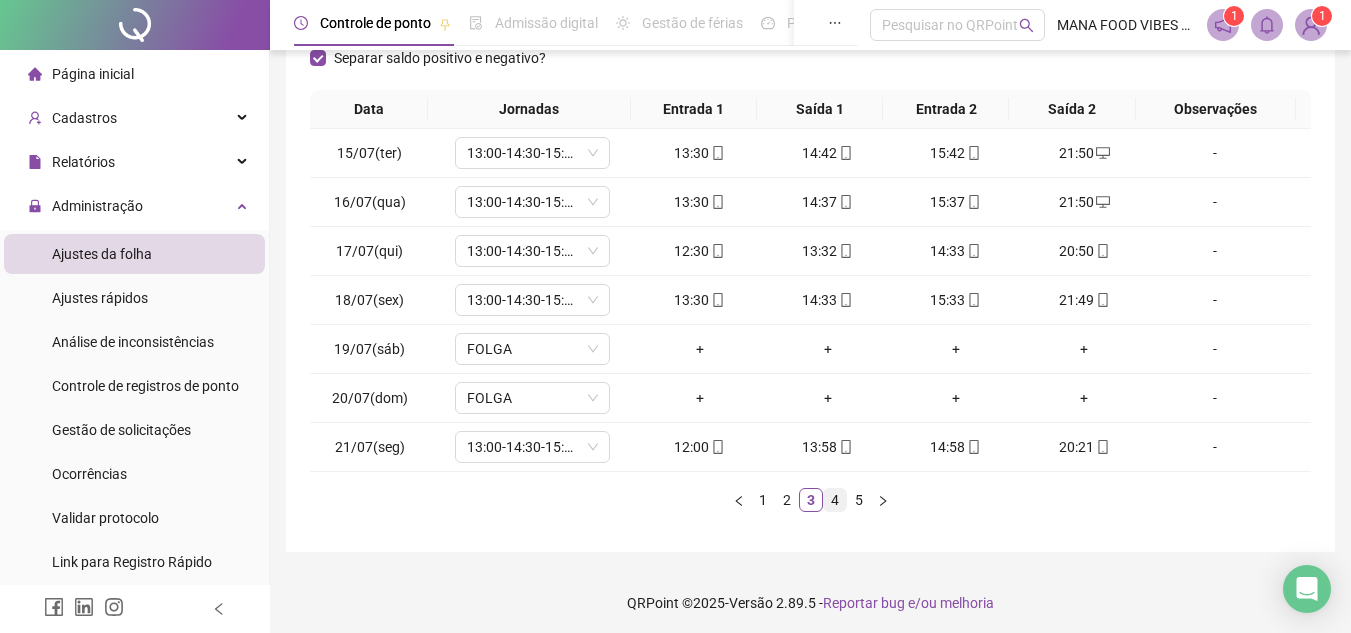 click on "4" at bounding box center (835, 500) 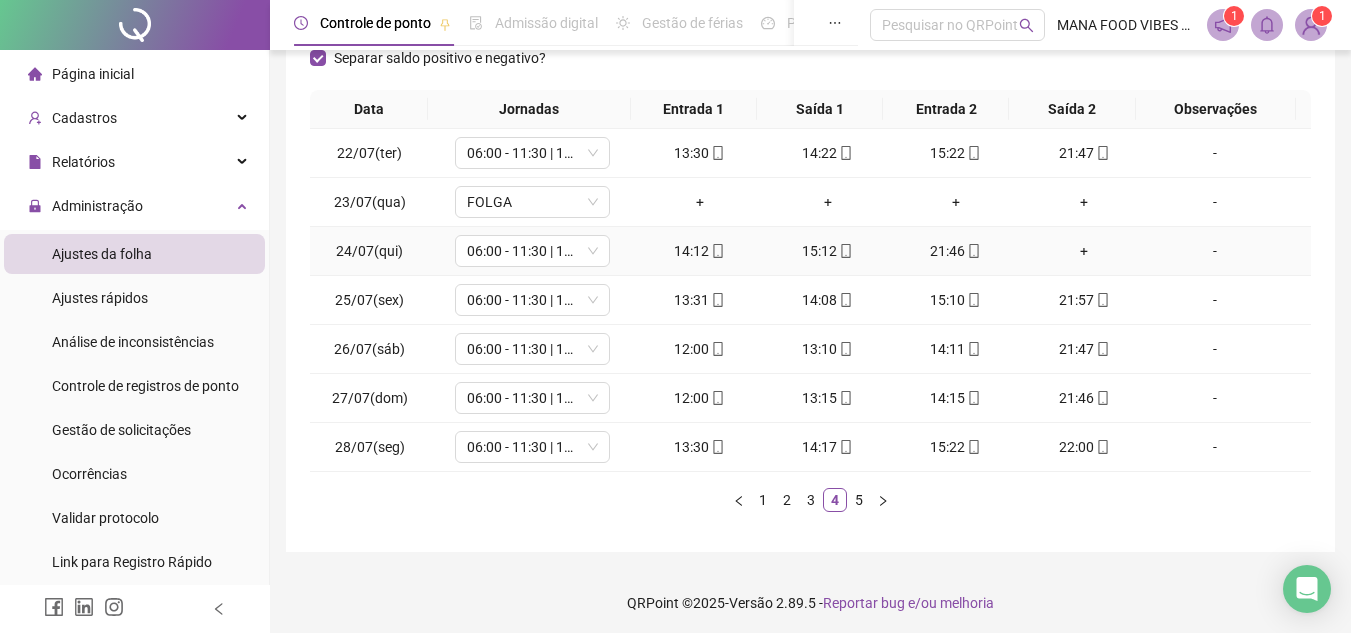 click on "+" at bounding box center (1084, 251) 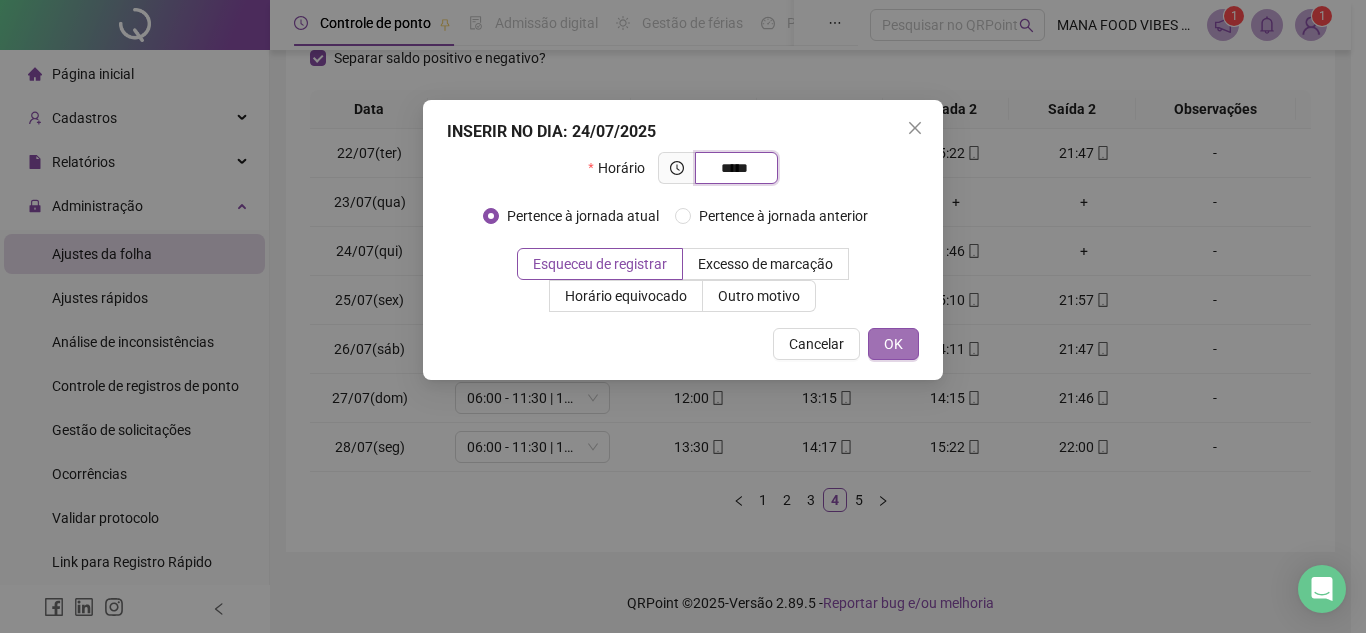 type on "*****" 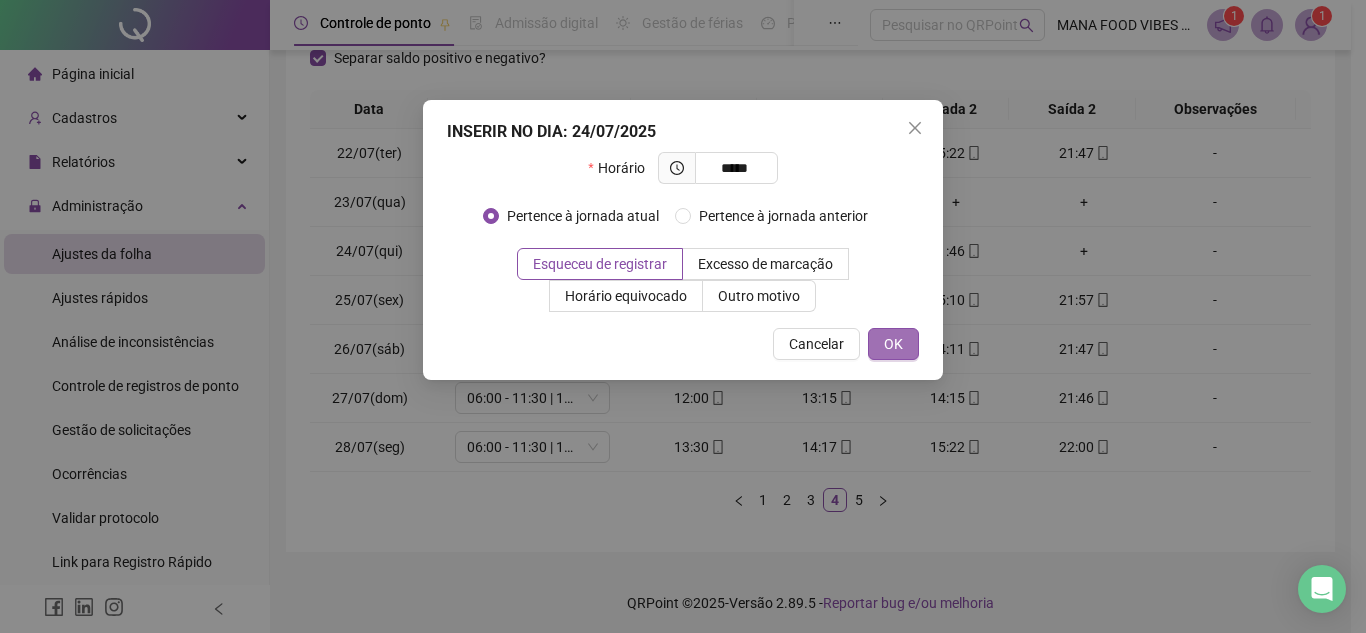 click on "OK" at bounding box center [893, 344] 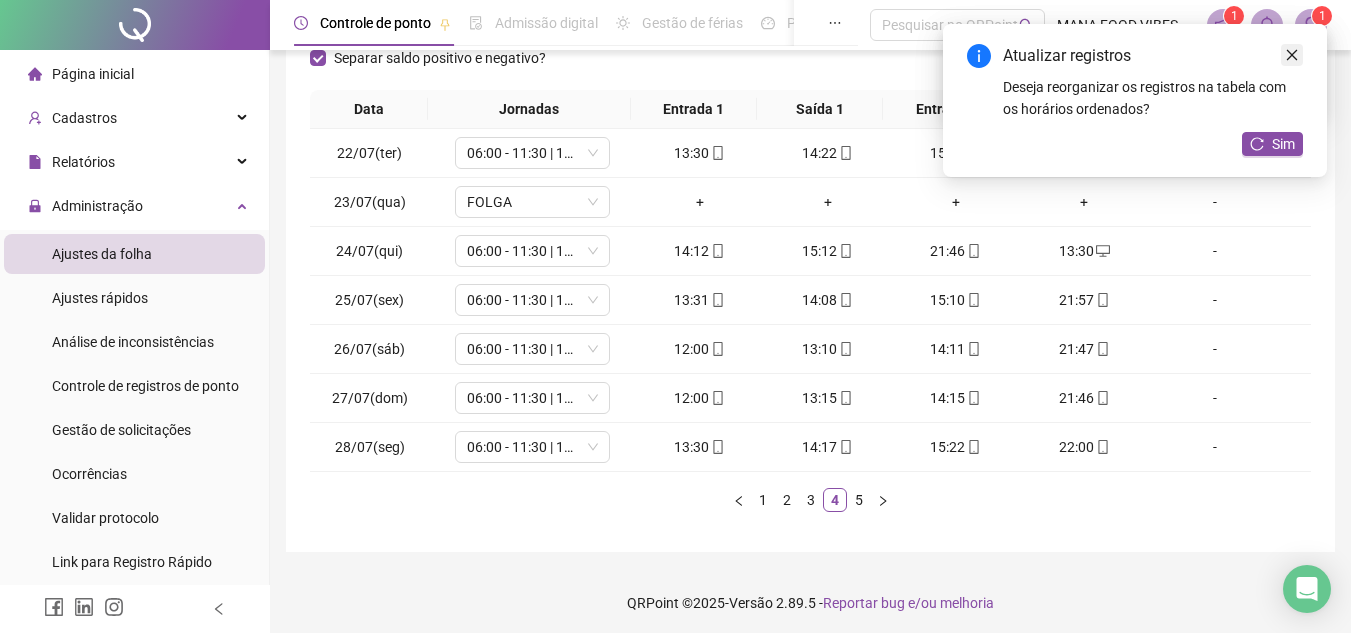 click 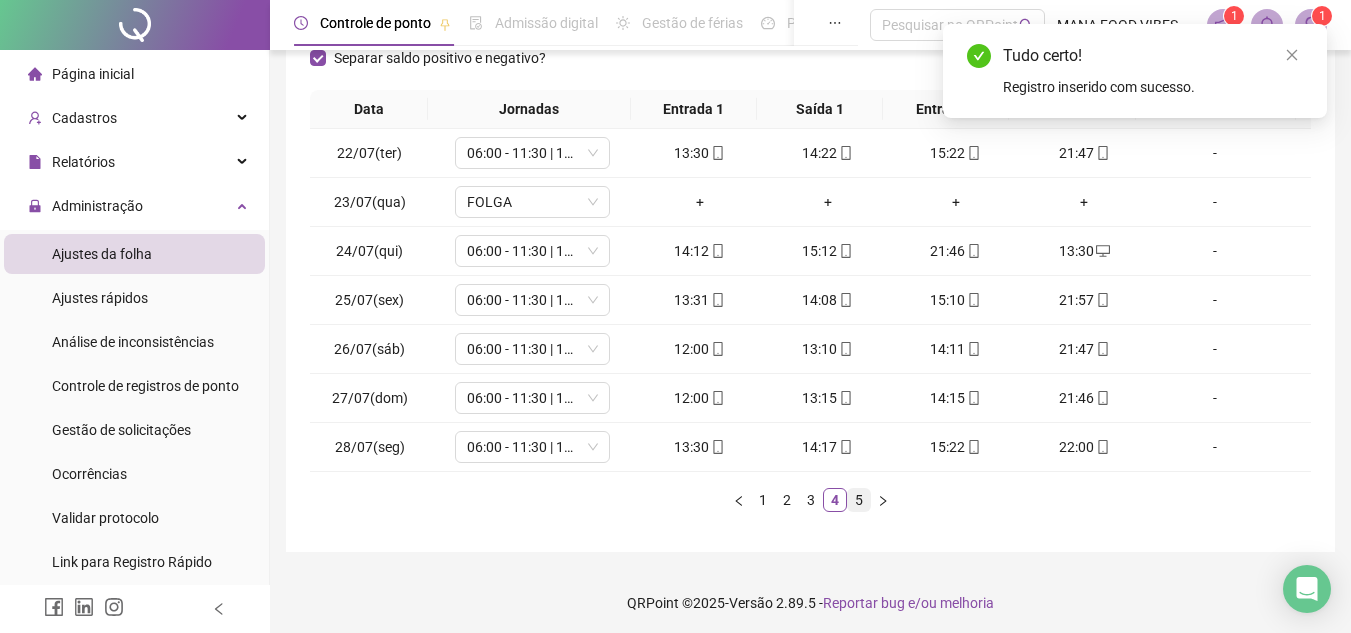 click on "5" at bounding box center [859, 500] 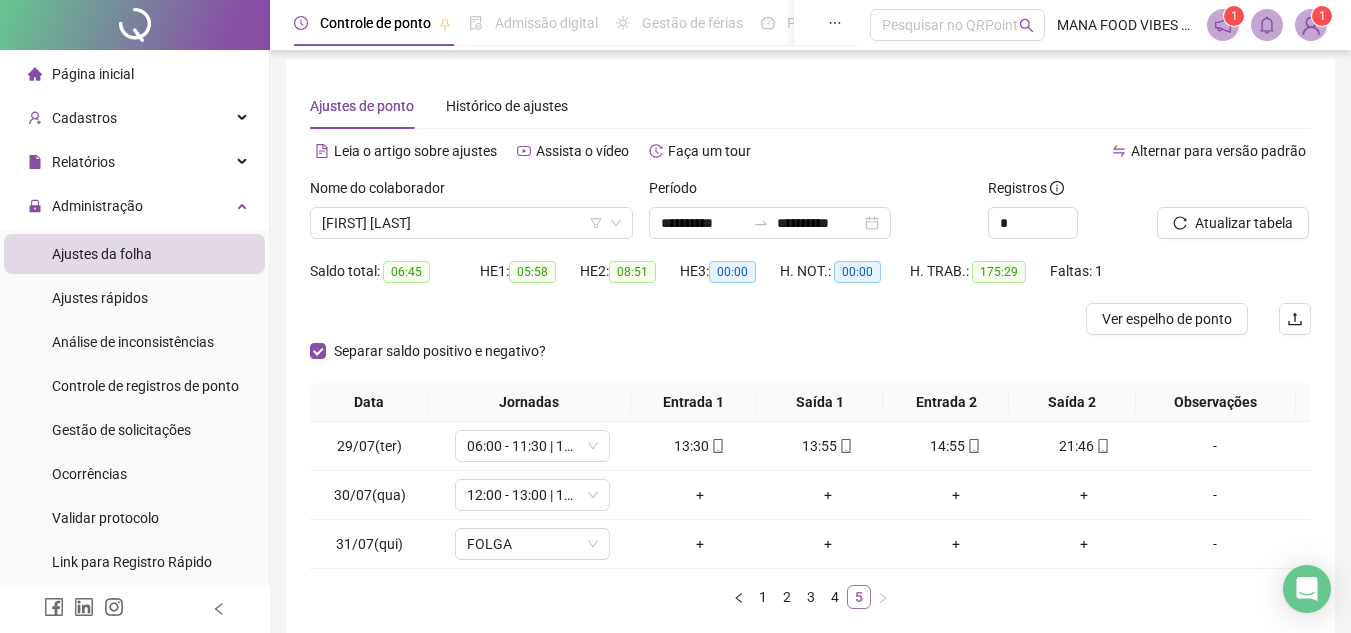 scroll, scrollTop: 0, scrollLeft: 0, axis: both 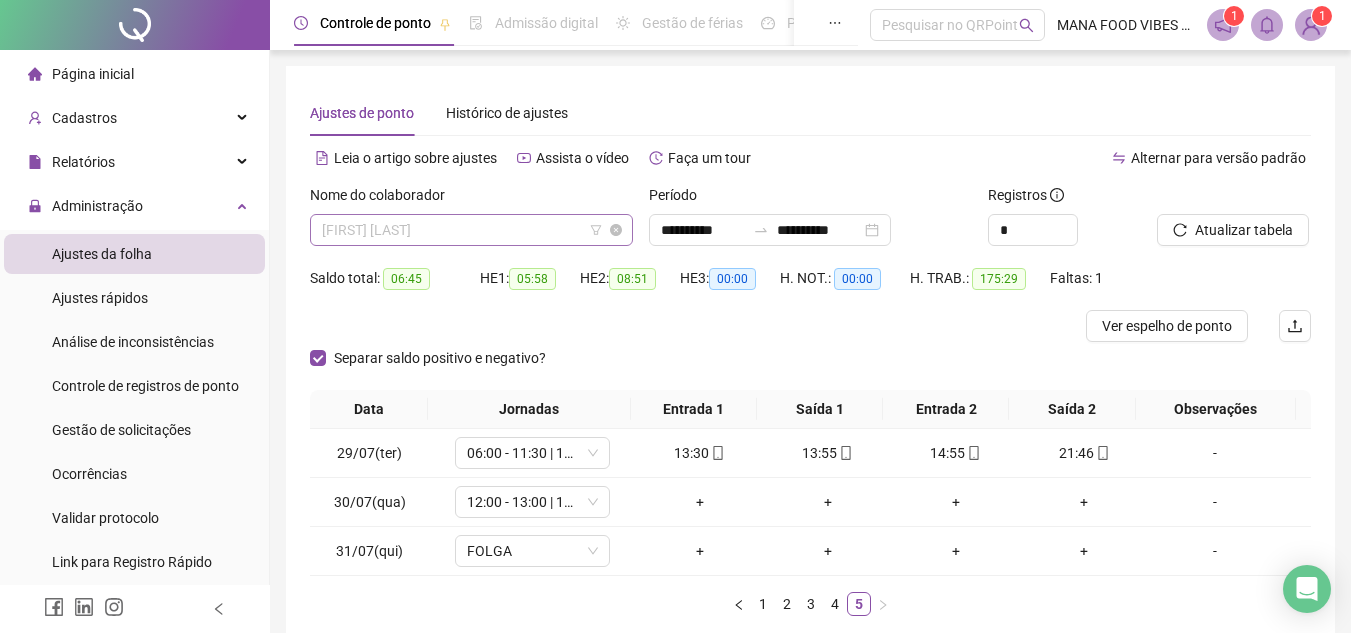 click on "[FIRST] [LAST]" at bounding box center (471, 230) 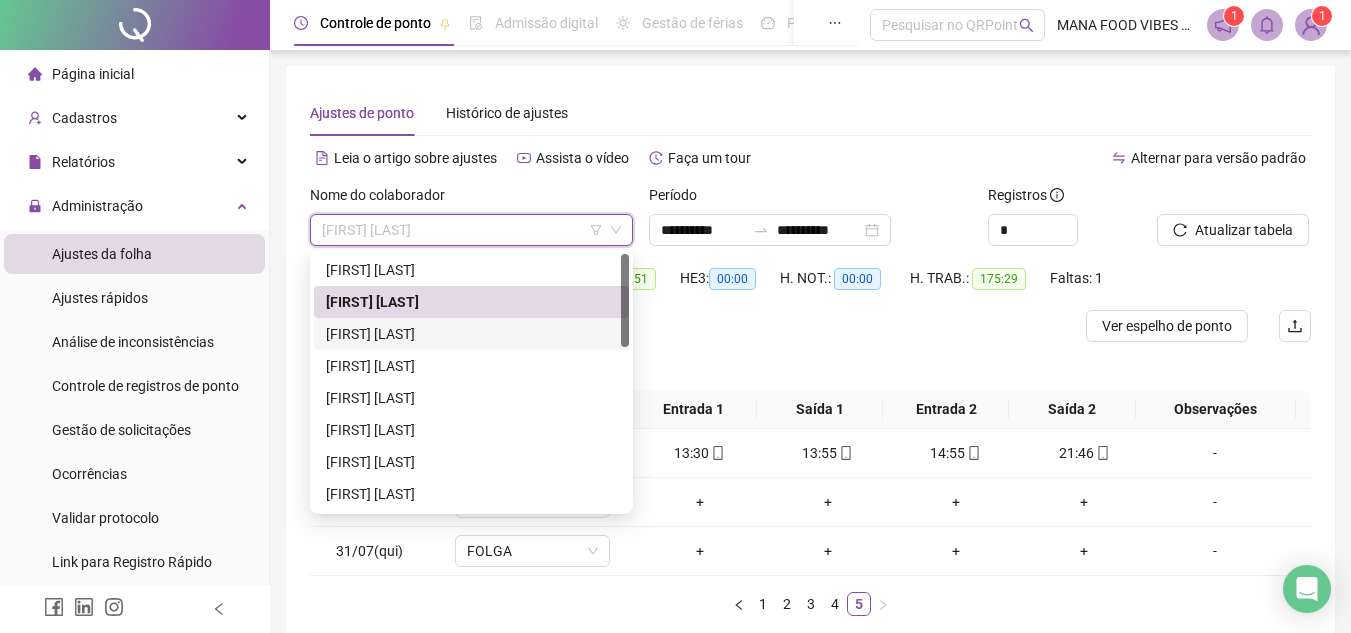 click on "[FIRST] [LAST]" at bounding box center (471, 334) 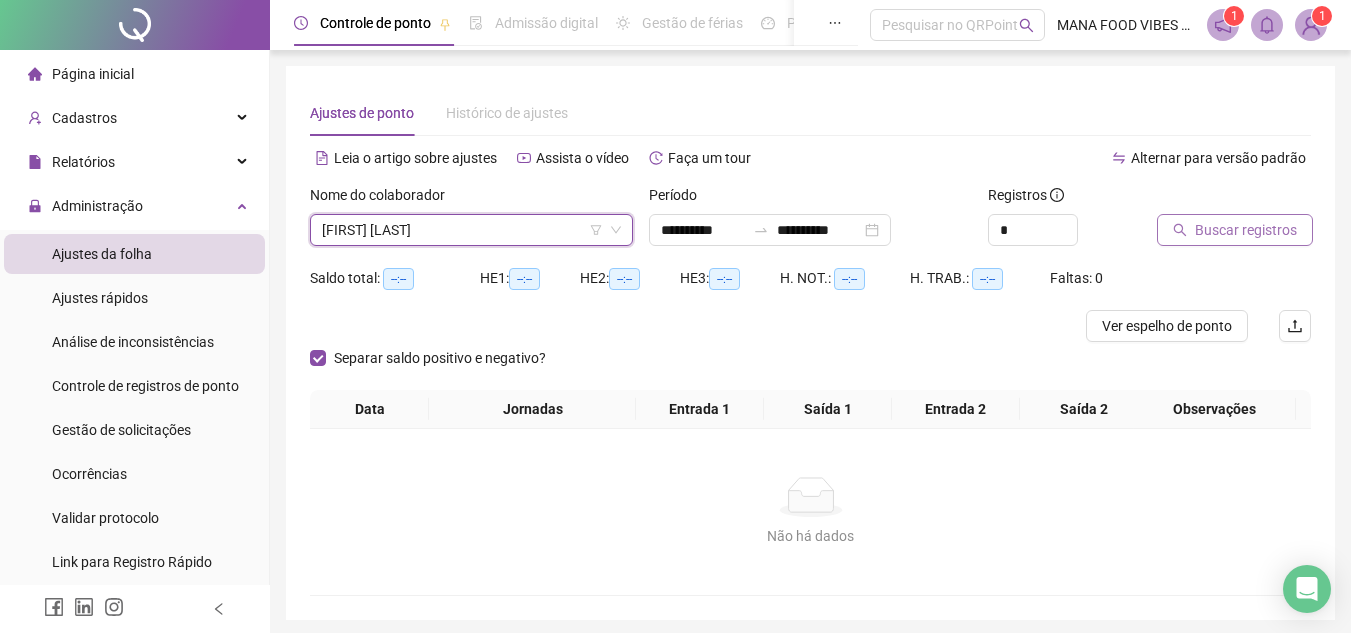 click on "Buscar registros" at bounding box center (1246, 230) 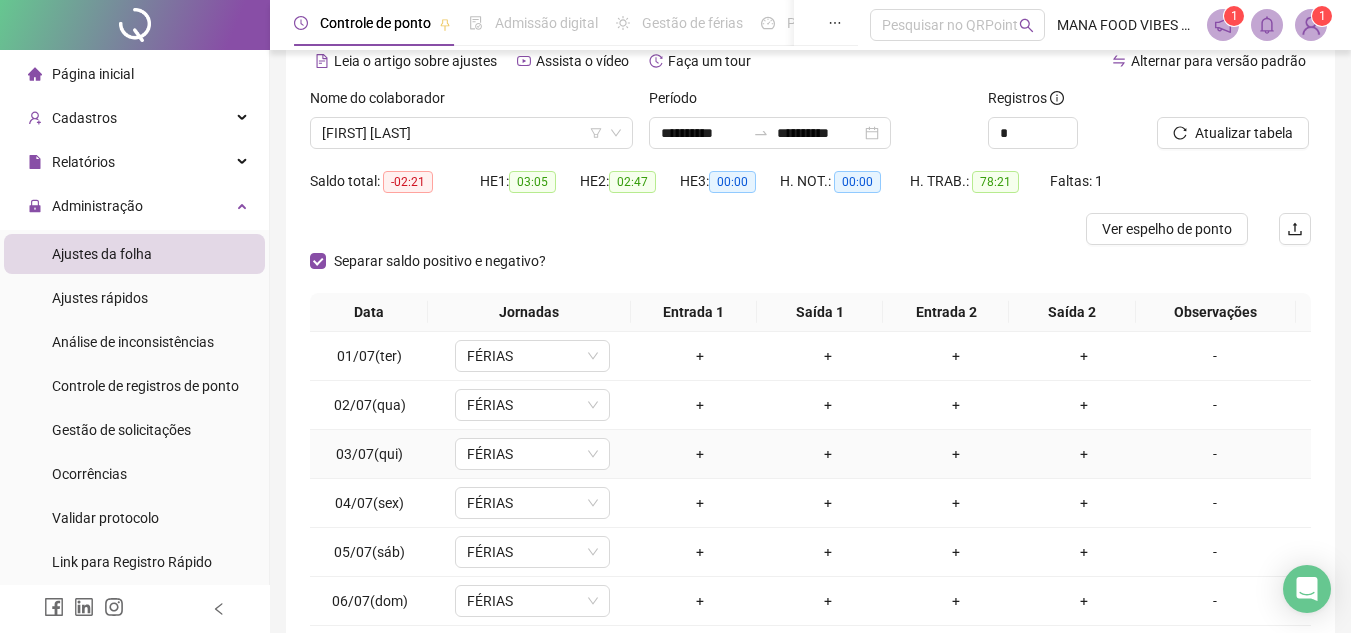 scroll, scrollTop: 305, scrollLeft: 0, axis: vertical 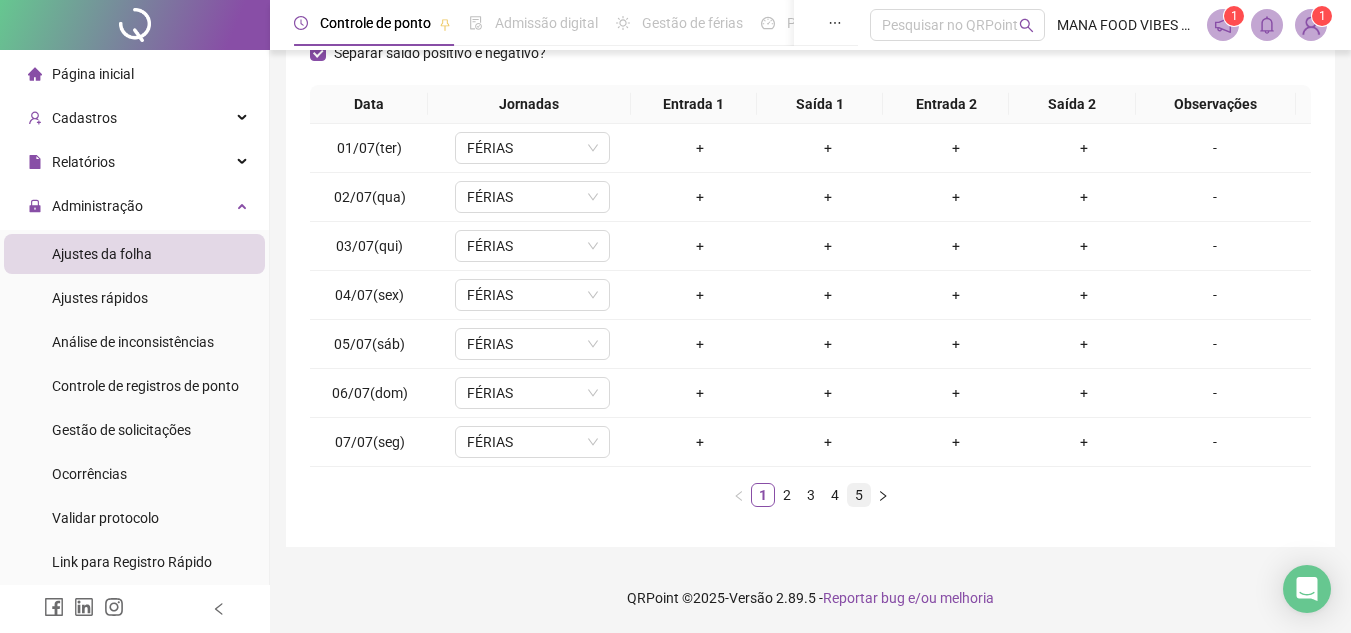 click on "5" at bounding box center [859, 495] 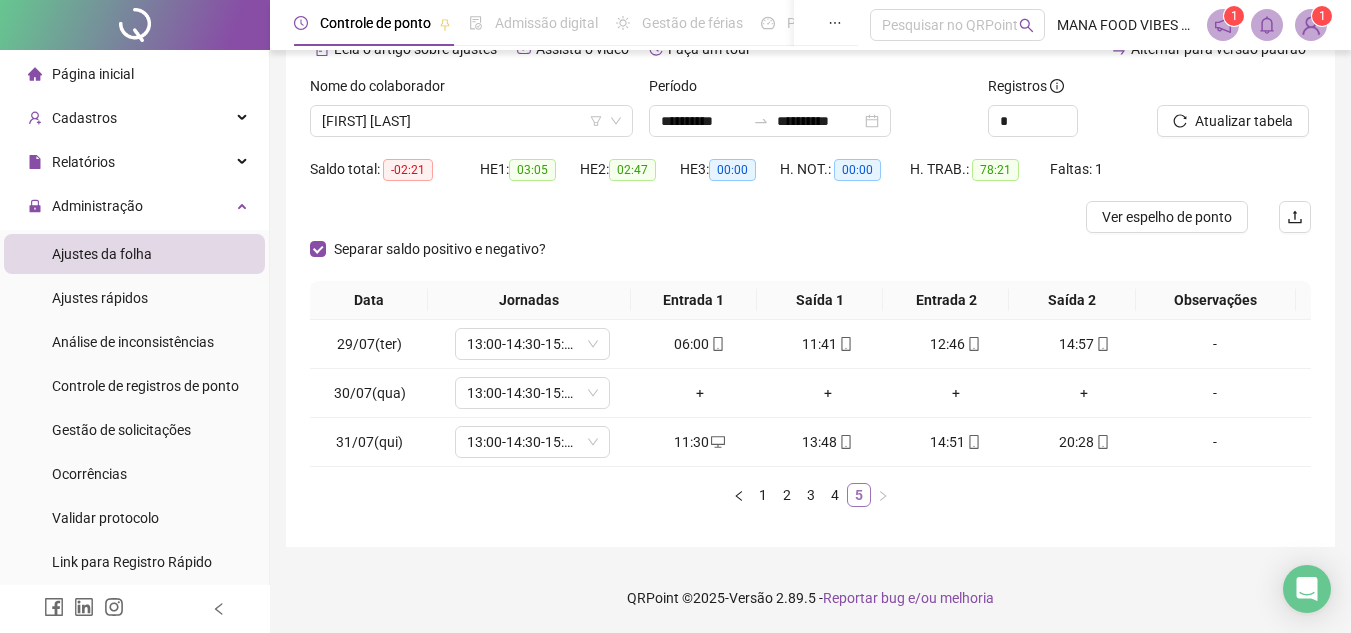scroll, scrollTop: 109, scrollLeft: 0, axis: vertical 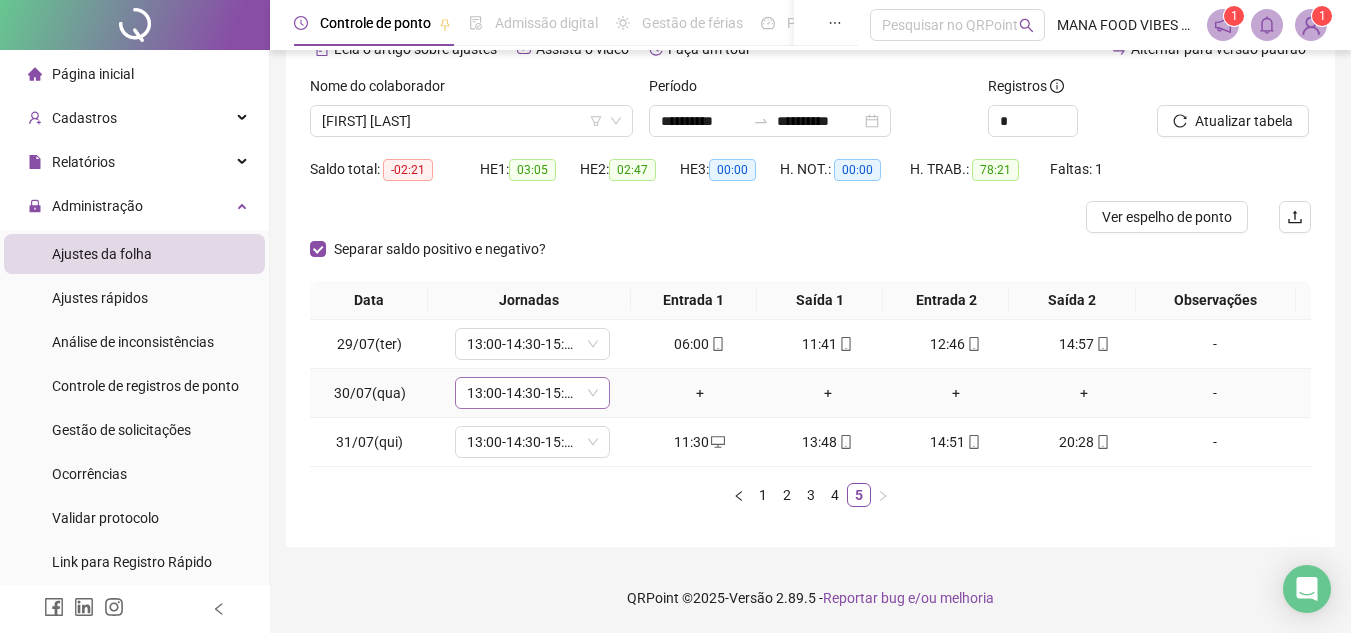 click on "13:00-14:30-15:30-21:20" at bounding box center (532, 393) 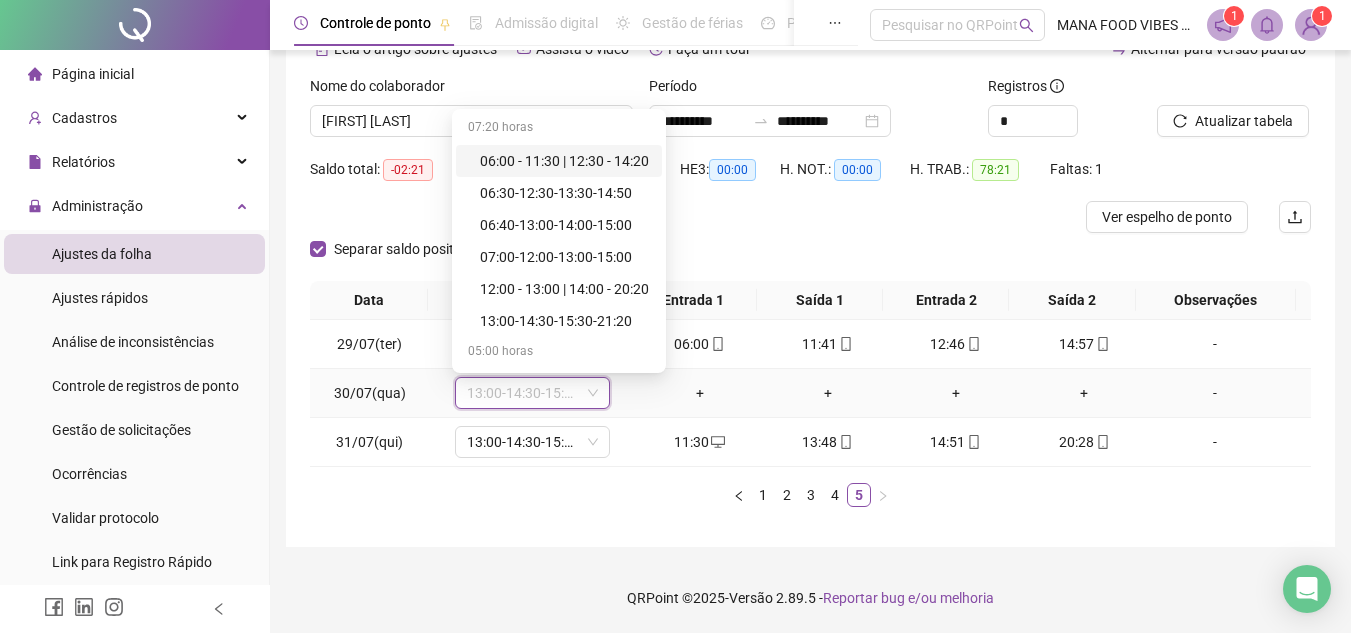 type on "*" 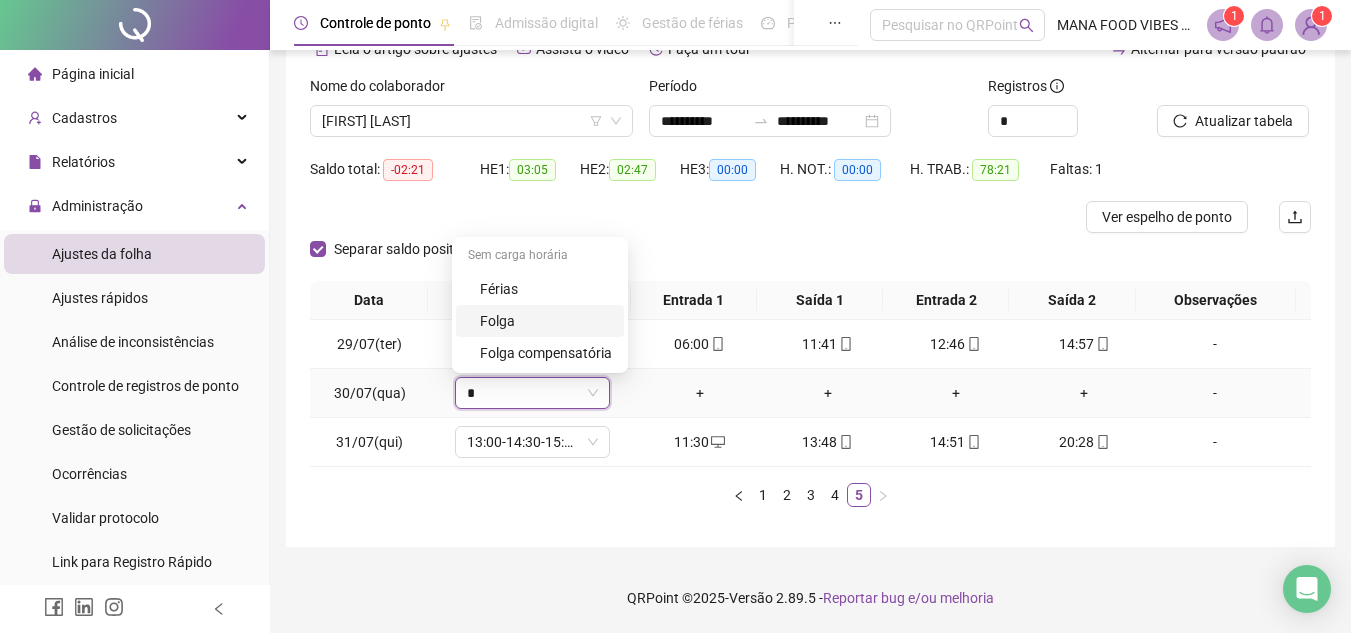 click on "Folga" at bounding box center (546, 321) 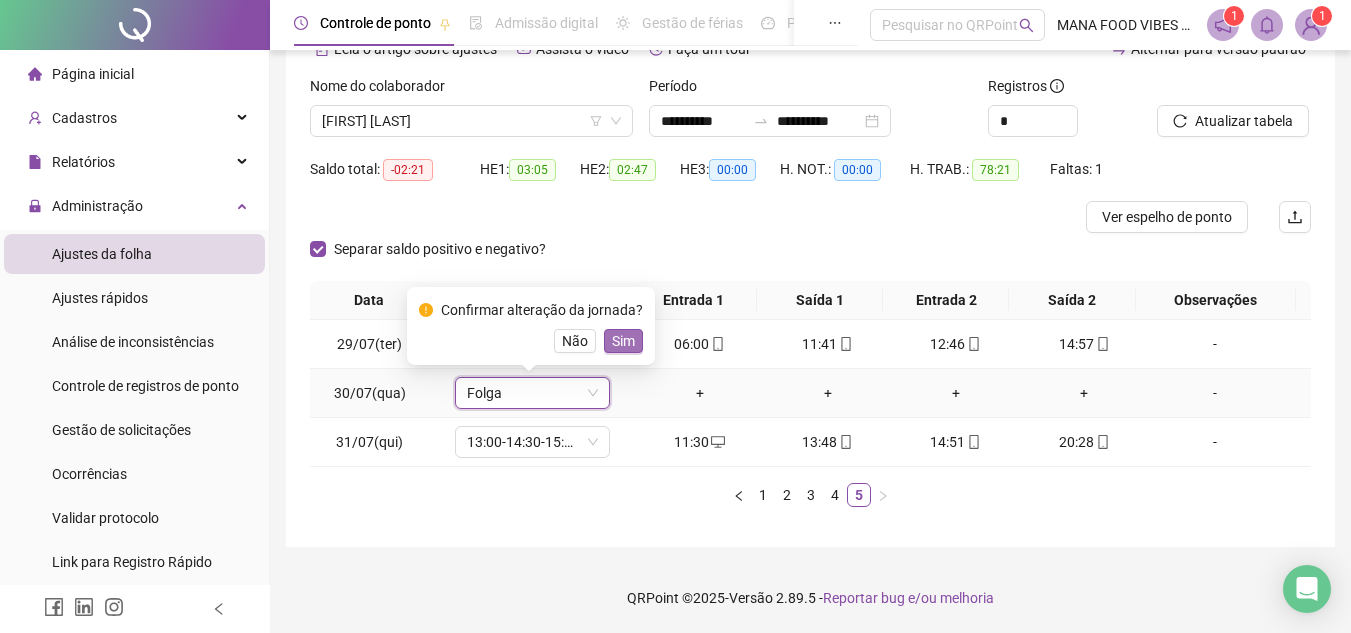 click on "Sim" at bounding box center (623, 341) 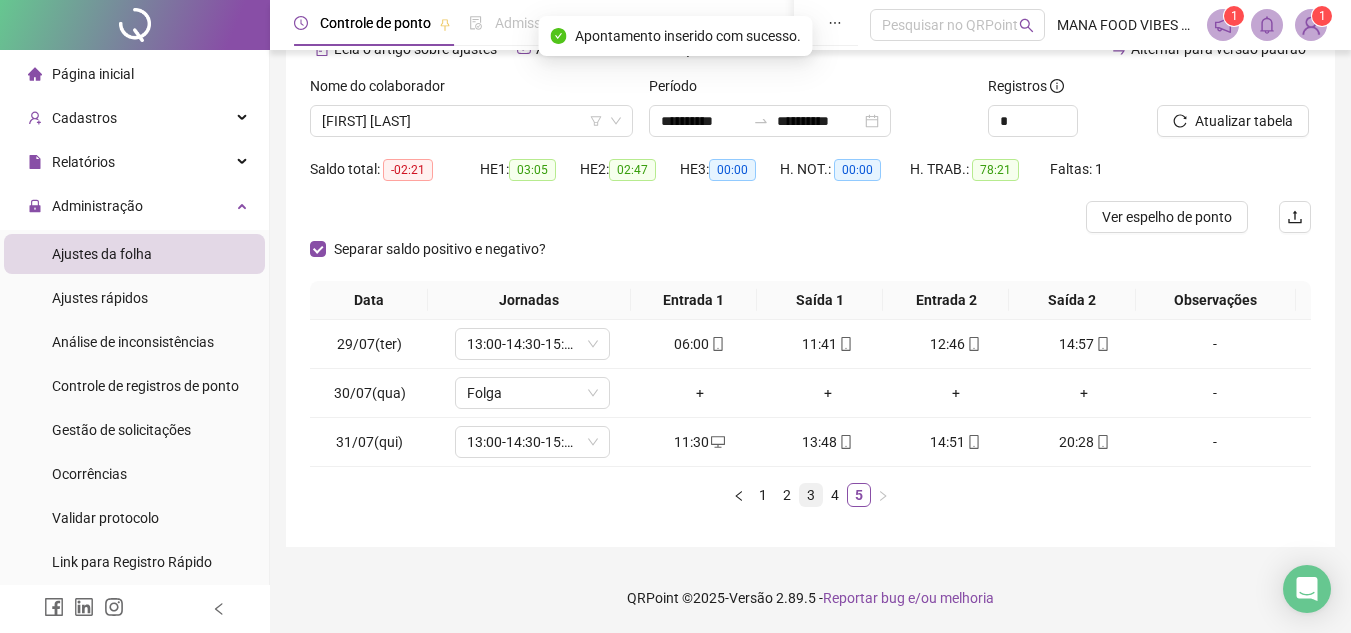 click on "3" at bounding box center [811, 495] 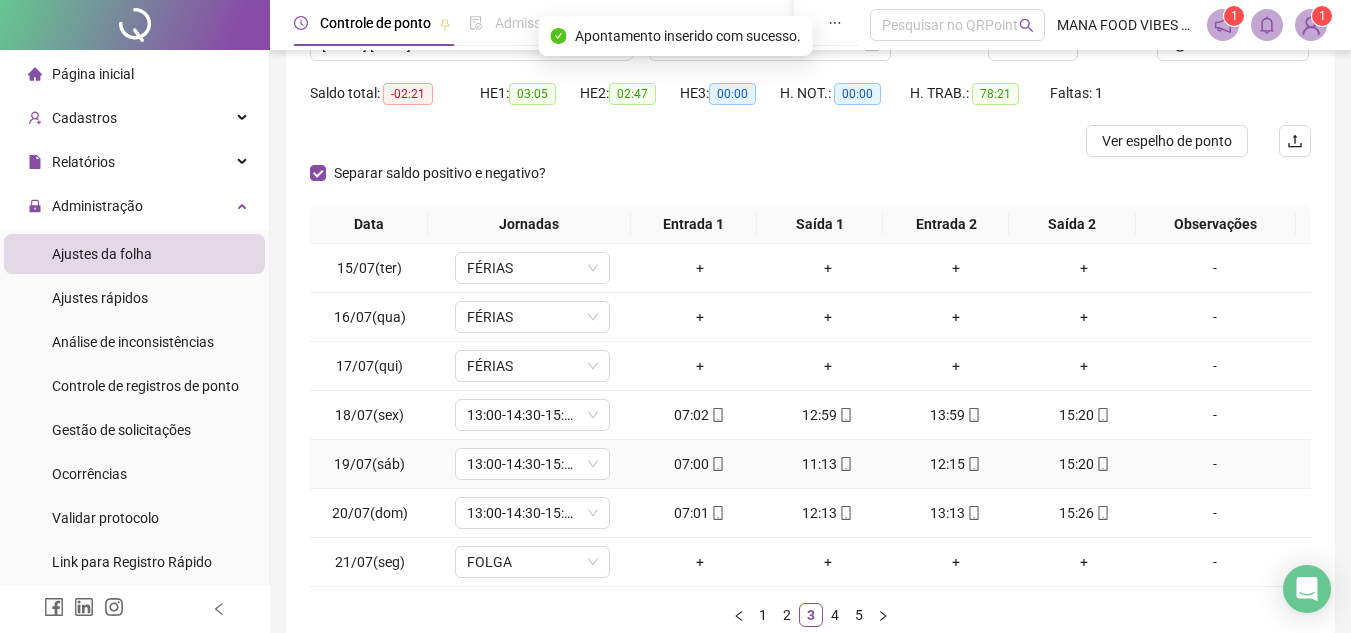 scroll, scrollTop: 305, scrollLeft: 0, axis: vertical 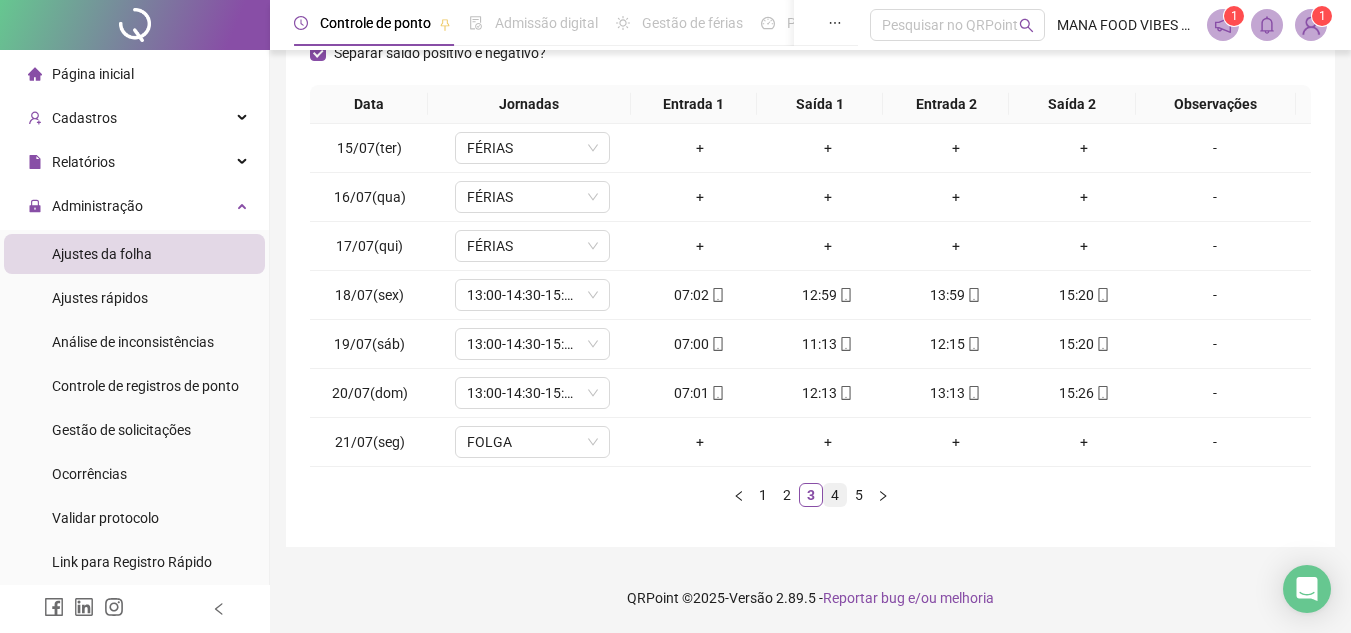click on "4" at bounding box center (835, 495) 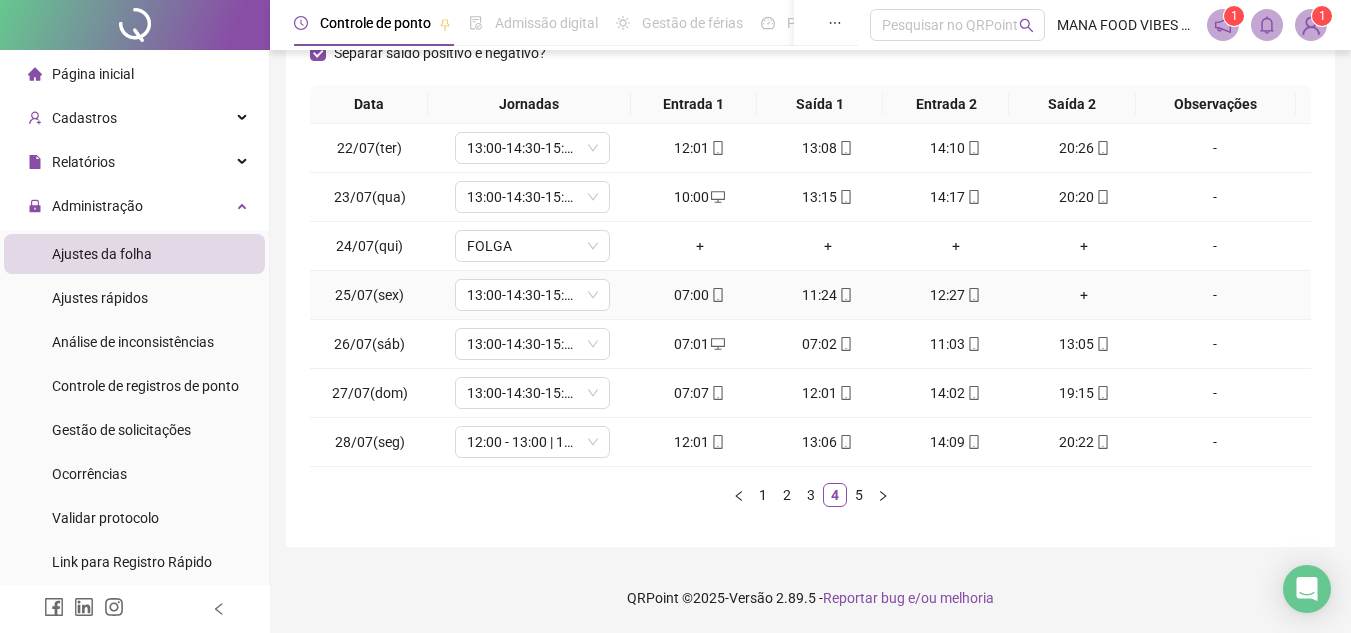 drag, startPoint x: 1069, startPoint y: 288, endPoint x: 1180, endPoint y: 272, distance: 112.147224 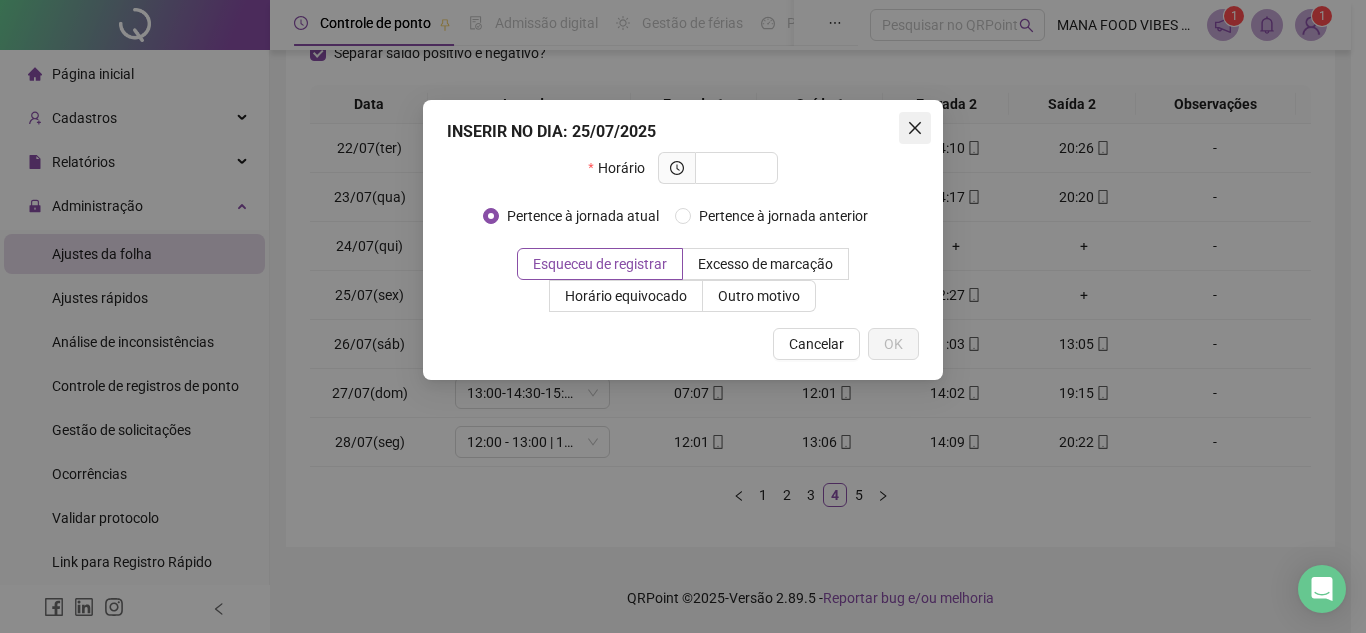 click at bounding box center (915, 128) 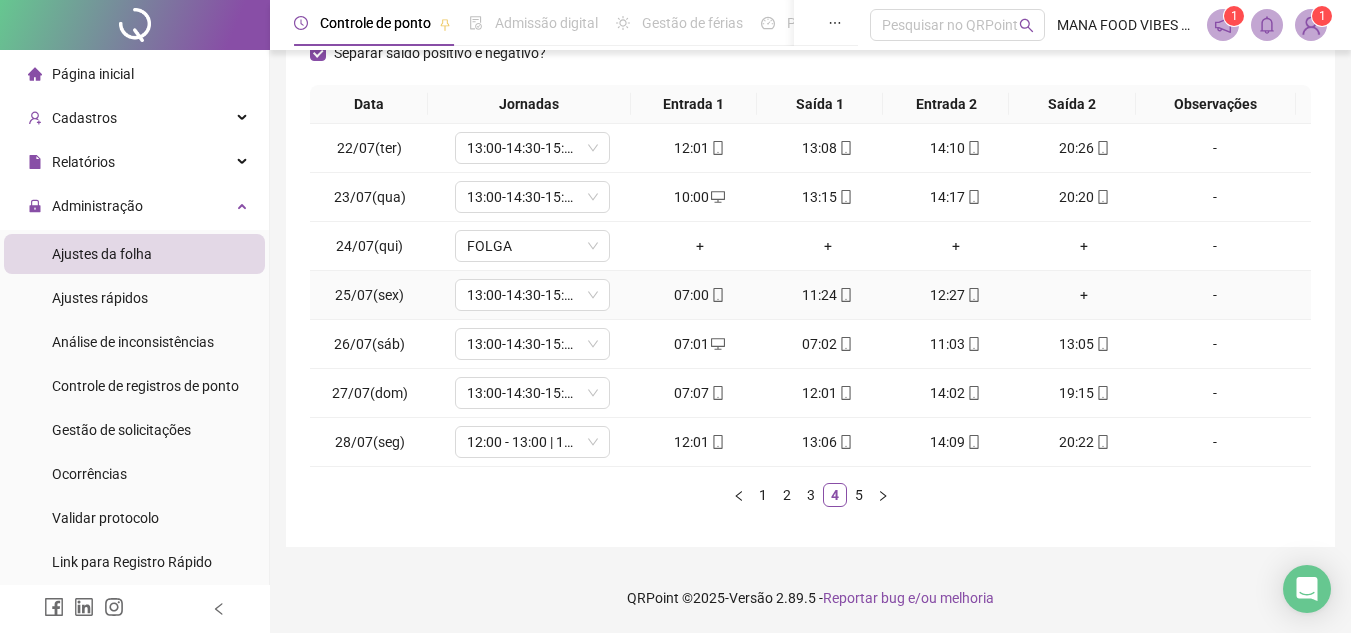 click on "+" at bounding box center [1084, 295] 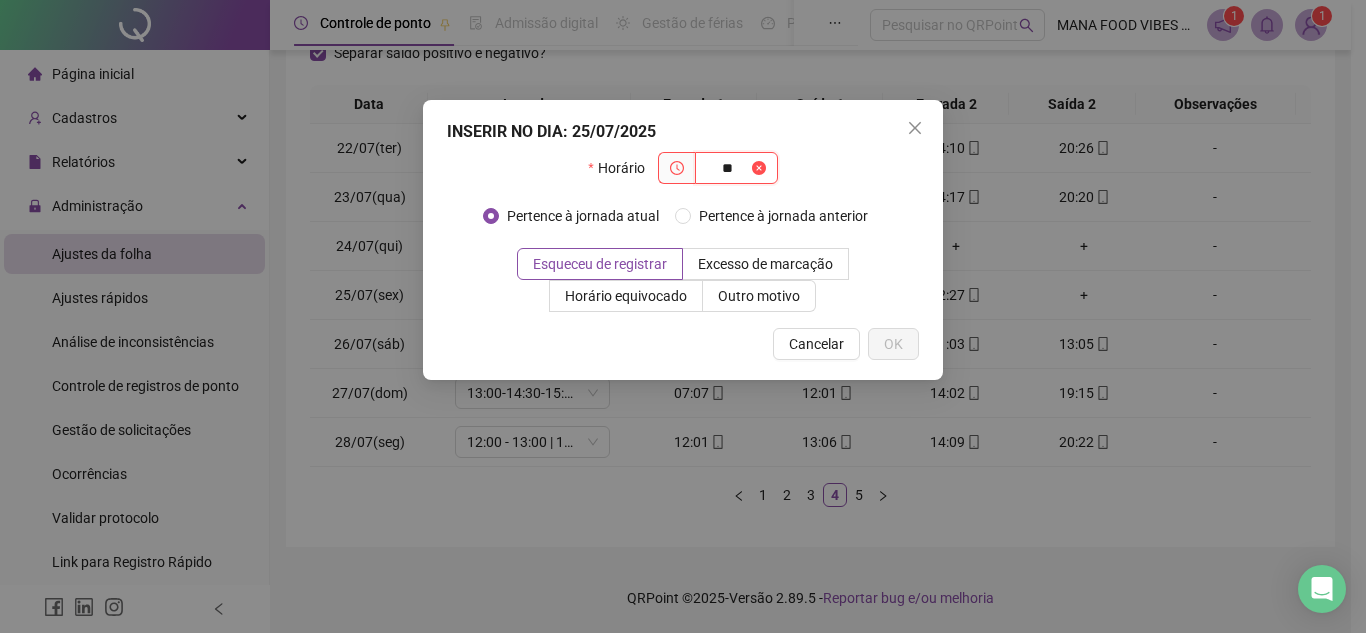 type on "*" 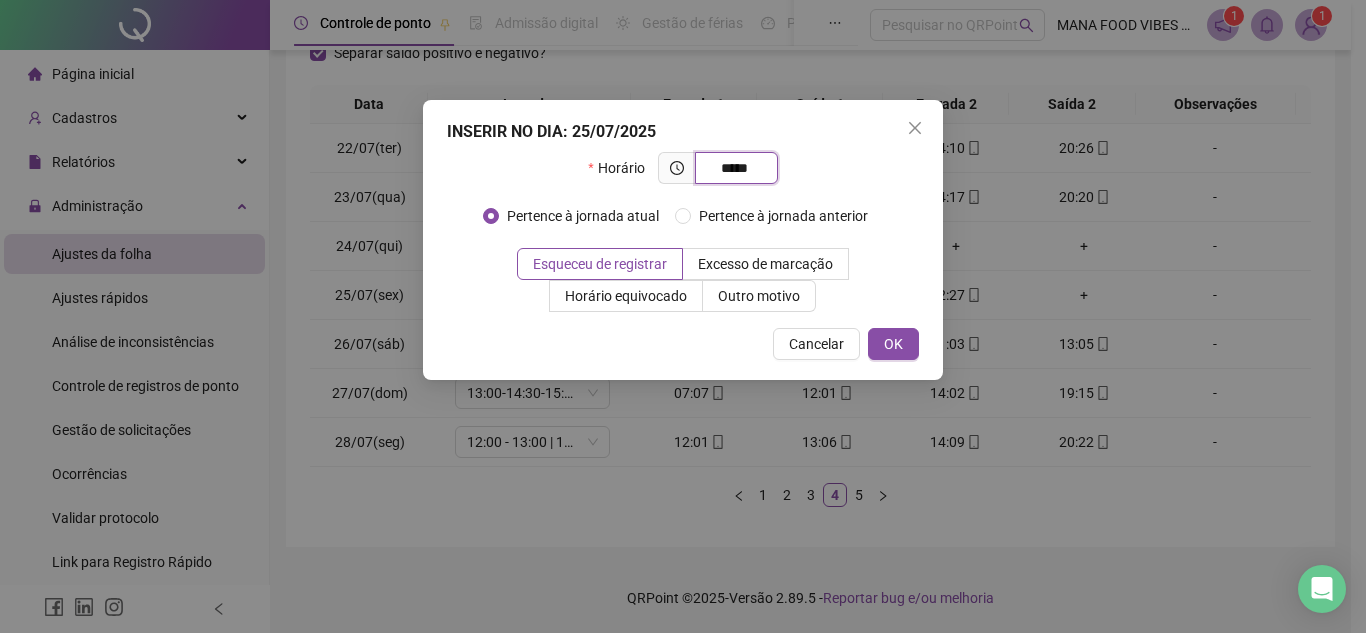 type on "*****" 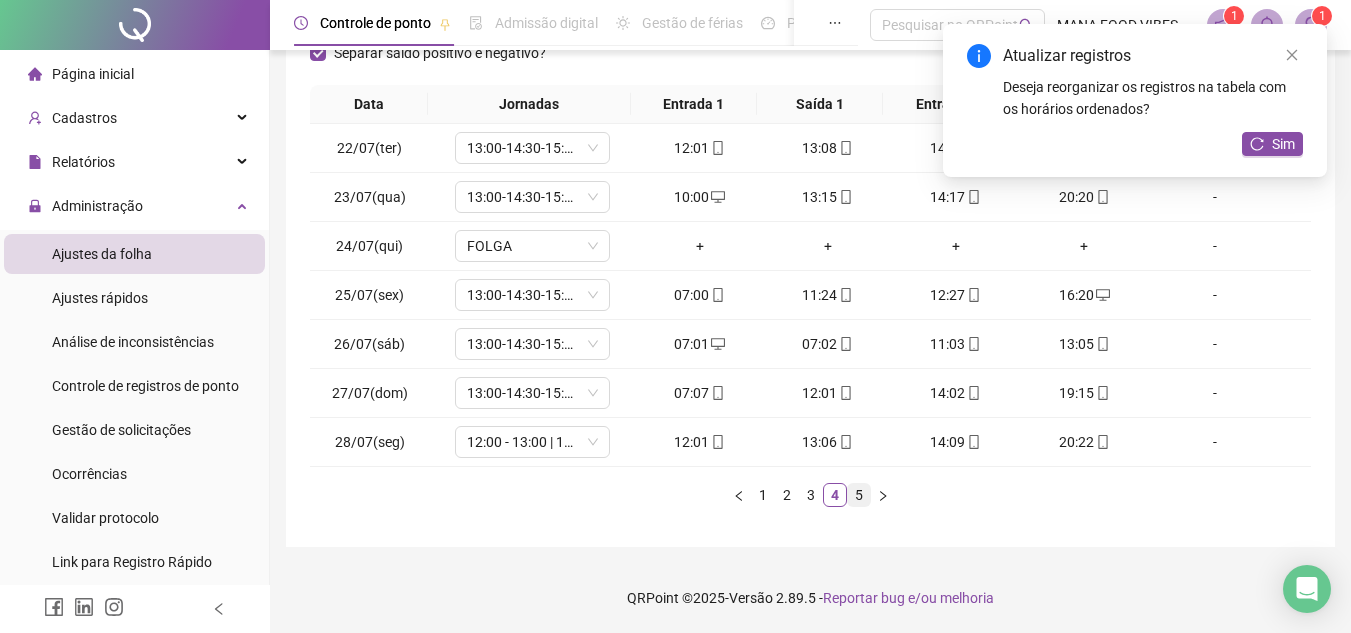 click on "5" at bounding box center [859, 495] 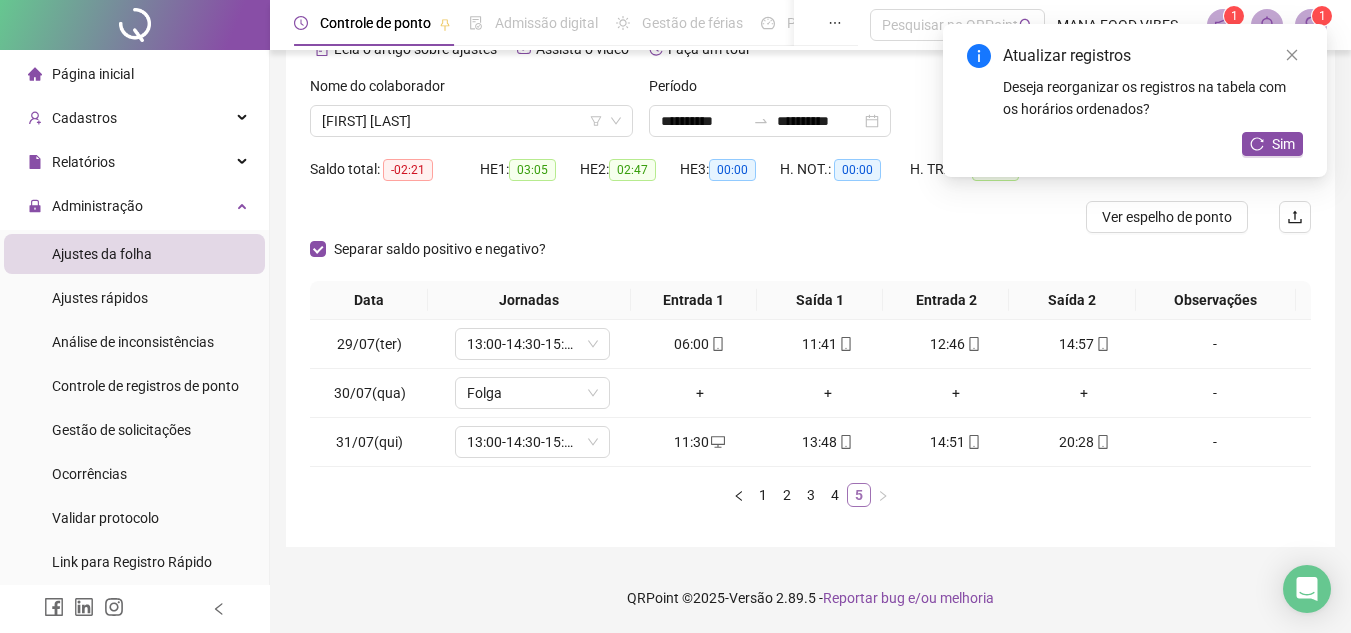 scroll, scrollTop: 109, scrollLeft: 0, axis: vertical 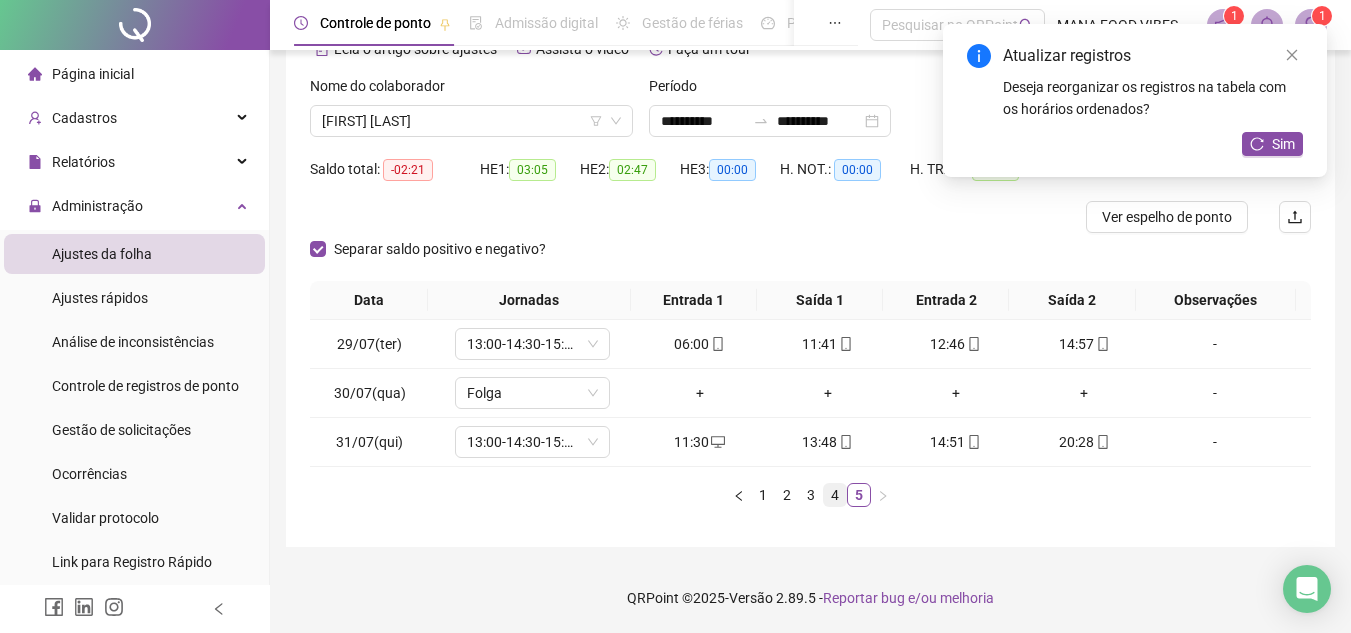 click on "4" at bounding box center (835, 495) 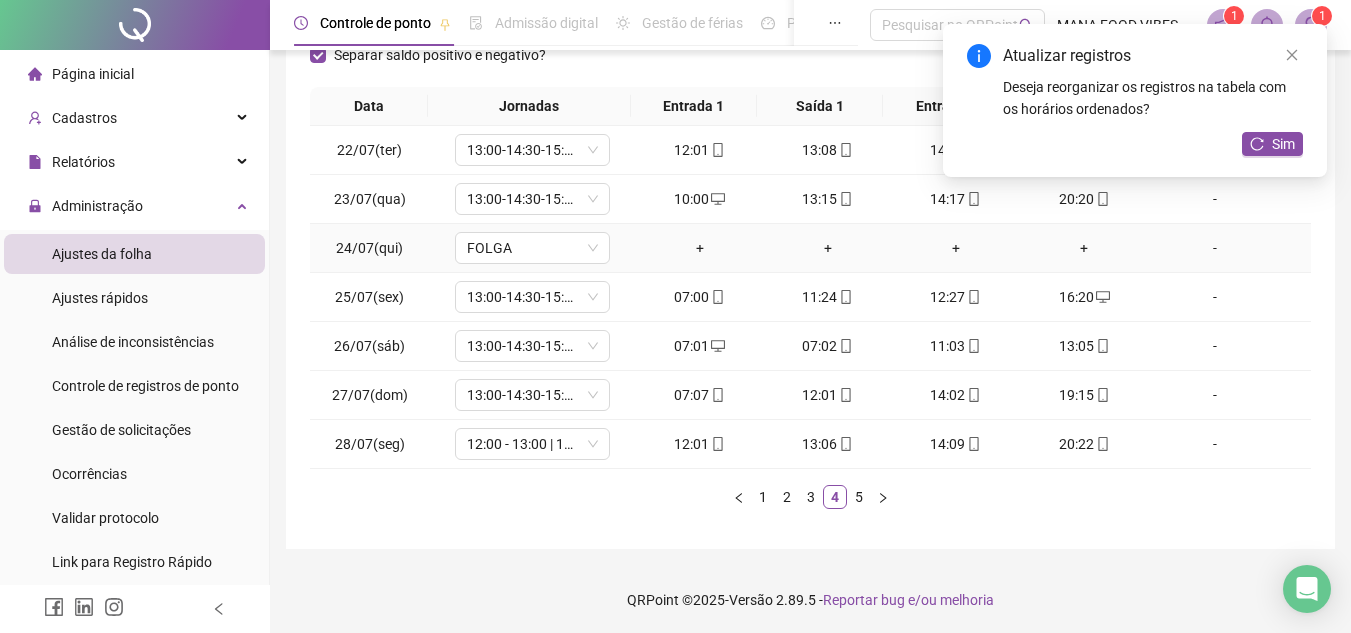 scroll, scrollTop: 305, scrollLeft: 0, axis: vertical 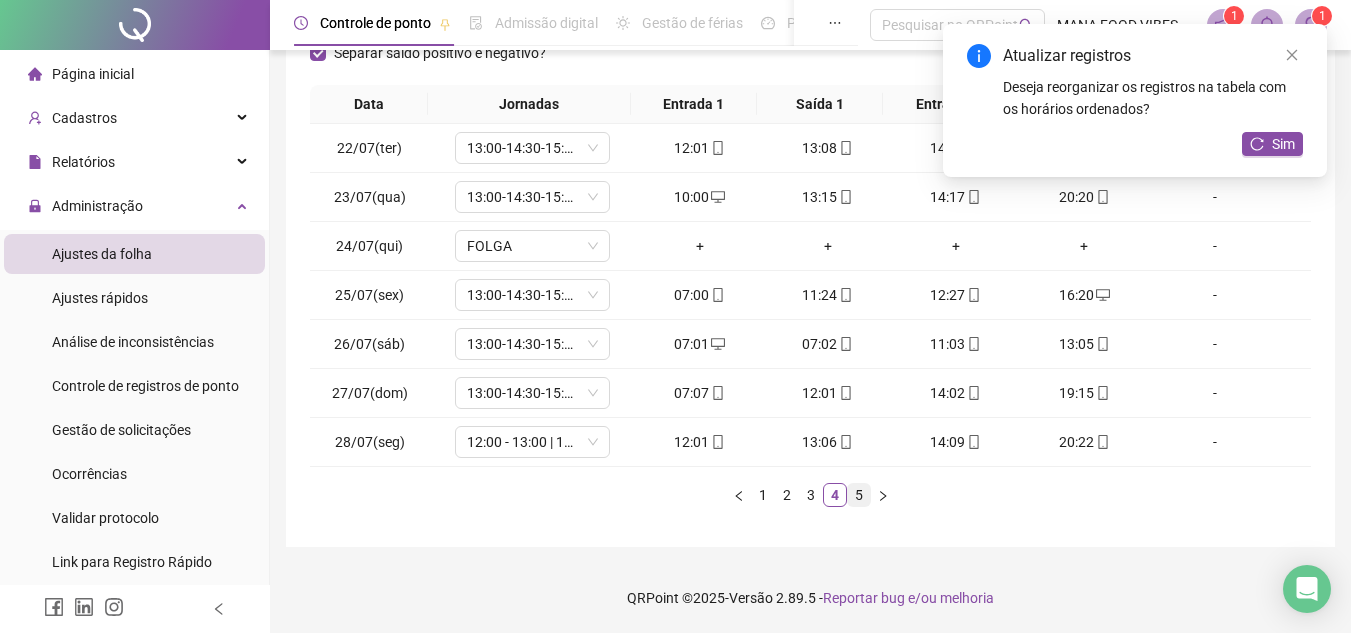 click on "5" at bounding box center [859, 495] 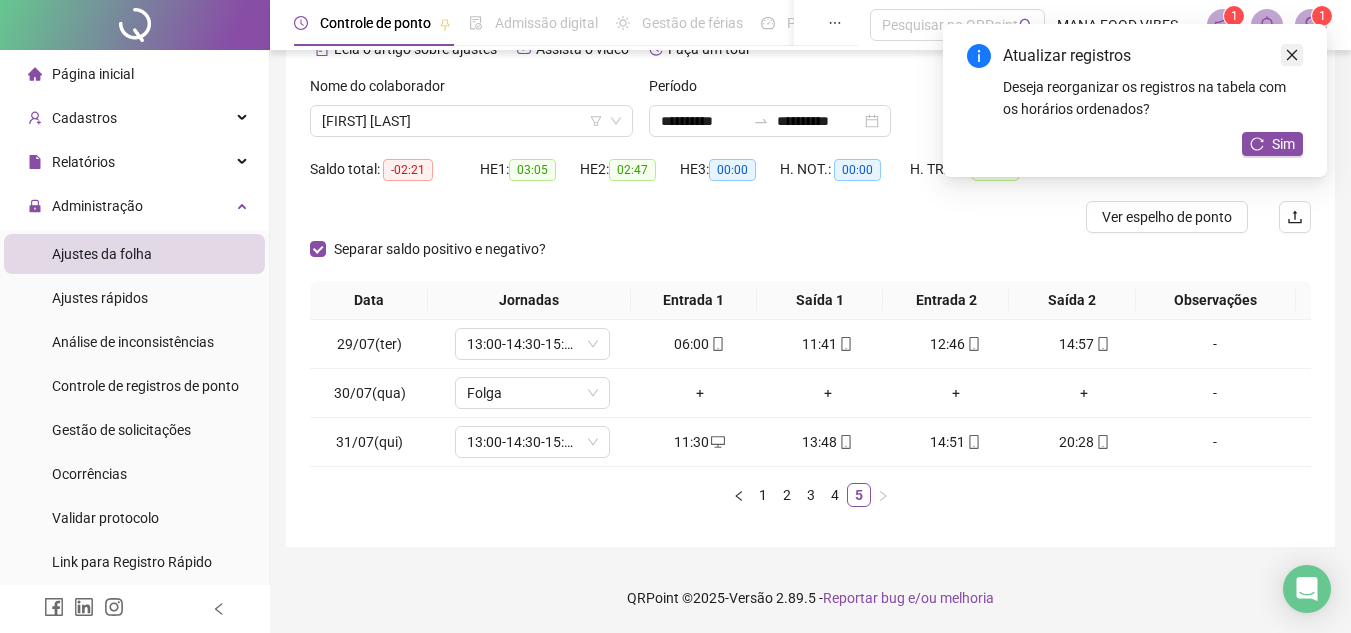 click 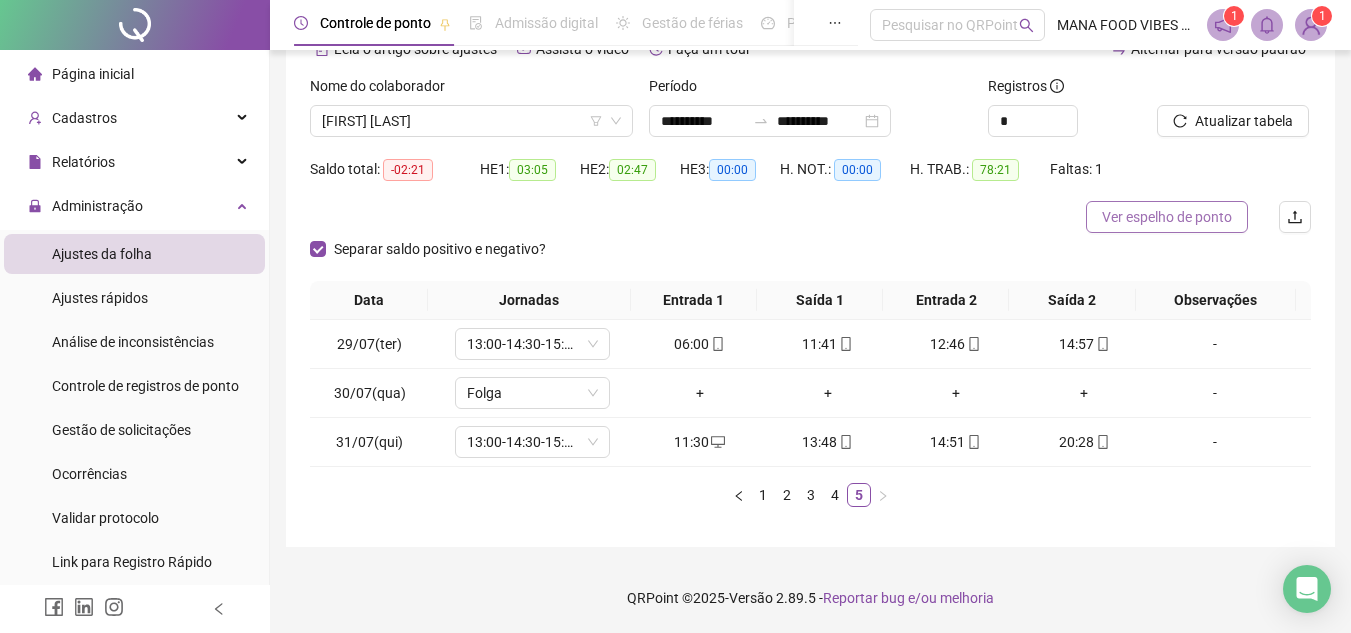 click on "Ver espelho de ponto" at bounding box center (1167, 217) 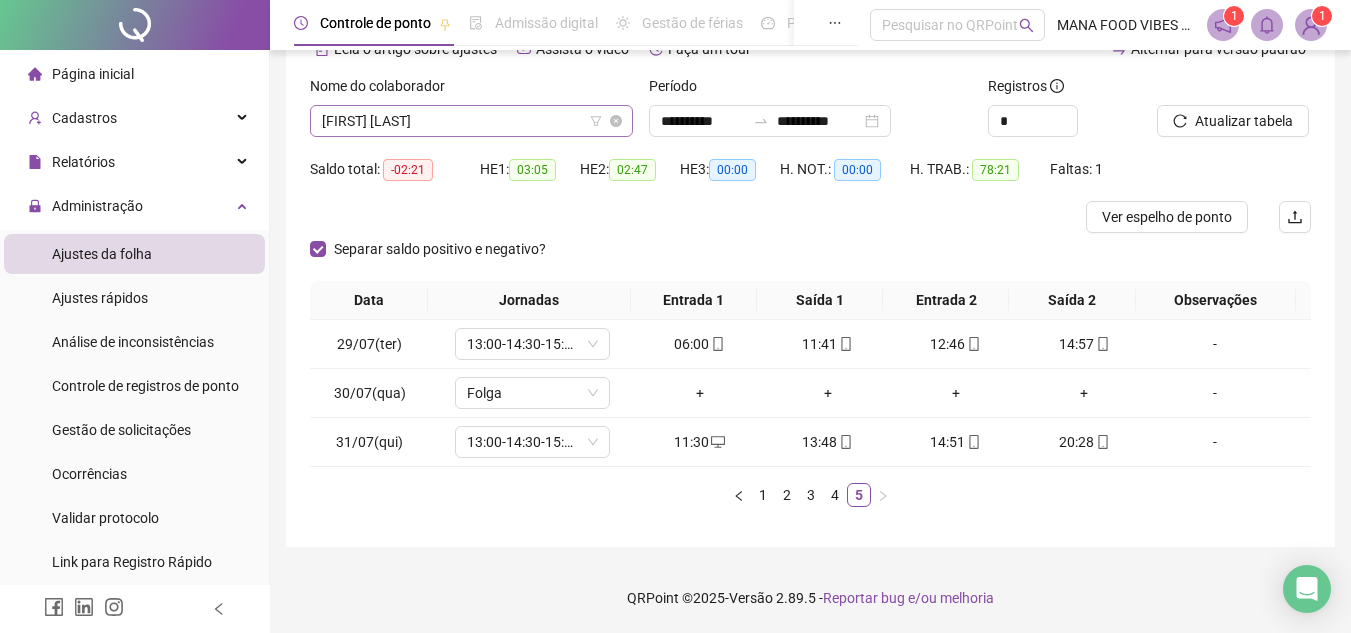 click on "[FIRST] [LAST]" at bounding box center [471, 121] 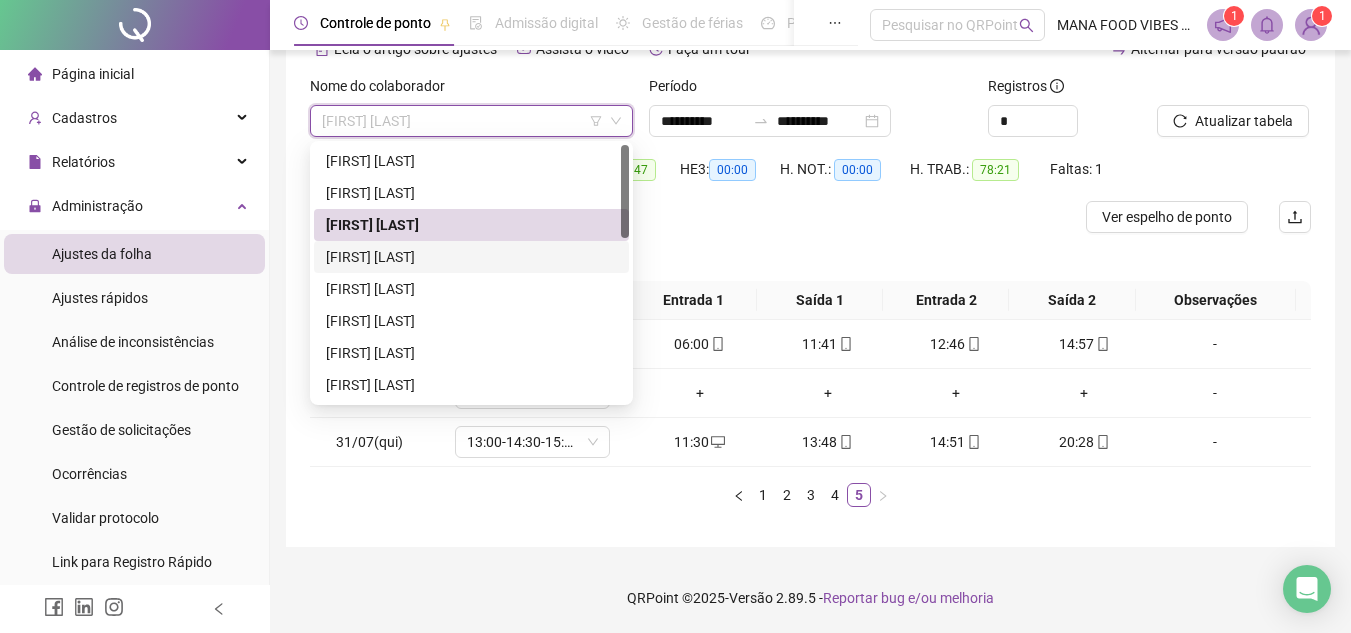 click on "[FIRST] [LAST]" at bounding box center (471, 257) 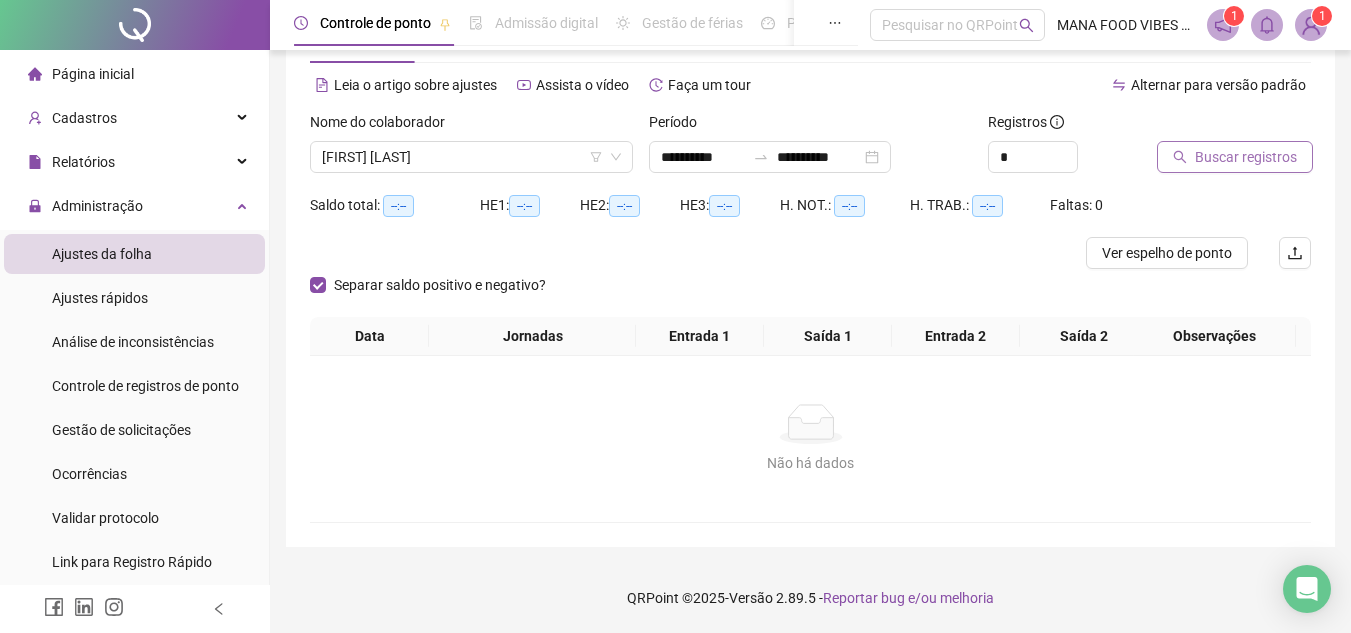 click on "Buscar registros" at bounding box center [1246, 157] 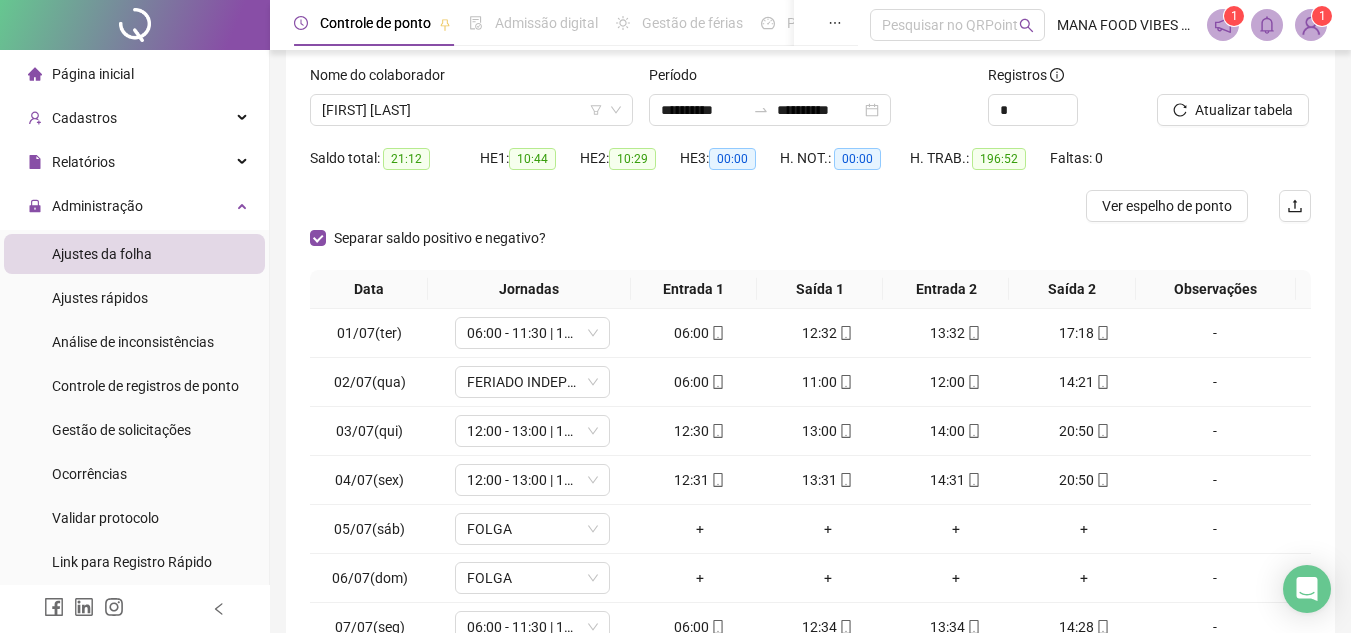 scroll, scrollTop: 5, scrollLeft: 0, axis: vertical 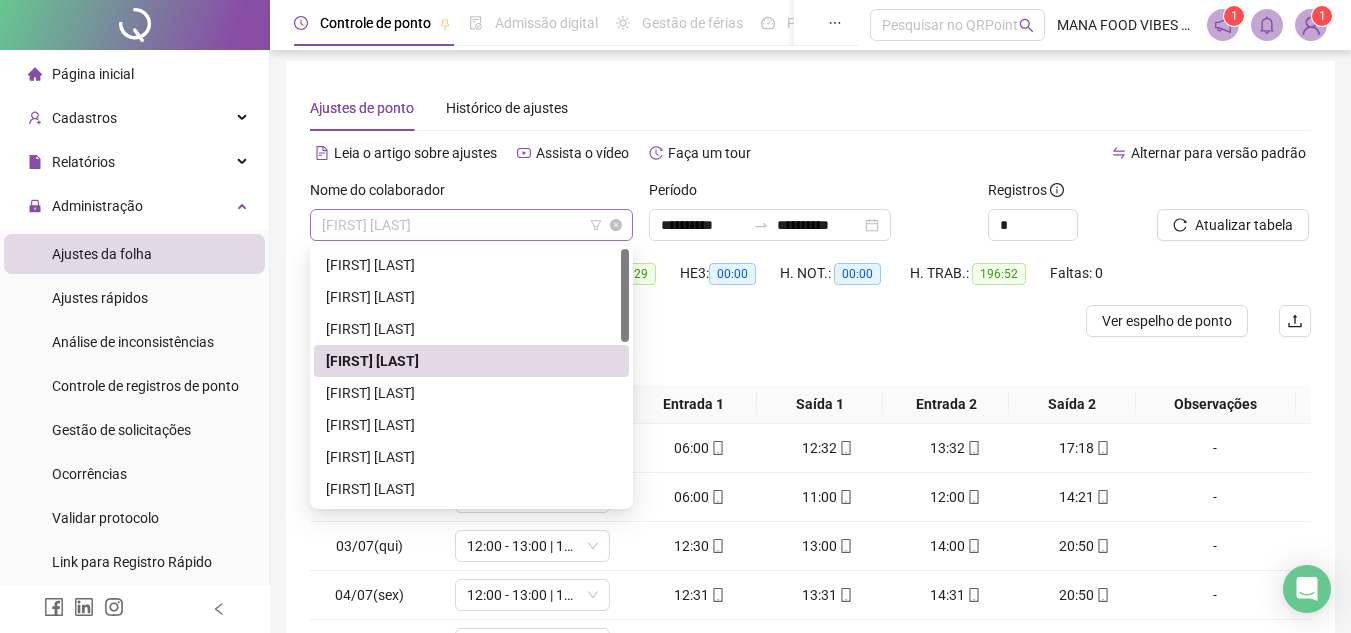 click on "[FIRST] [LAST]" at bounding box center (471, 225) 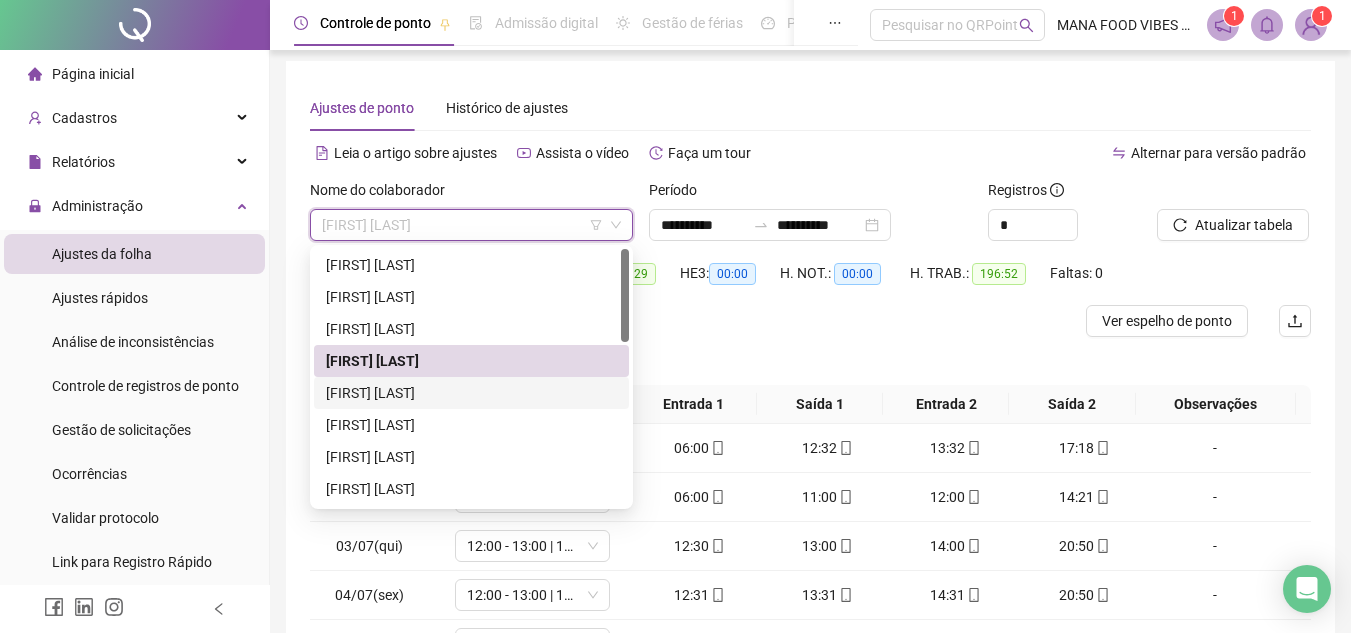 click on "[FIRST] [LAST]" at bounding box center [471, 393] 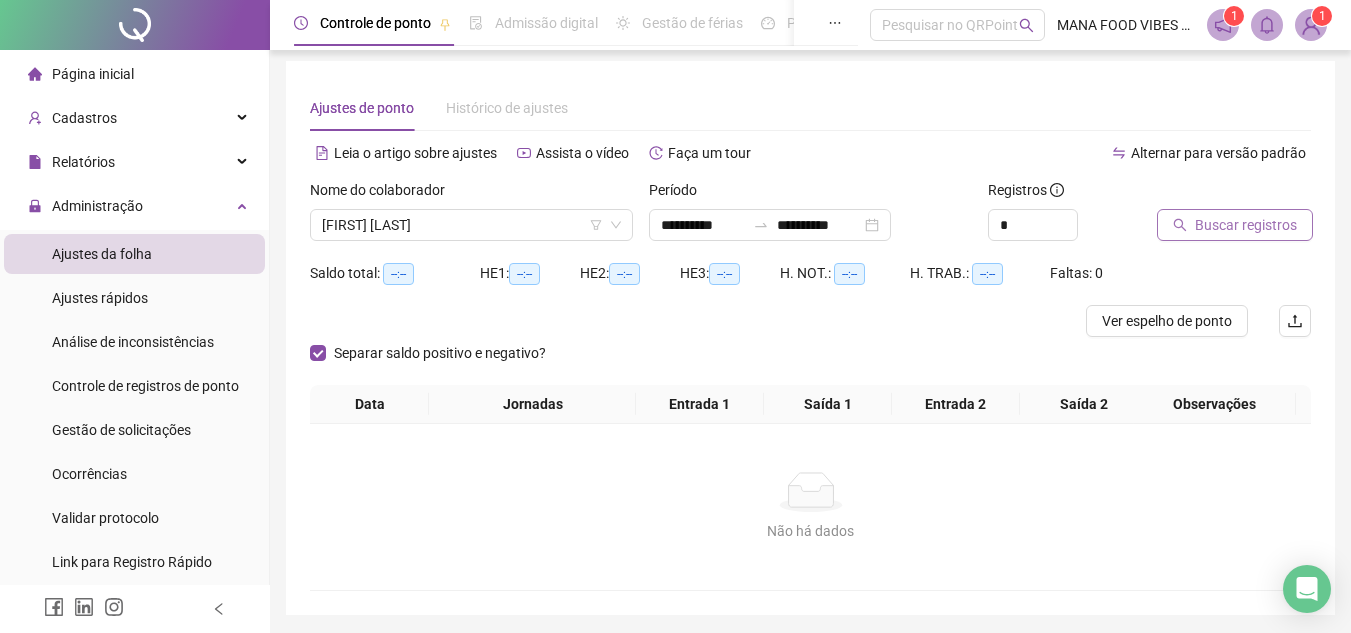 click on "Buscar registros" at bounding box center (1246, 225) 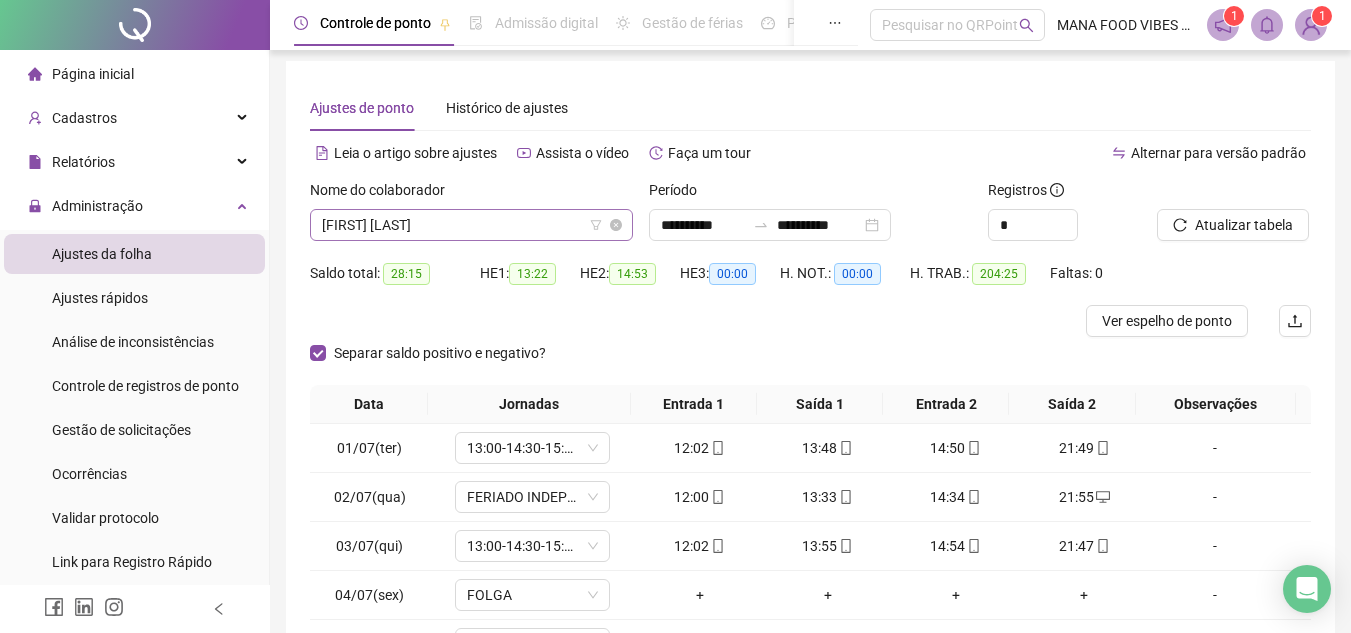 click on "[FIRST] [LAST]" at bounding box center [471, 225] 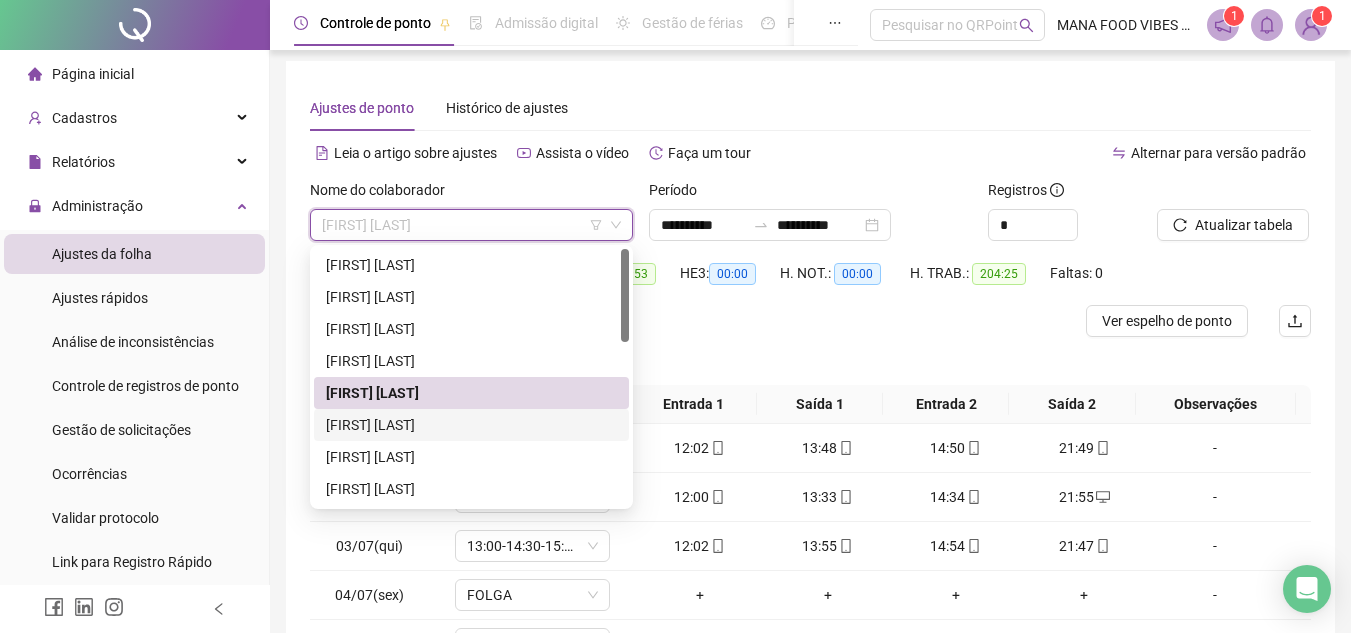 click on "[FIRST] [LAST]" at bounding box center (471, 425) 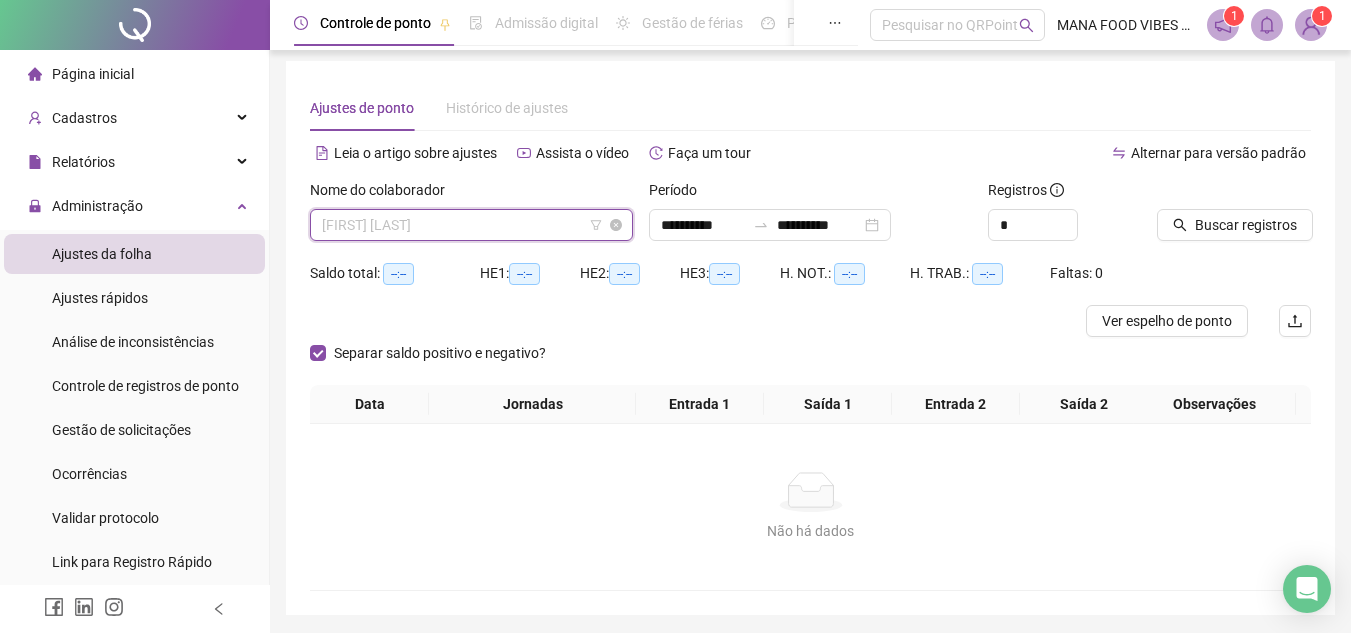 click on "[FIRST] [LAST]" at bounding box center (471, 225) 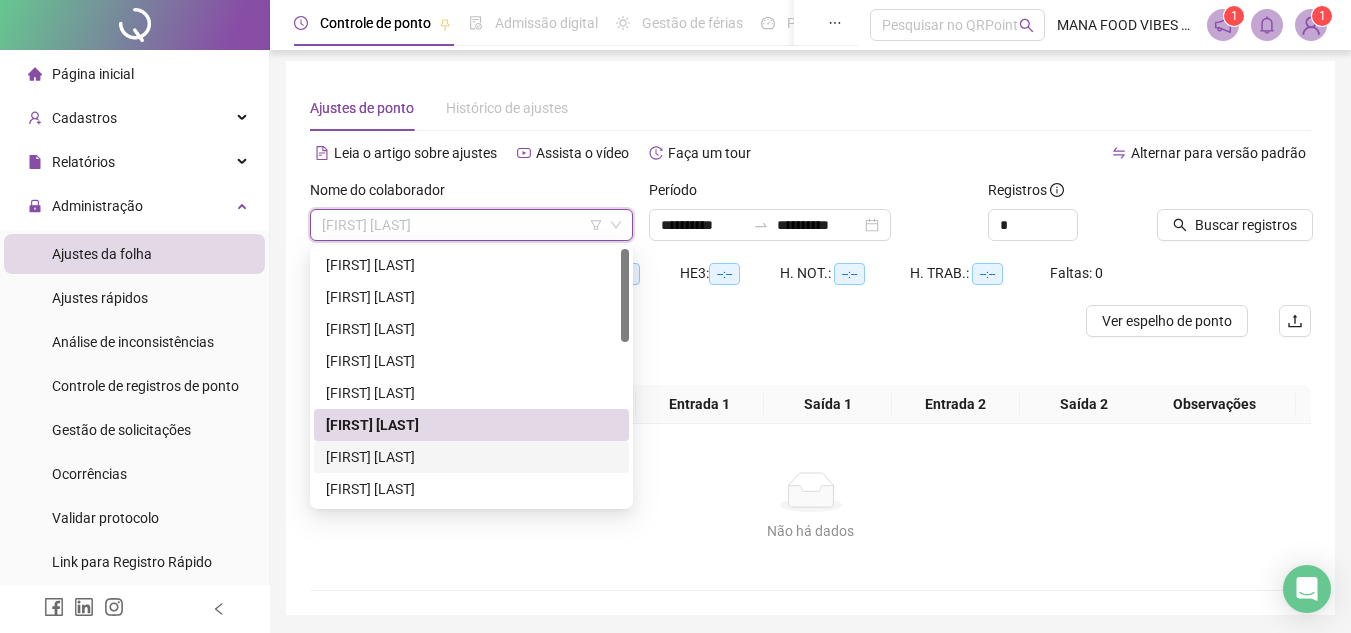 click on "[FIRST] [LAST]" at bounding box center (471, 457) 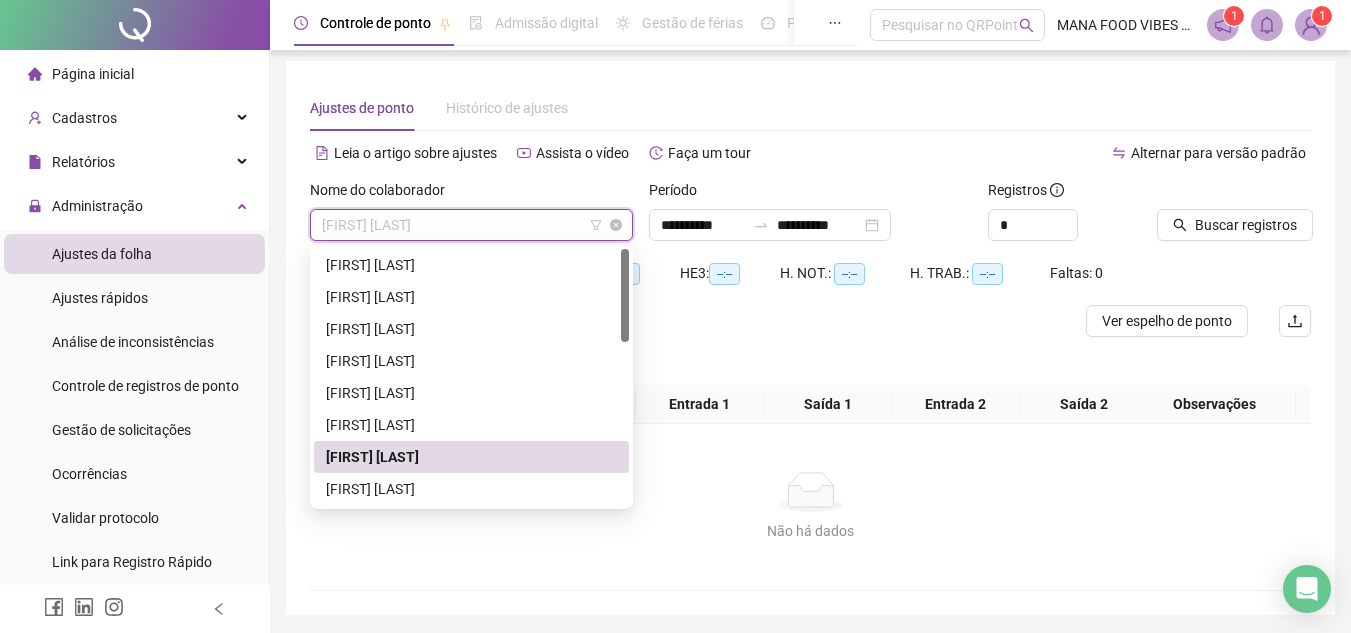 click on "[FIRST] [LAST]" at bounding box center (471, 225) 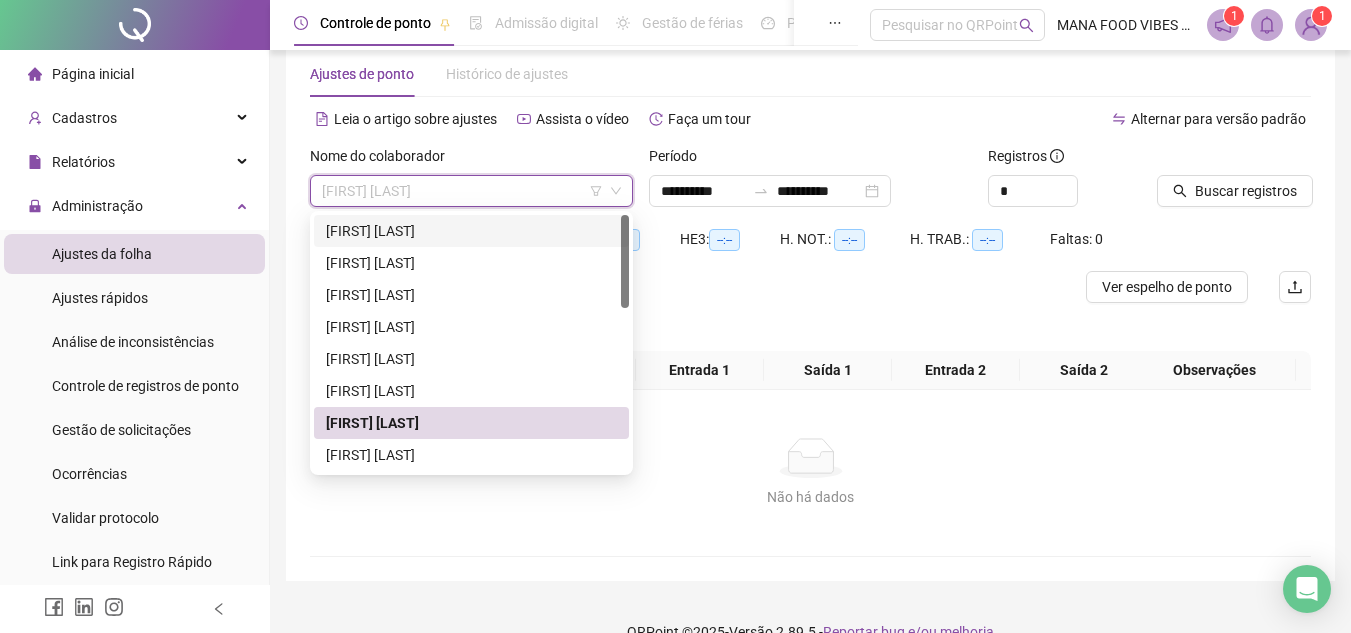 scroll, scrollTop: 73, scrollLeft: 0, axis: vertical 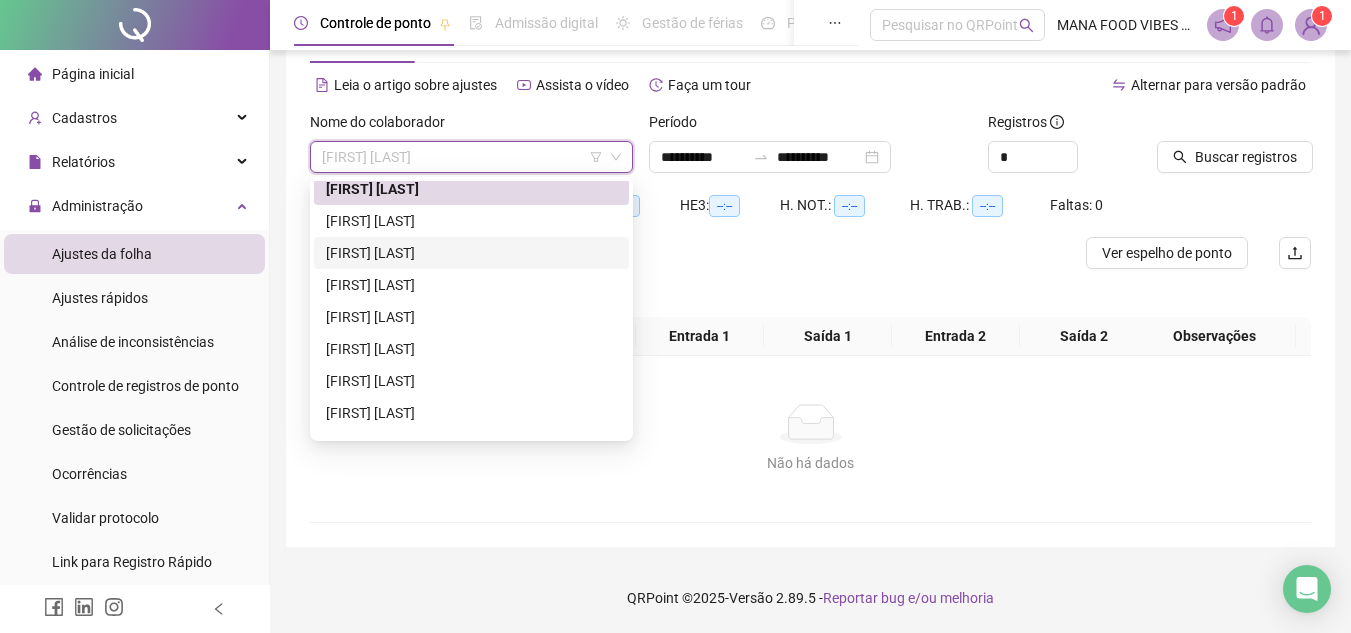 click on "[FIRST] [LAST]" at bounding box center (471, 253) 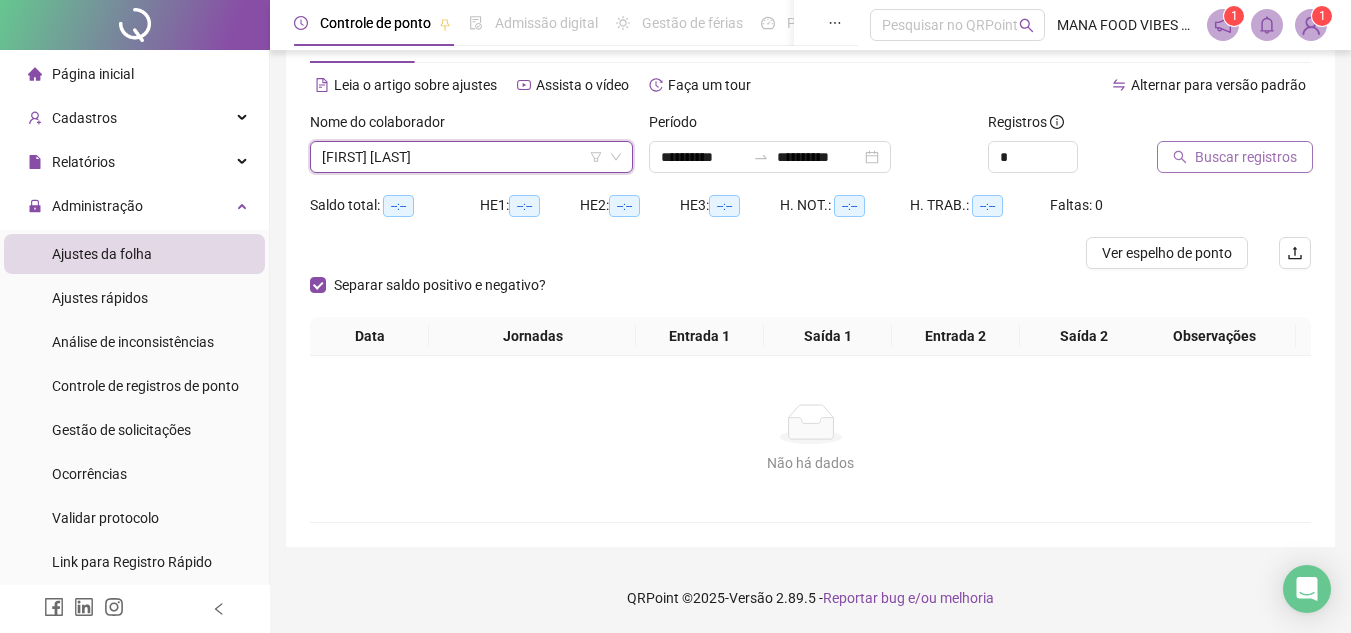 click on "Buscar registros" at bounding box center [1246, 157] 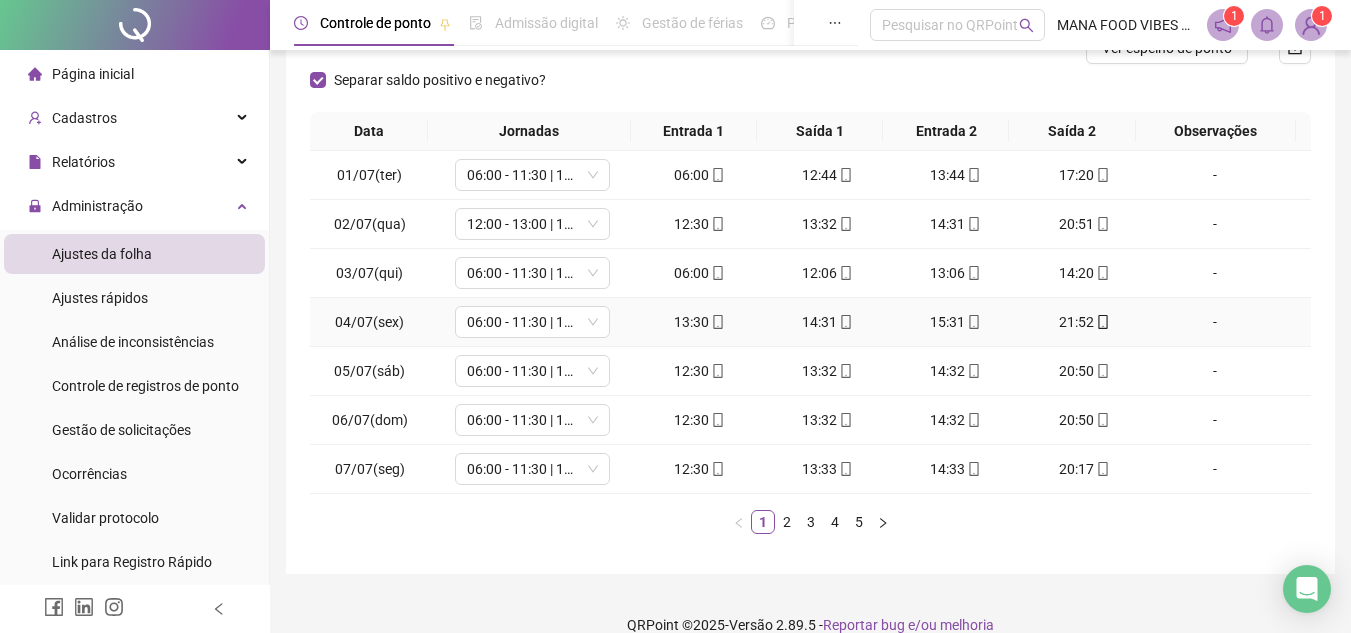 scroll, scrollTop: 305, scrollLeft: 0, axis: vertical 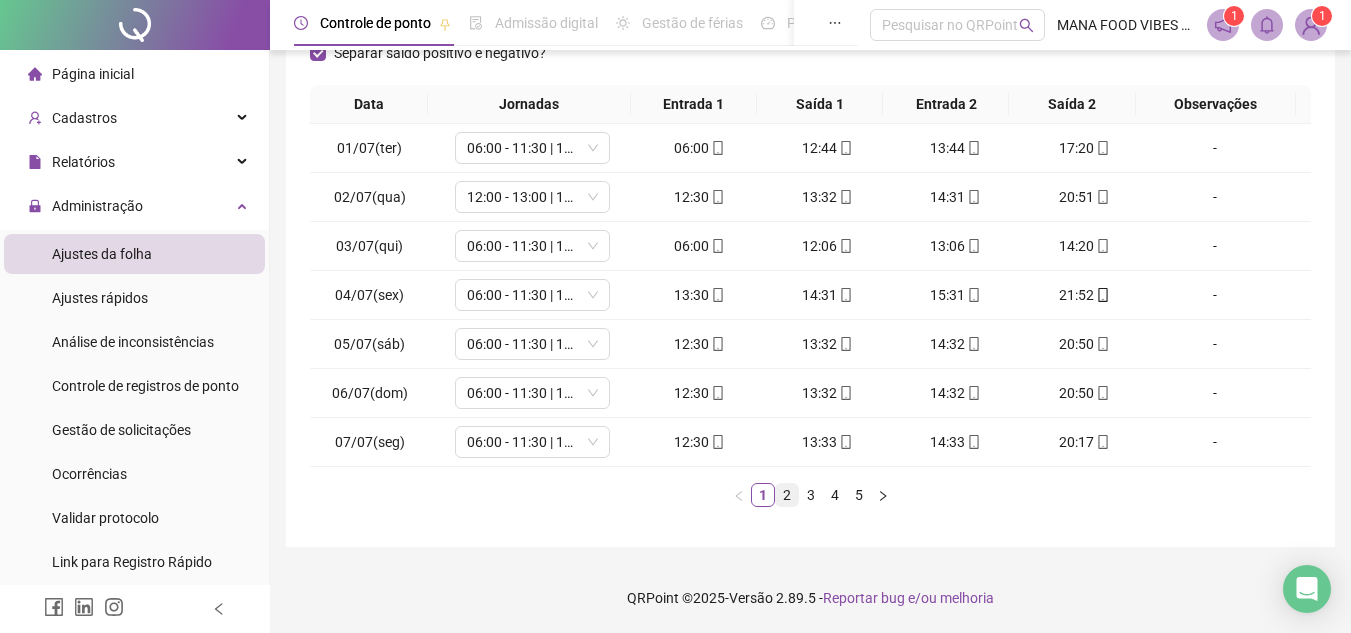 click on "2" at bounding box center (787, 495) 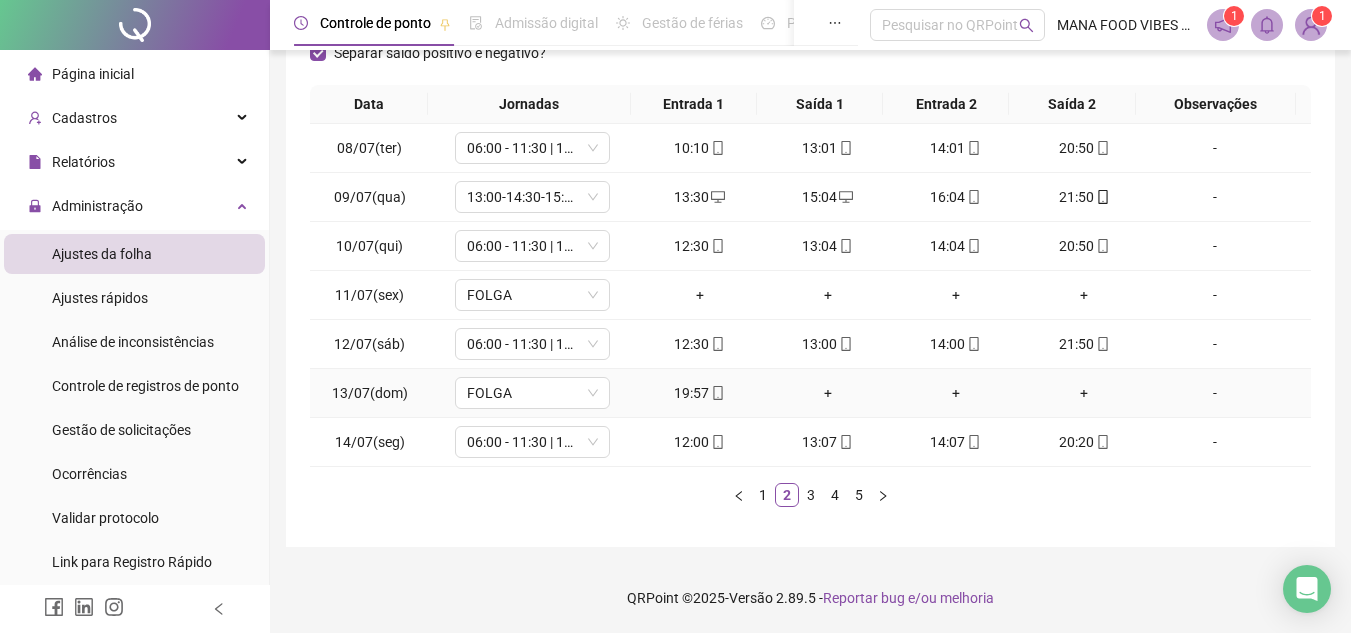 click on "+" at bounding box center [828, 393] 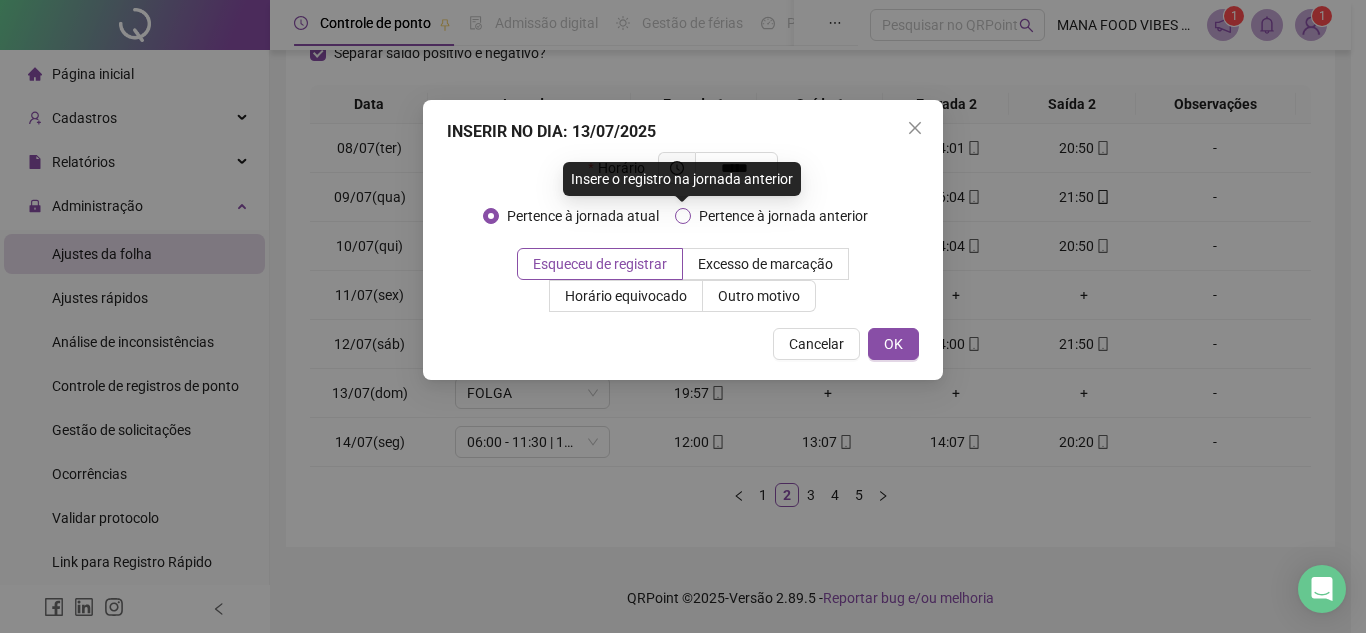 type on "*****" 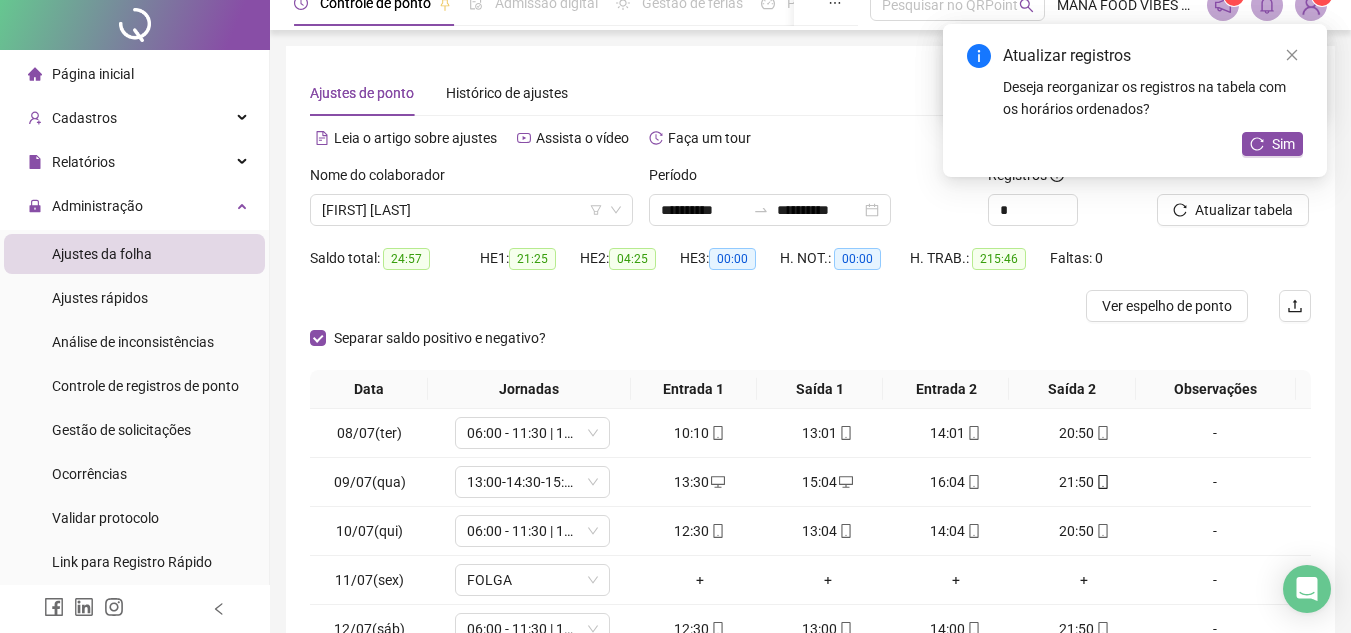 scroll, scrollTop: 0, scrollLeft: 0, axis: both 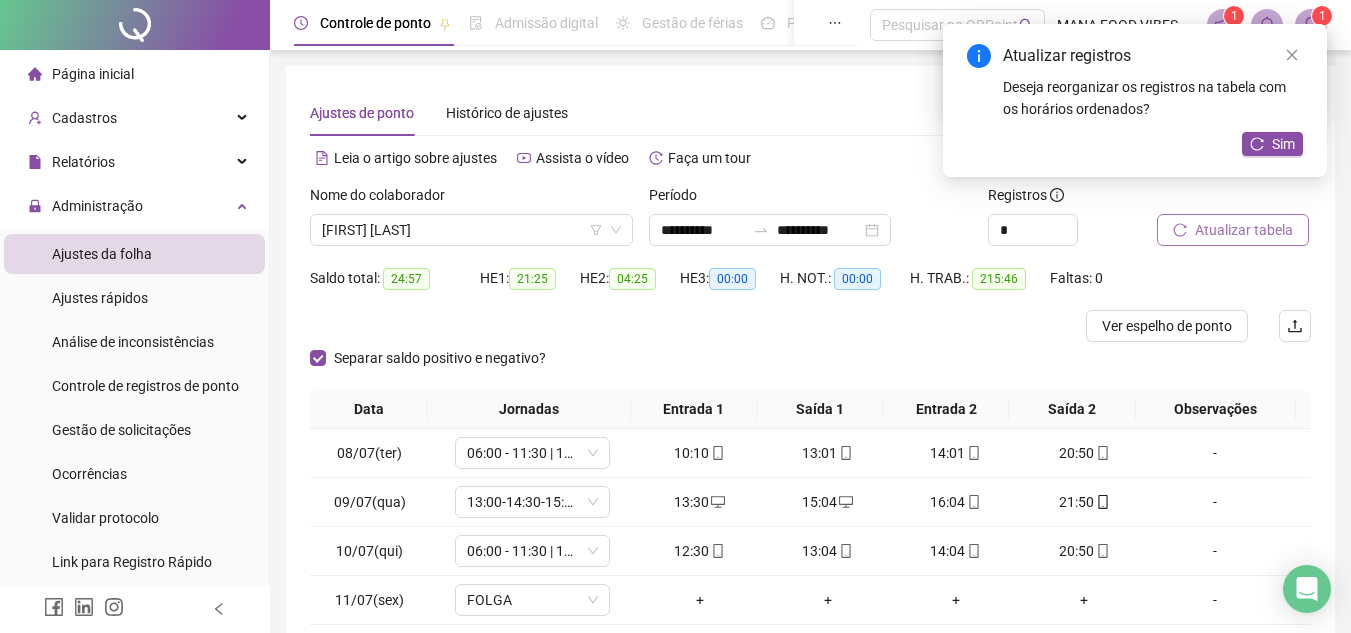 click on "Atualizar tabela" at bounding box center [1244, 230] 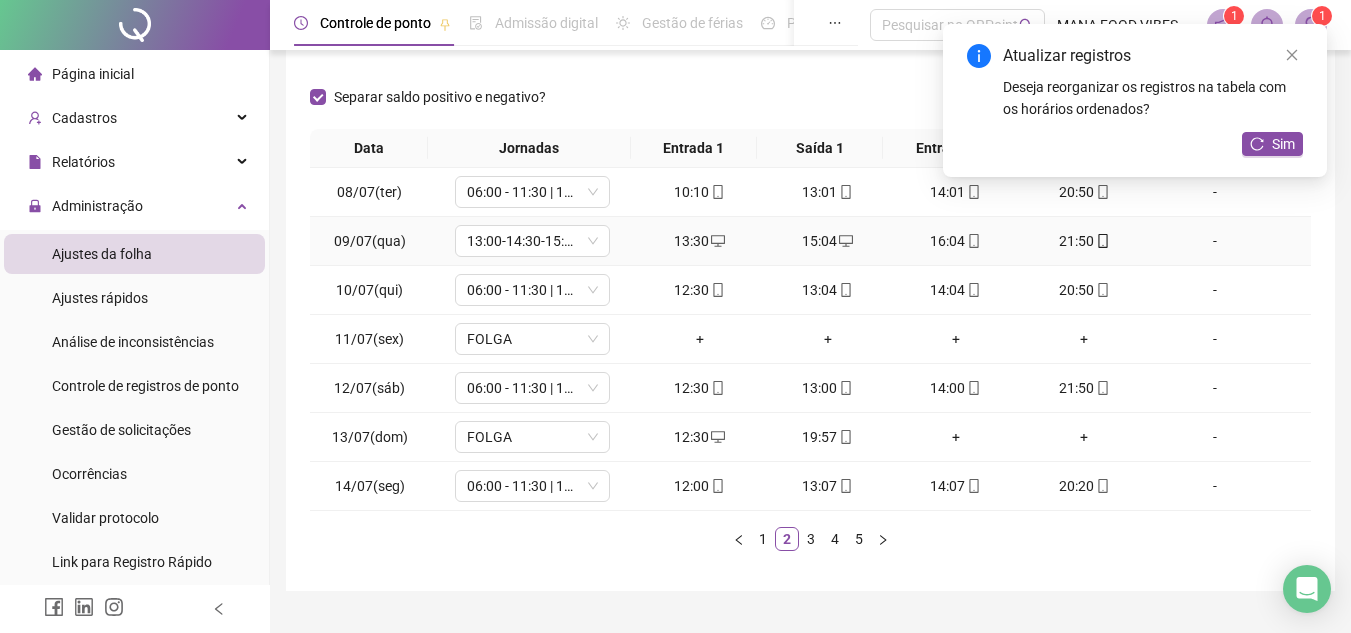 scroll, scrollTop: 305, scrollLeft: 0, axis: vertical 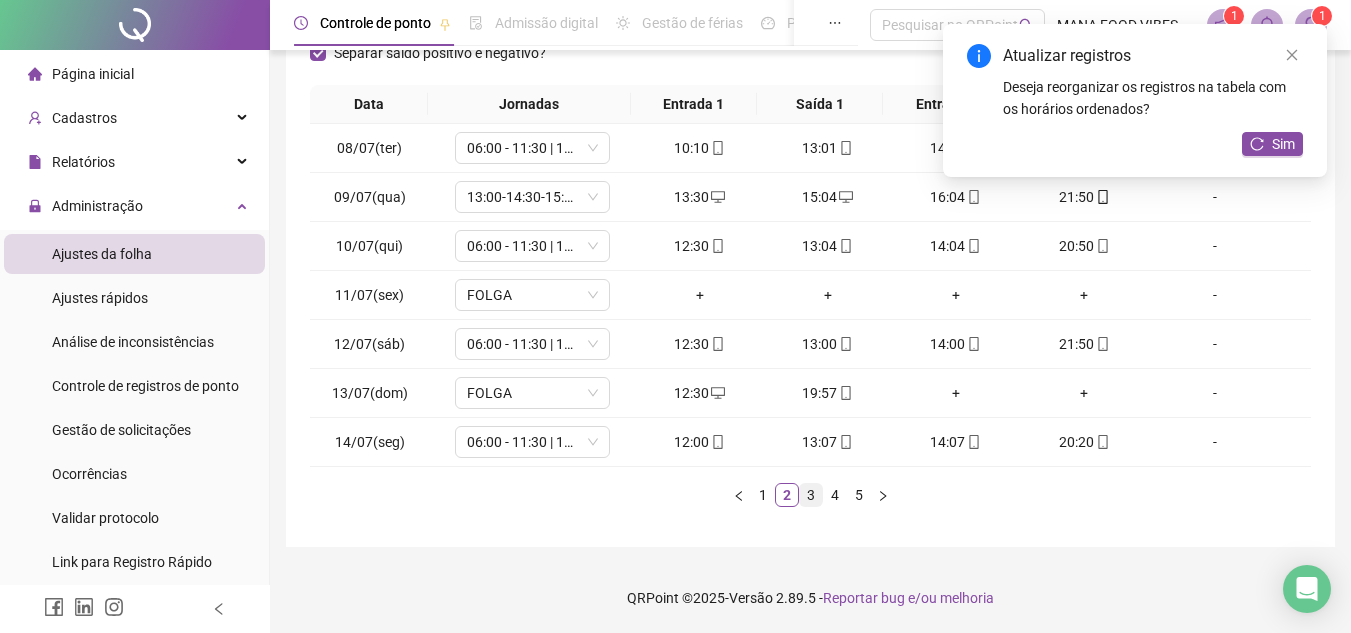 click on "3" at bounding box center (811, 495) 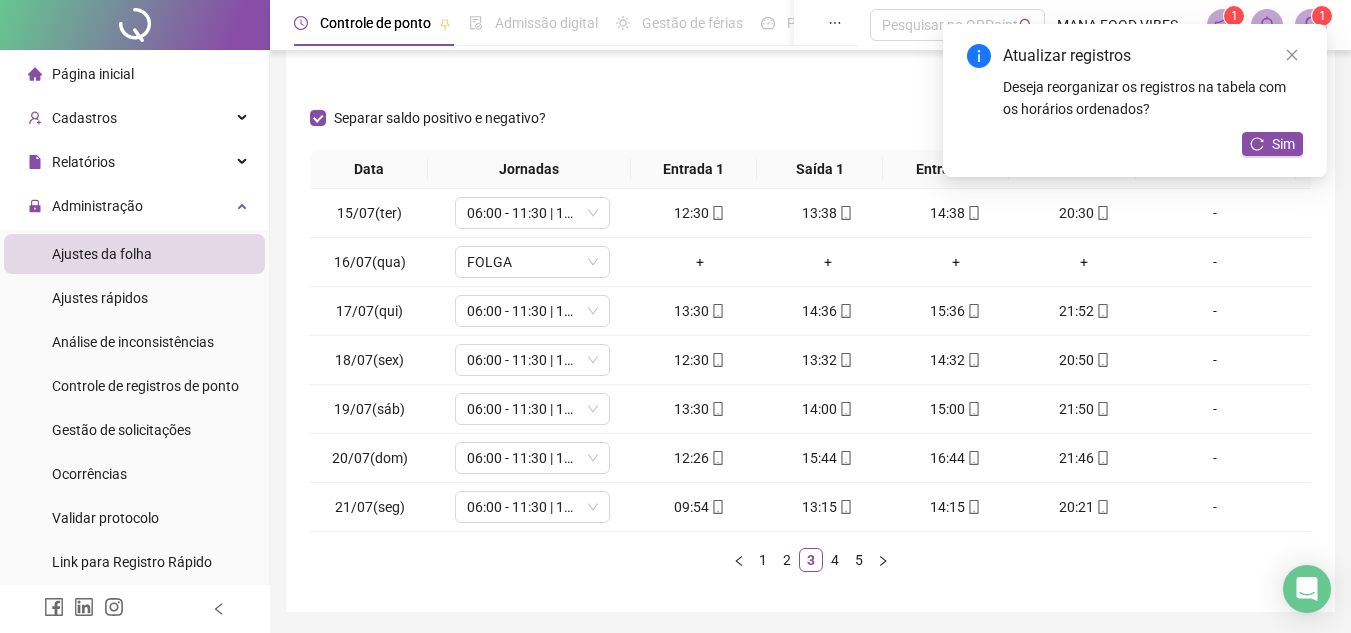 scroll, scrollTop: 205, scrollLeft: 0, axis: vertical 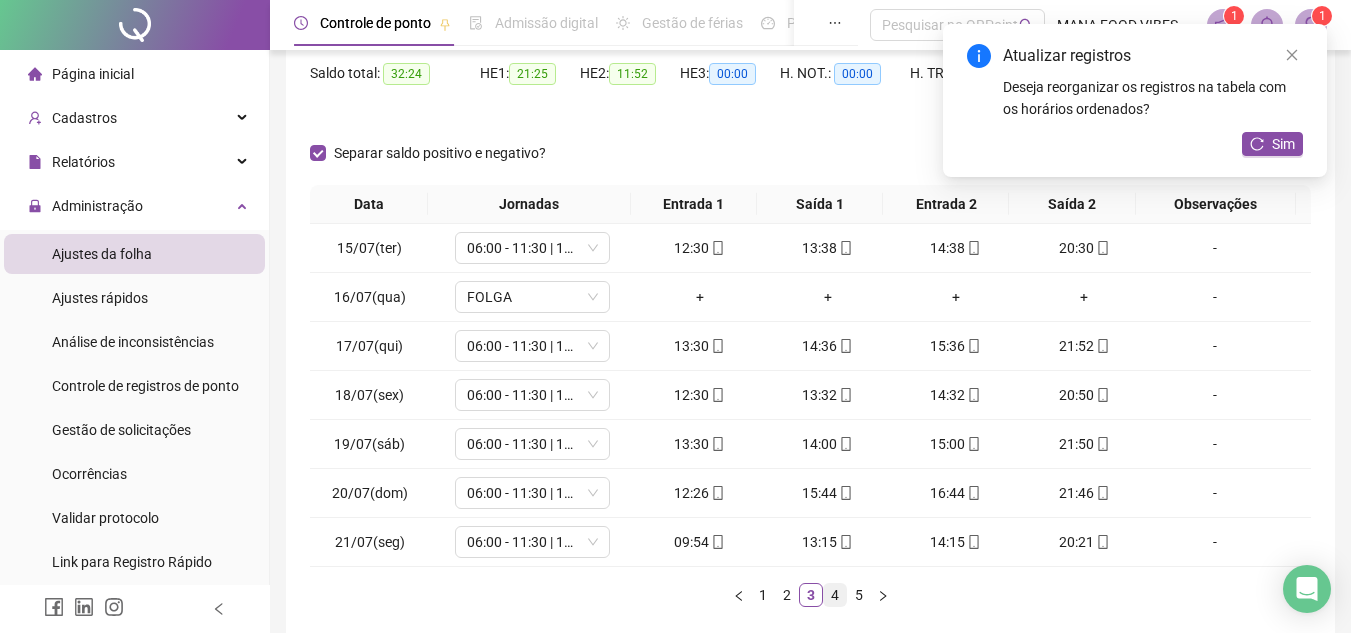 click on "4" at bounding box center (835, 595) 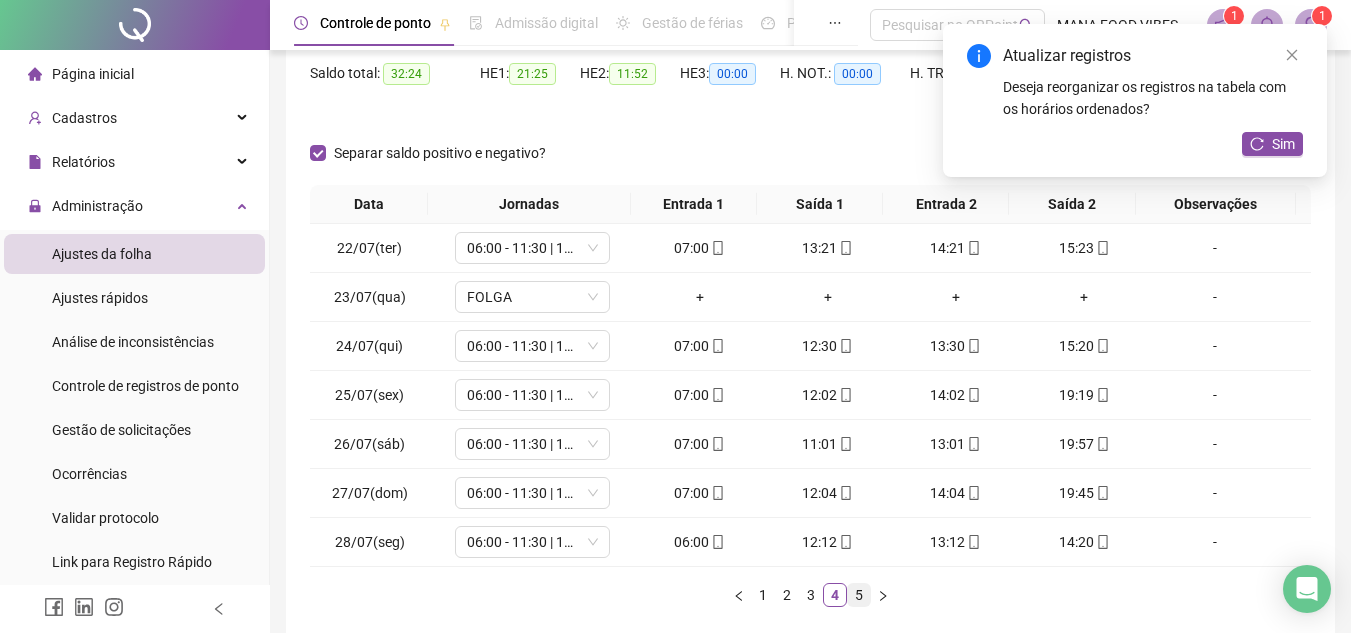 click on "5" at bounding box center (859, 595) 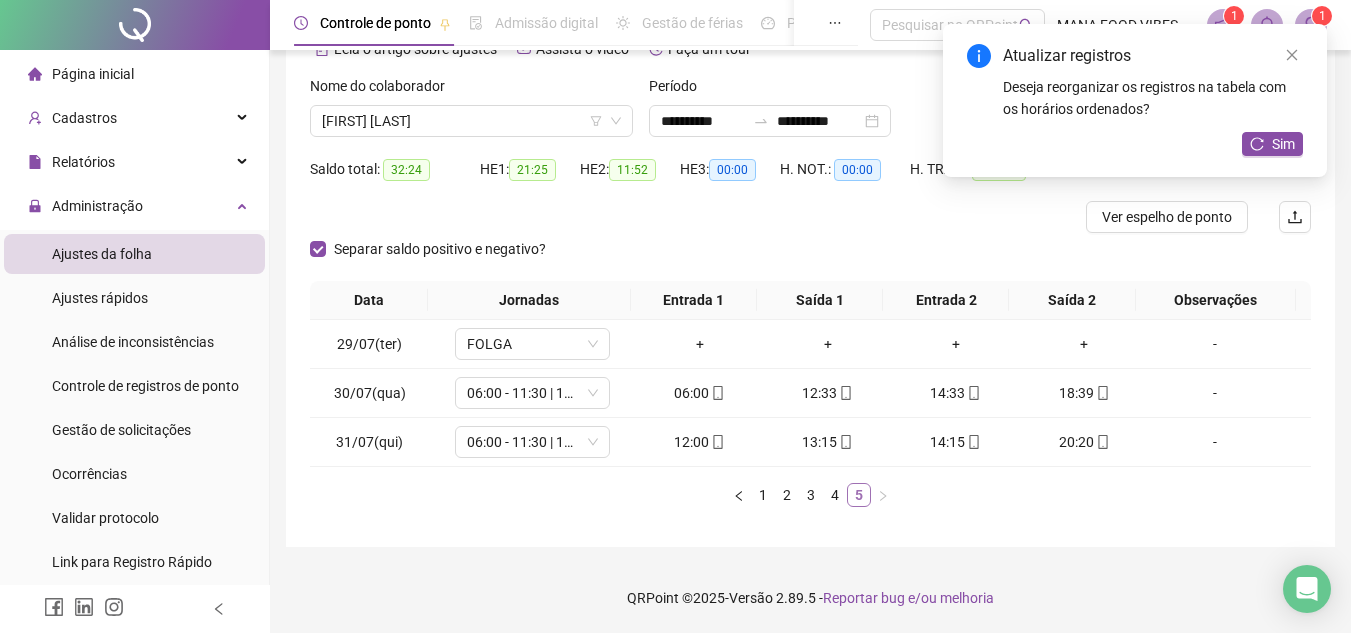 scroll, scrollTop: 109, scrollLeft: 0, axis: vertical 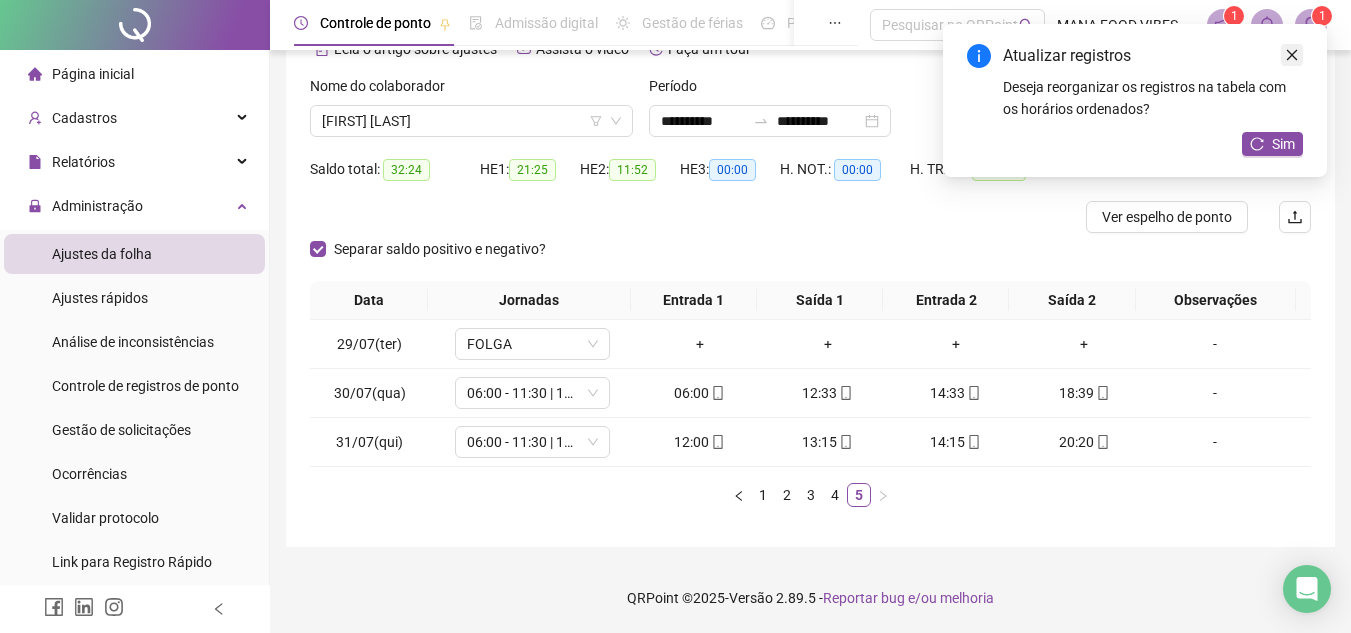 click 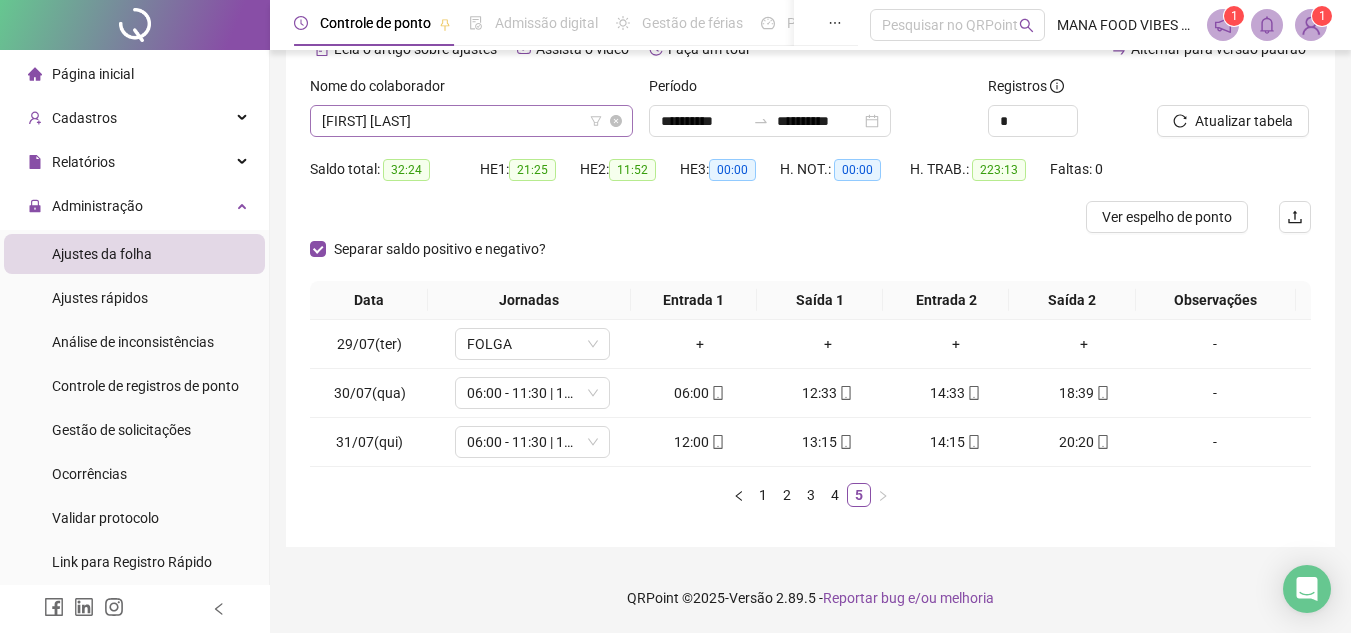 click on "[FIRST] [LAST]" at bounding box center [471, 121] 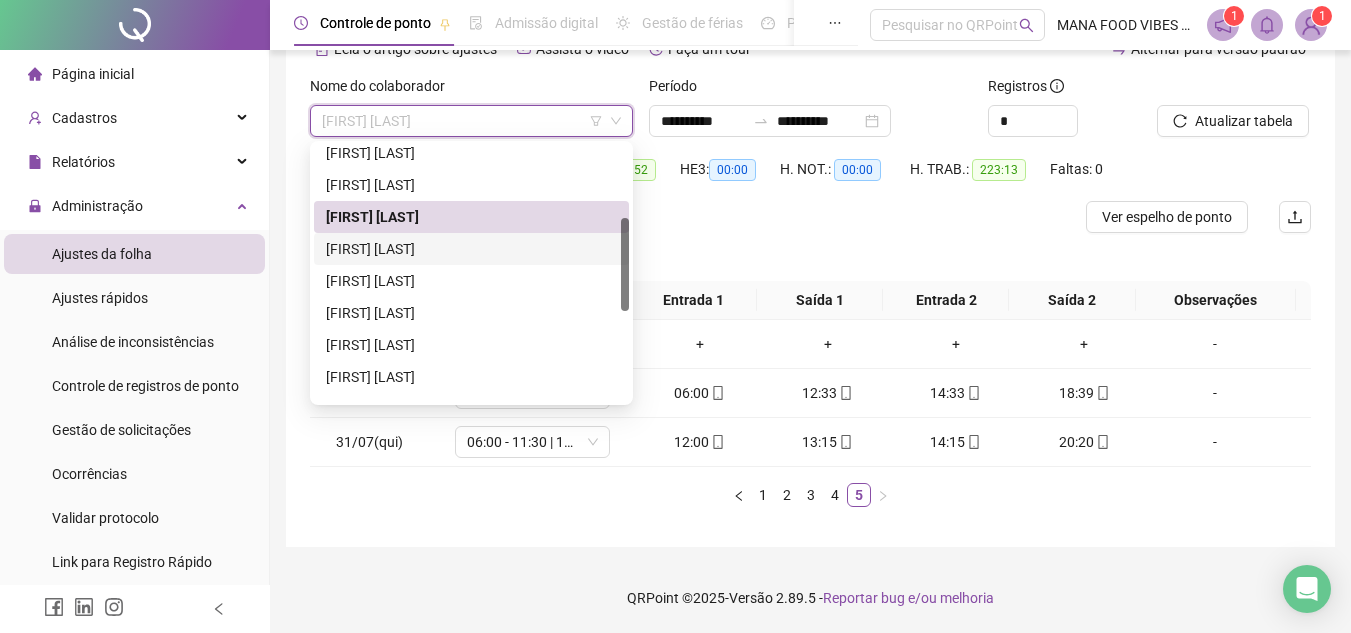 click on "[FIRST] [LAST]" at bounding box center [471, 249] 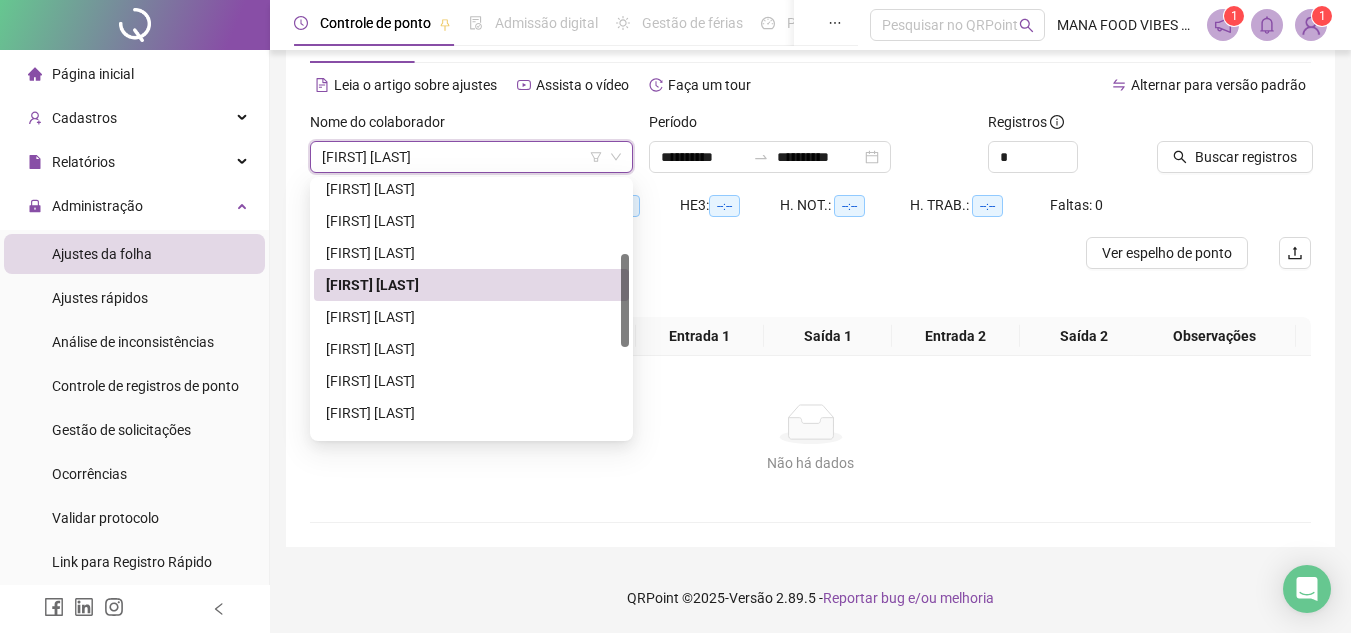scroll, scrollTop: 73, scrollLeft: 0, axis: vertical 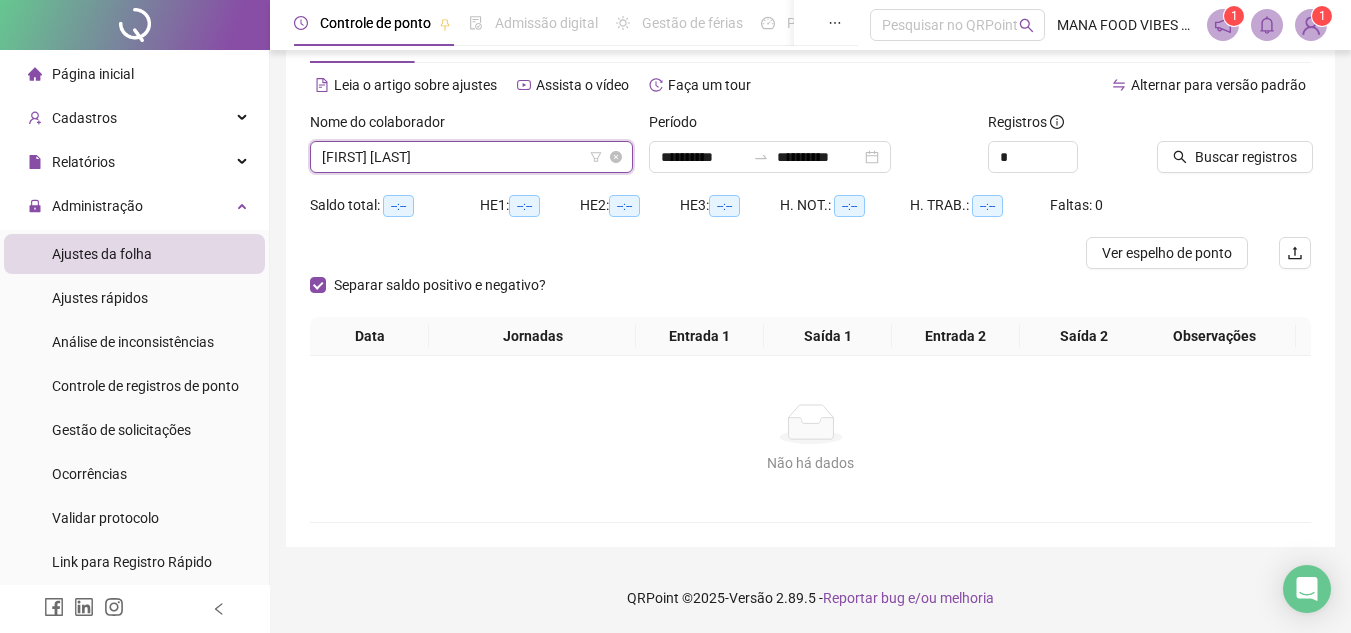 click on "[FIRST] [LAST]" at bounding box center [471, 157] 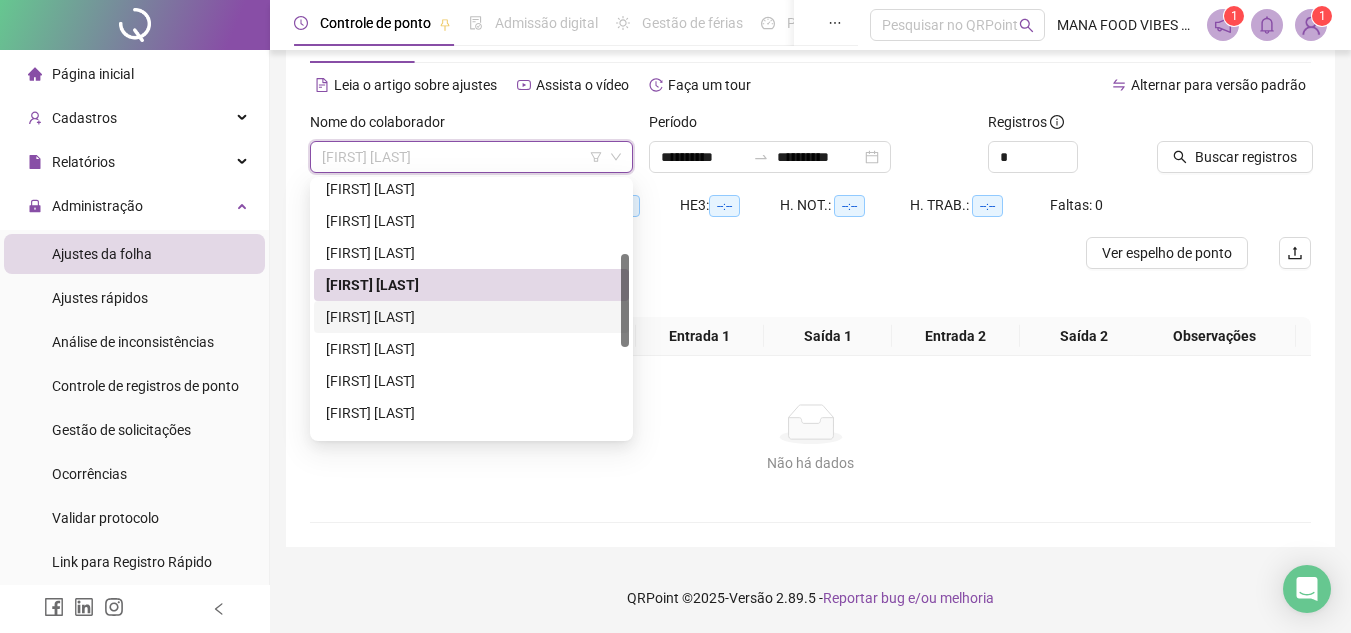 click on "[FIRST] [LAST]" at bounding box center [471, 317] 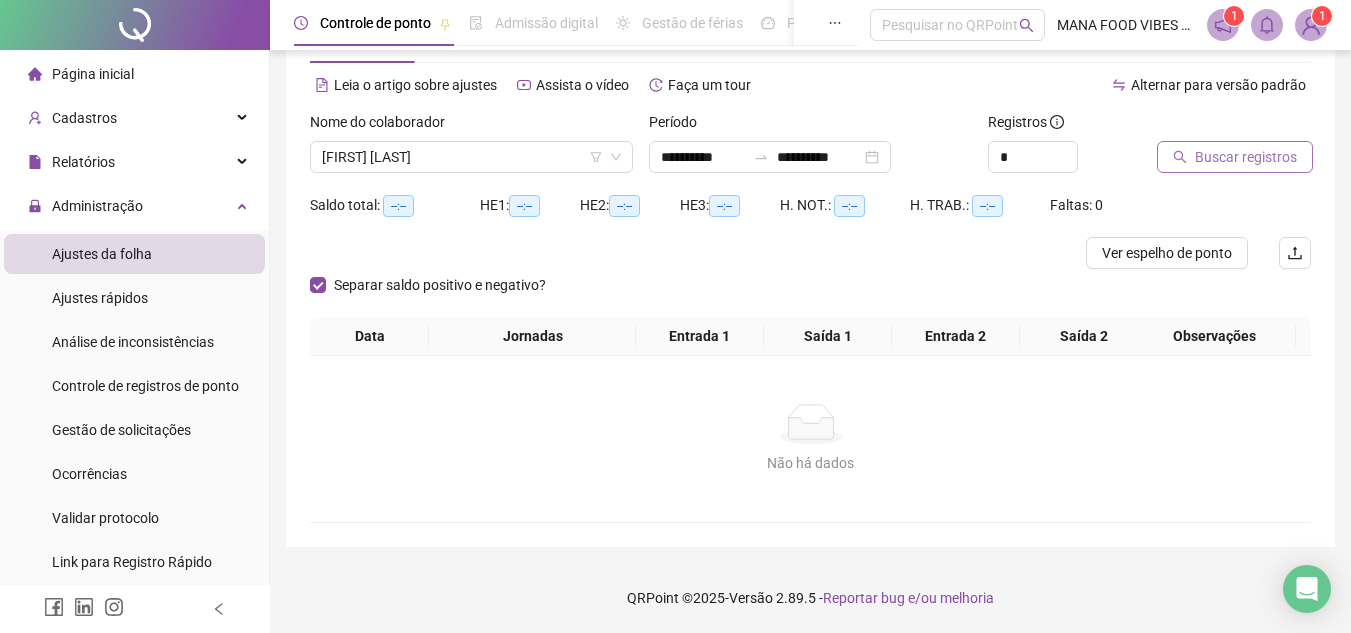 click on "Buscar registros" at bounding box center [1246, 157] 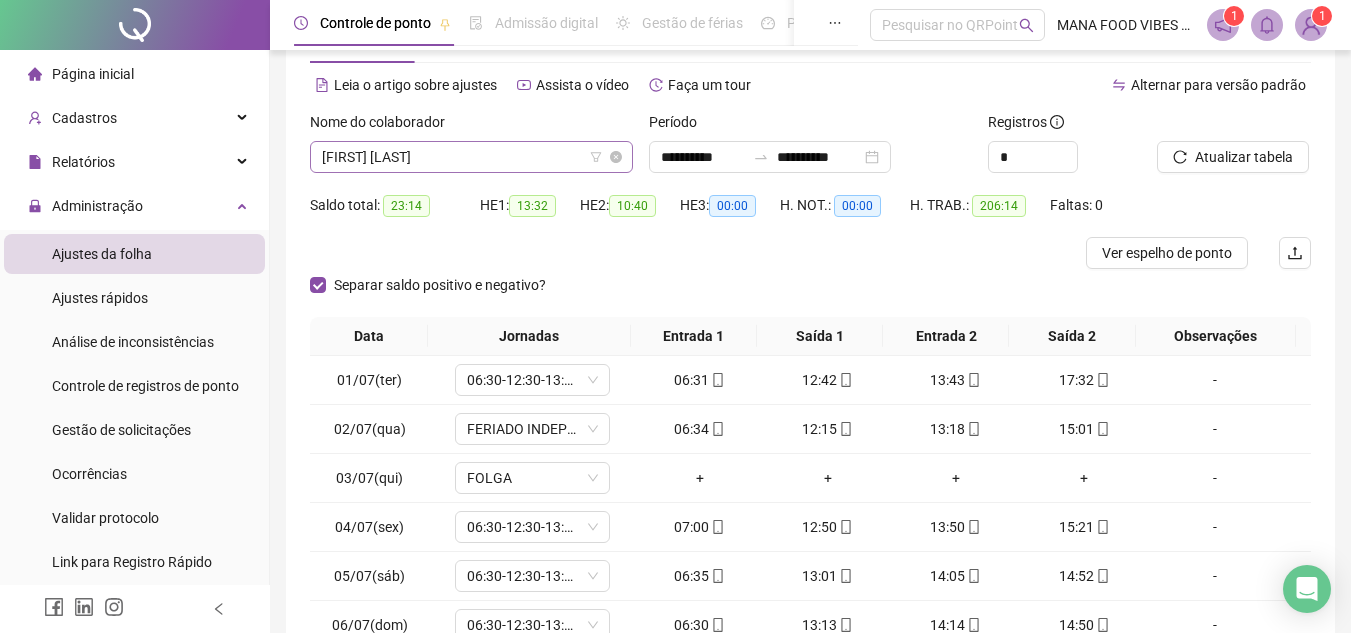 click on "[FIRST] [LAST]" at bounding box center (471, 157) 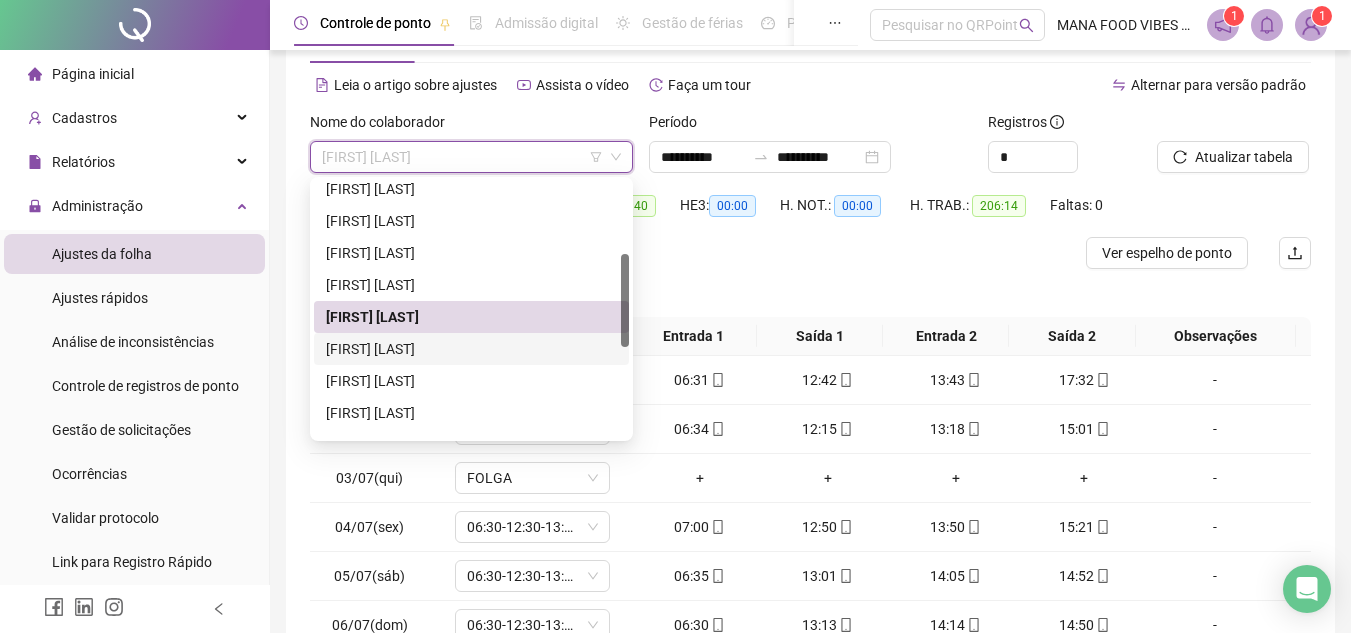 click on "[FIRST] [LAST]" at bounding box center (471, 349) 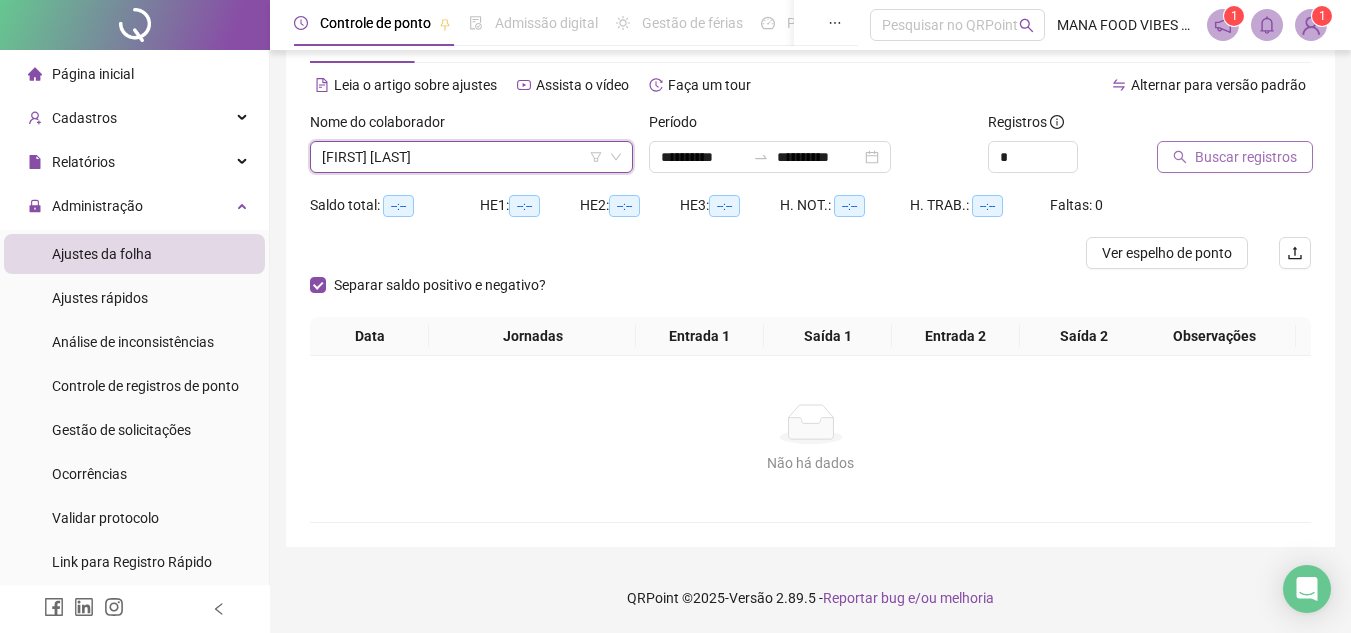 click on "Buscar registros" at bounding box center (1246, 157) 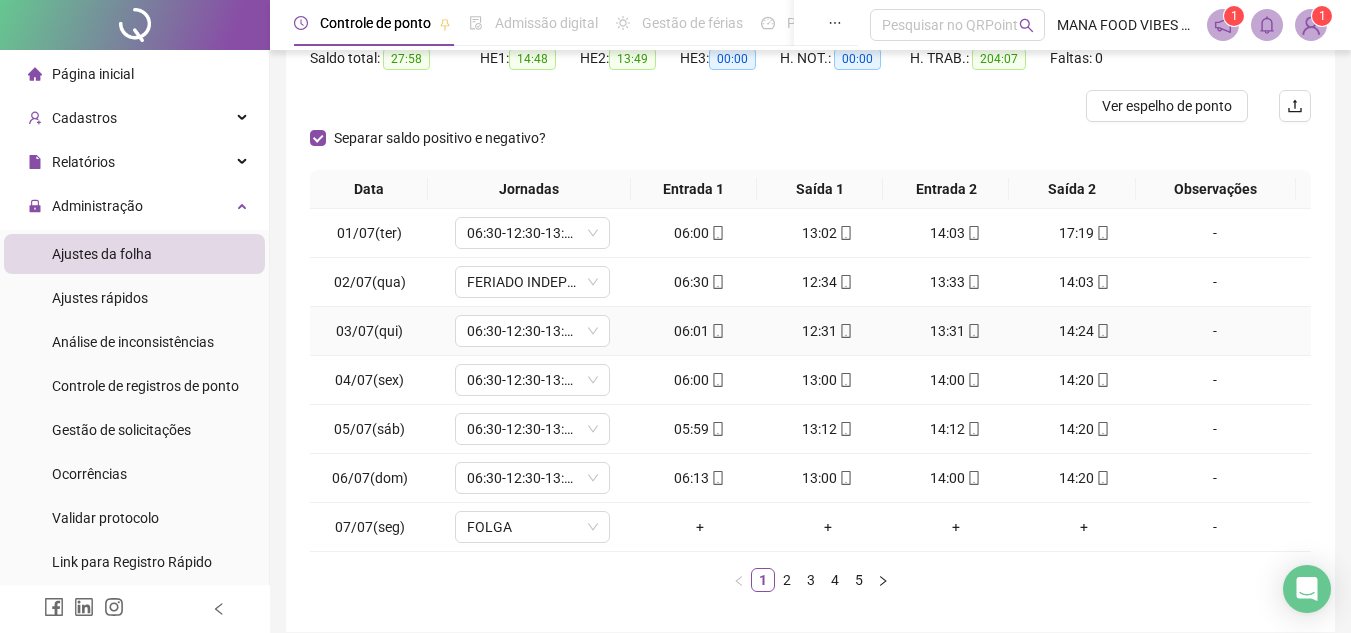 scroll, scrollTop: 273, scrollLeft: 0, axis: vertical 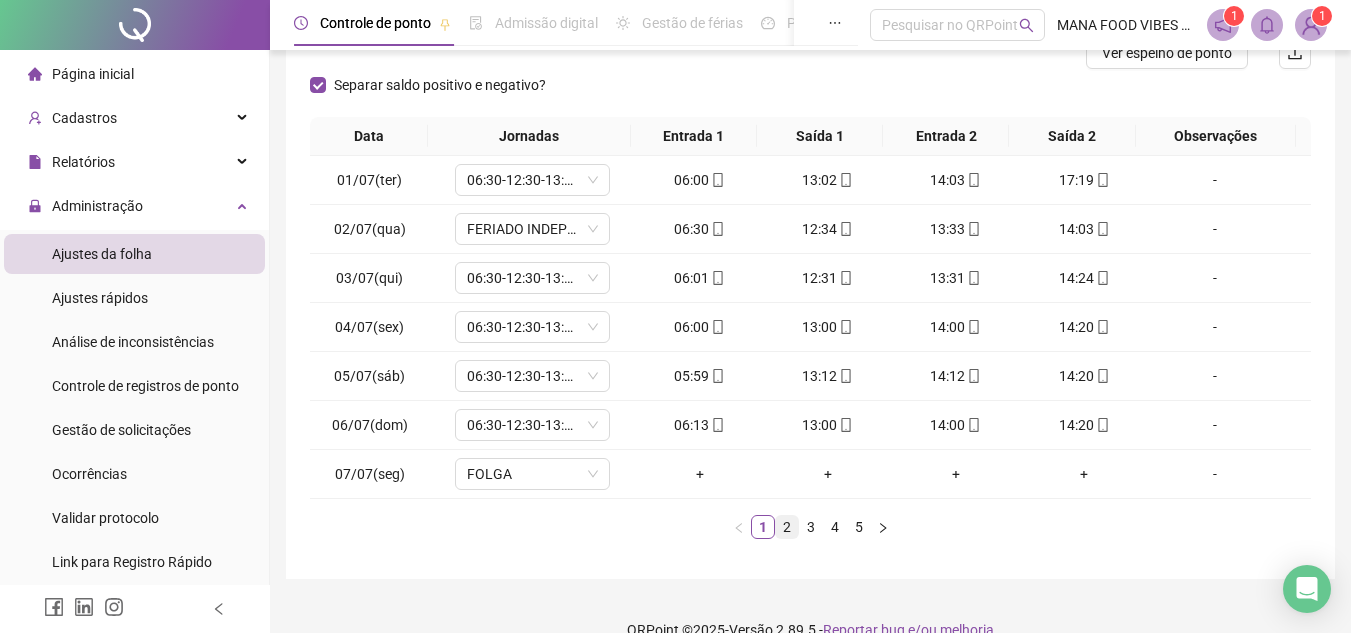 click on "2" at bounding box center (787, 527) 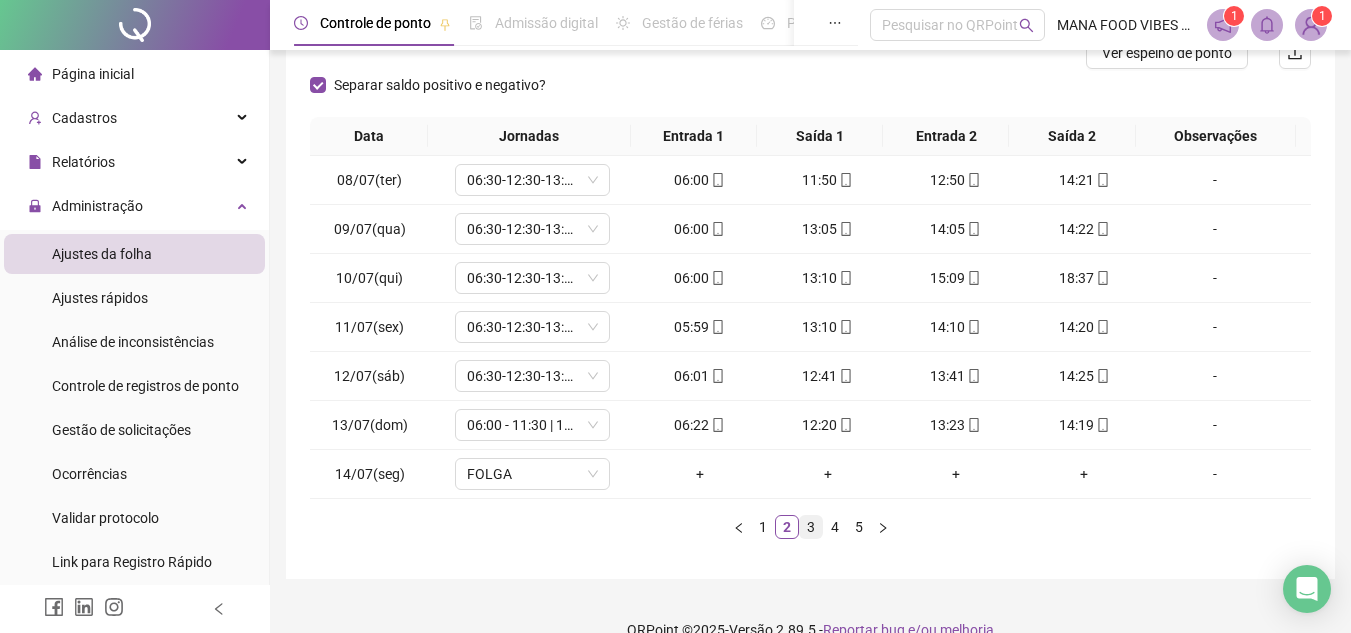 click on "3" at bounding box center (811, 527) 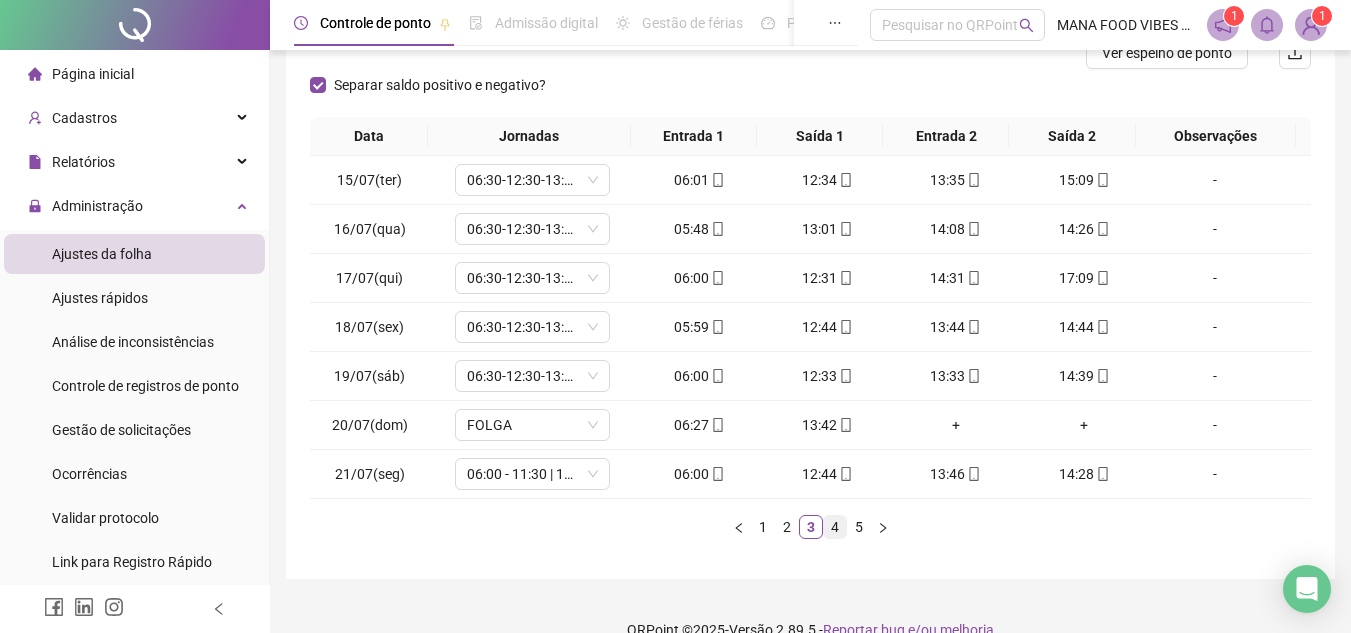 click on "4" at bounding box center [835, 527] 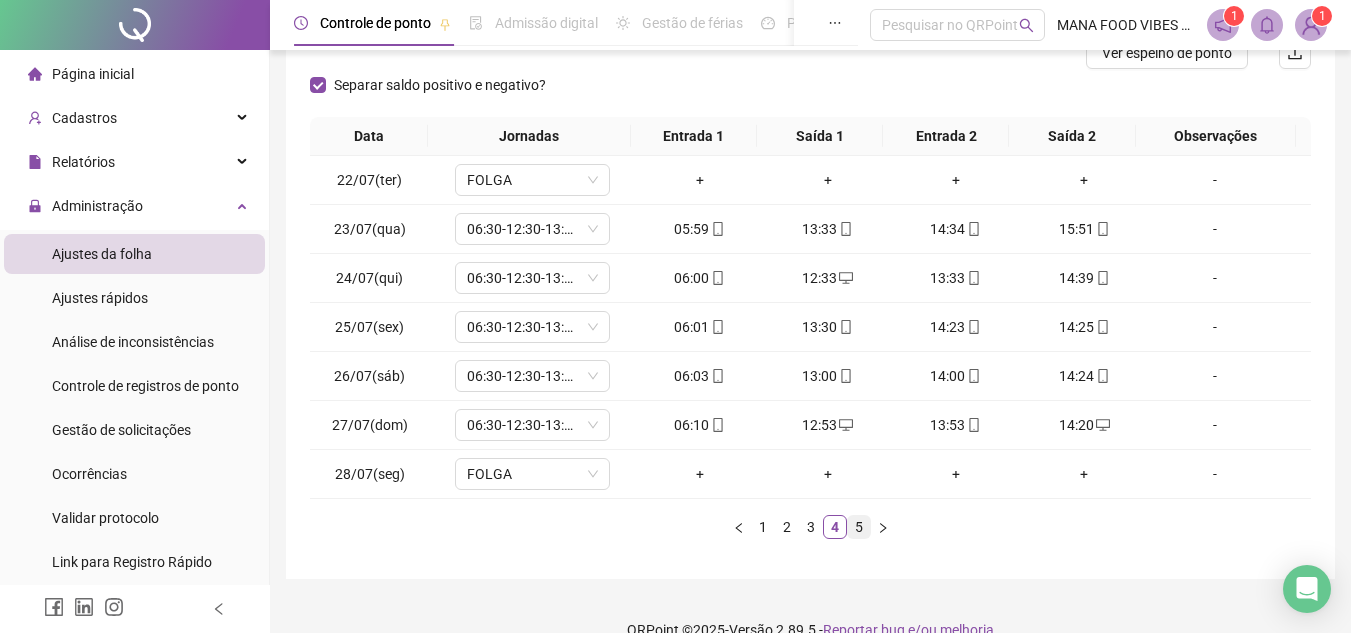 click on "5" at bounding box center (859, 527) 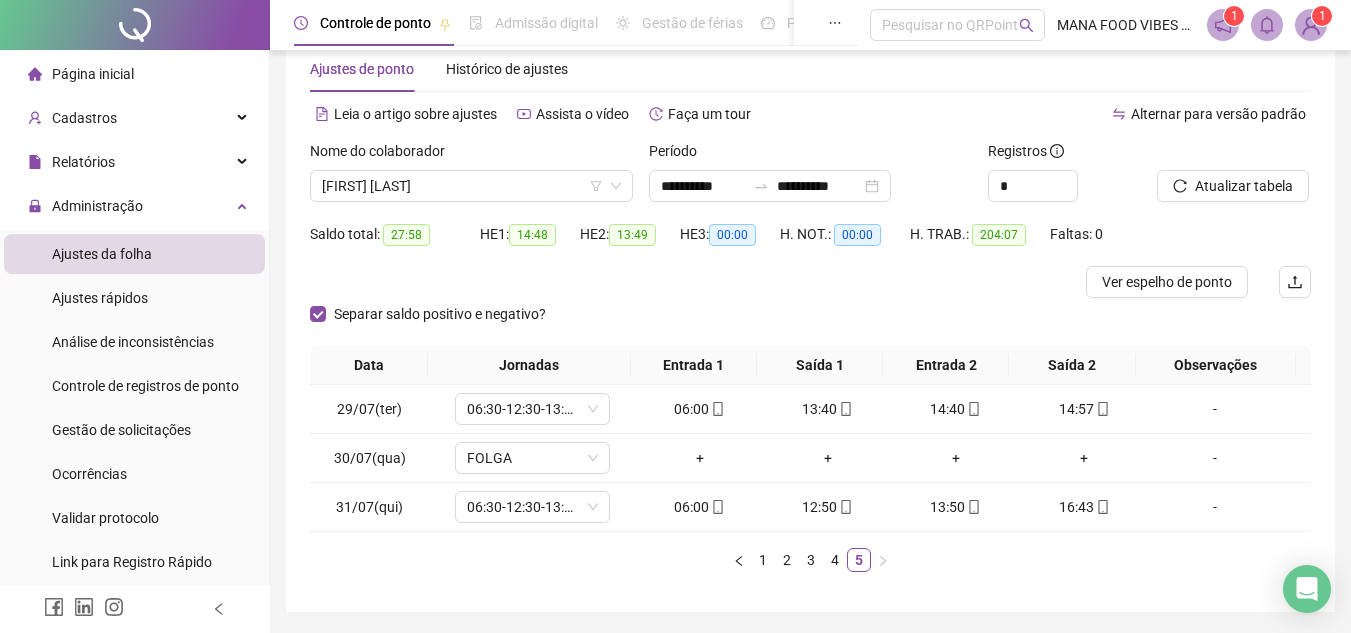 scroll, scrollTop: 9, scrollLeft: 0, axis: vertical 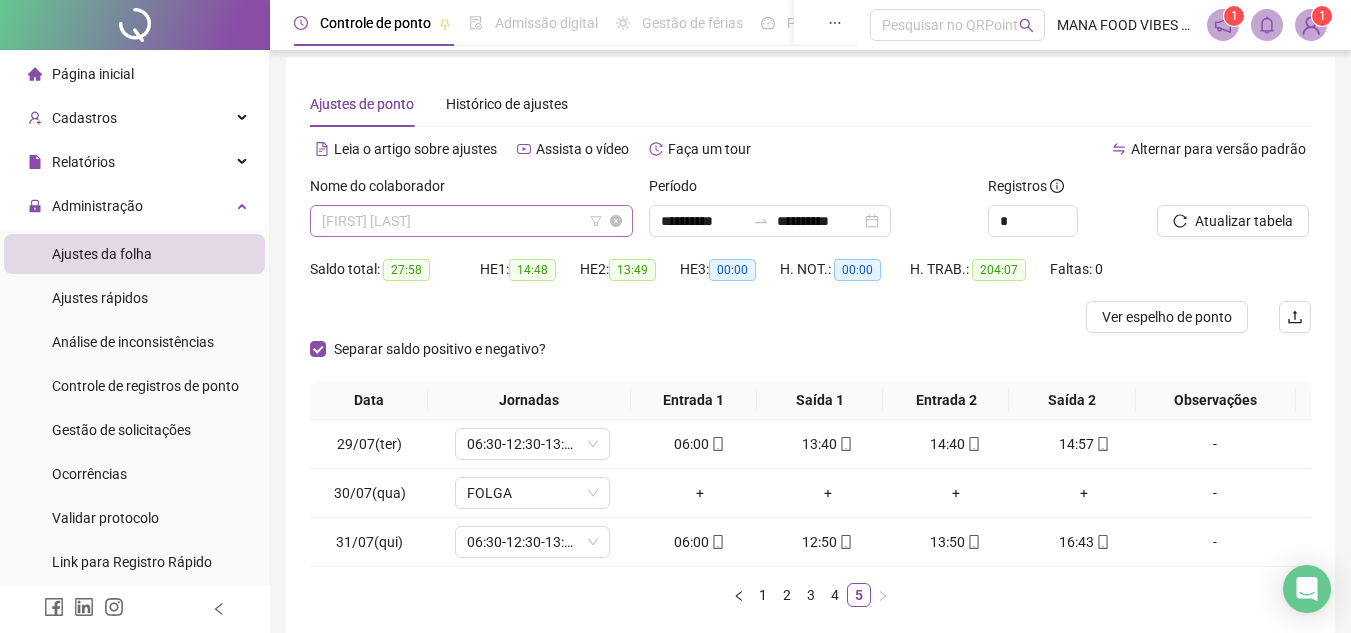 click on "[FIRST] [LAST]" at bounding box center (471, 221) 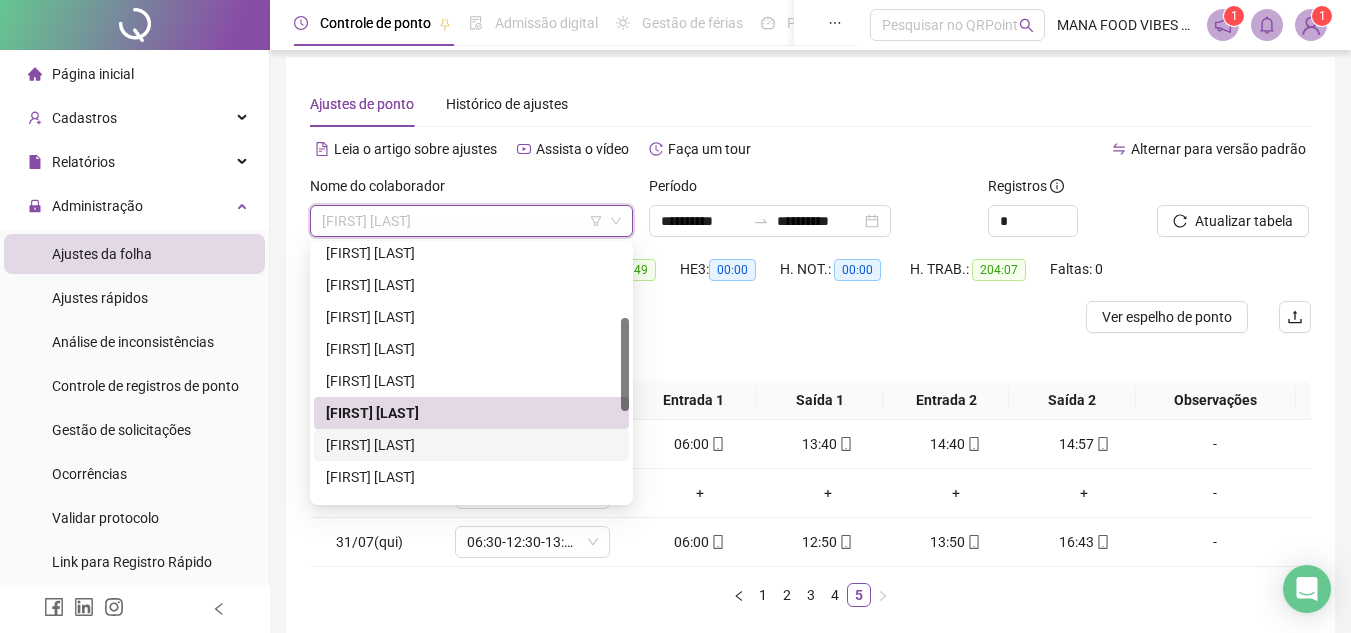click on "[FIRST] [LAST]" at bounding box center (471, 445) 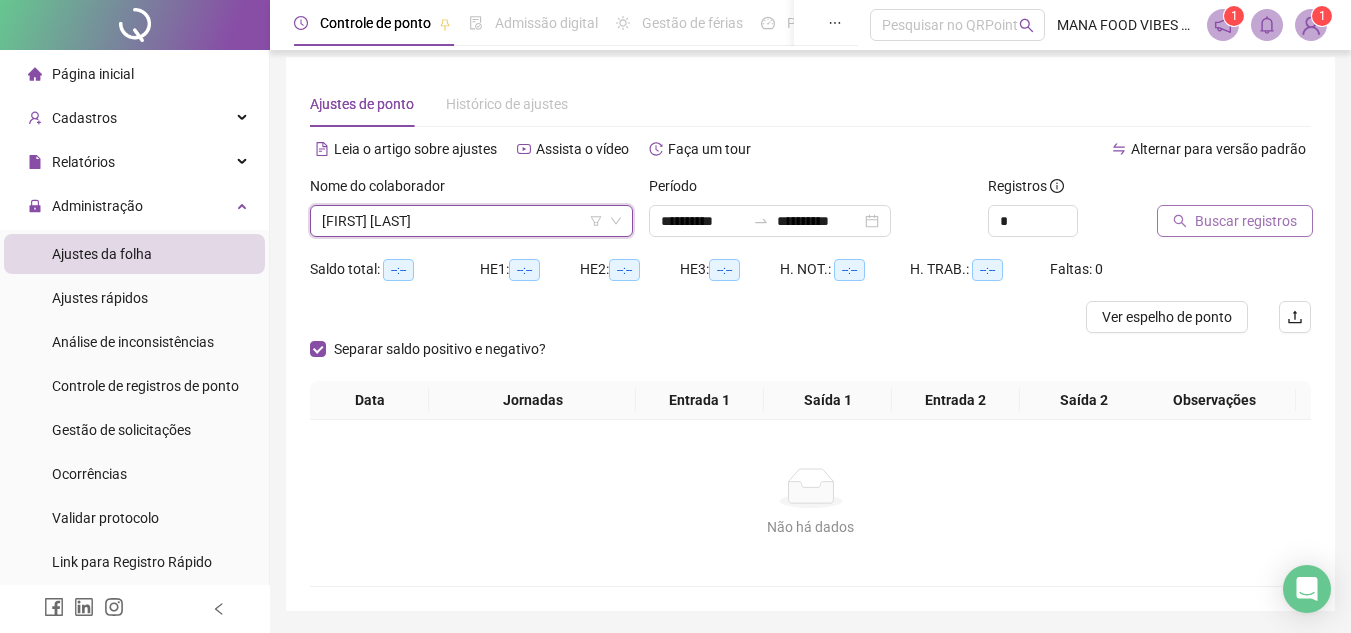 click on "Buscar registros" at bounding box center (1246, 221) 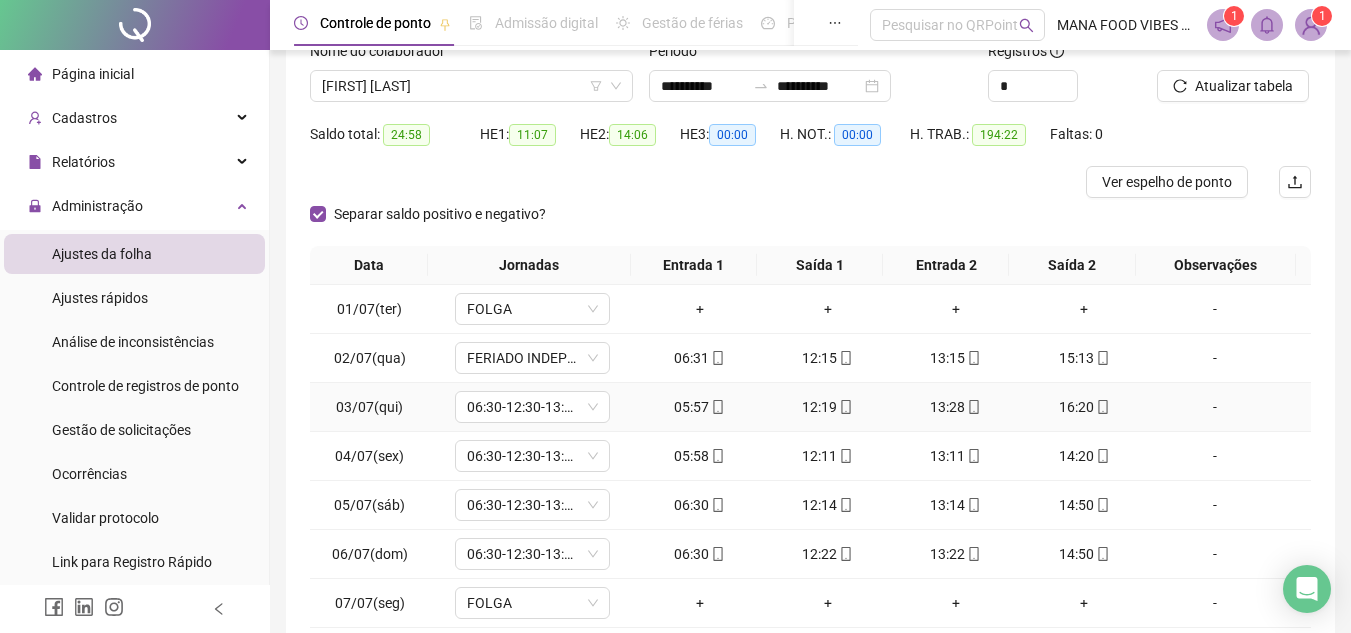 scroll, scrollTop: 109, scrollLeft: 0, axis: vertical 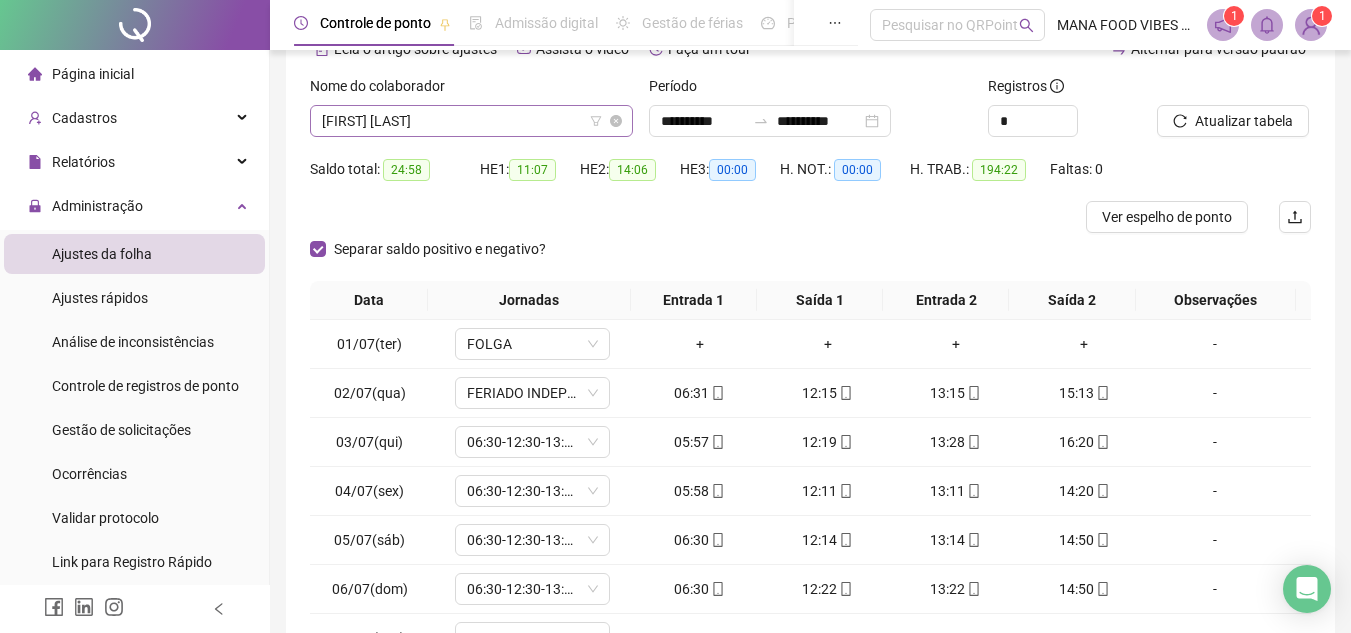 click on "[FIRST] [LAST]" at bounding box center (471, 121) 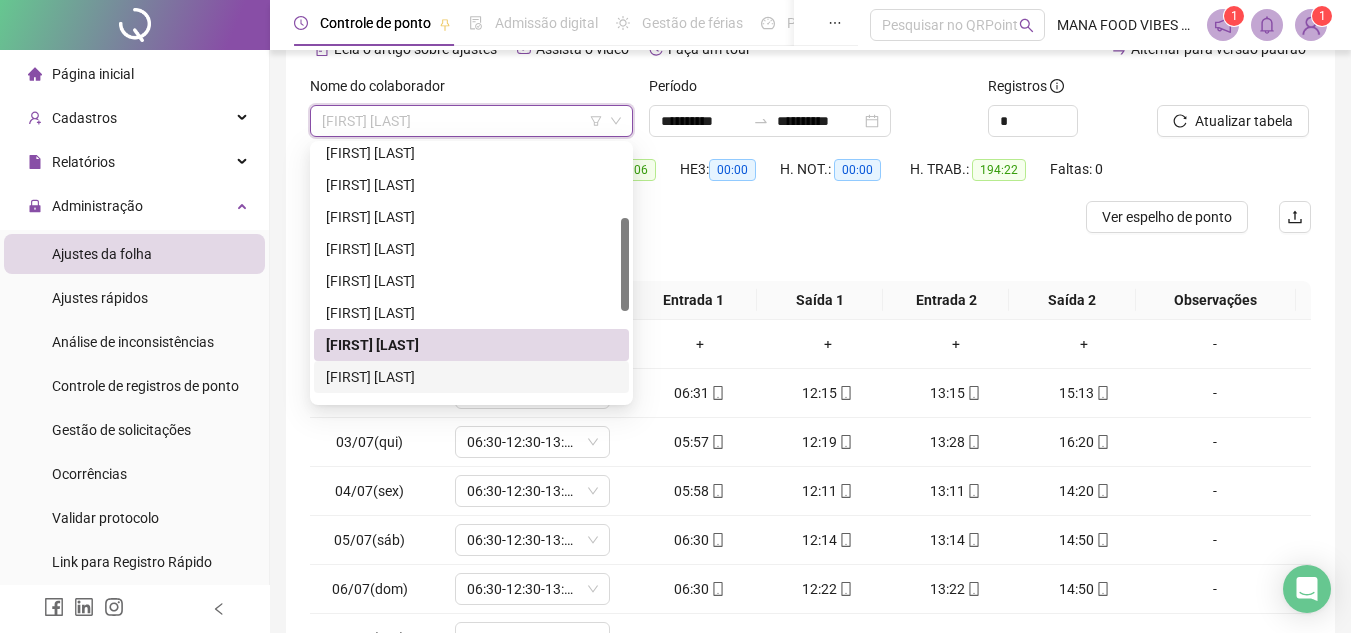 click on "[FIRST] [LAST]" at bounding box center (471, 377) 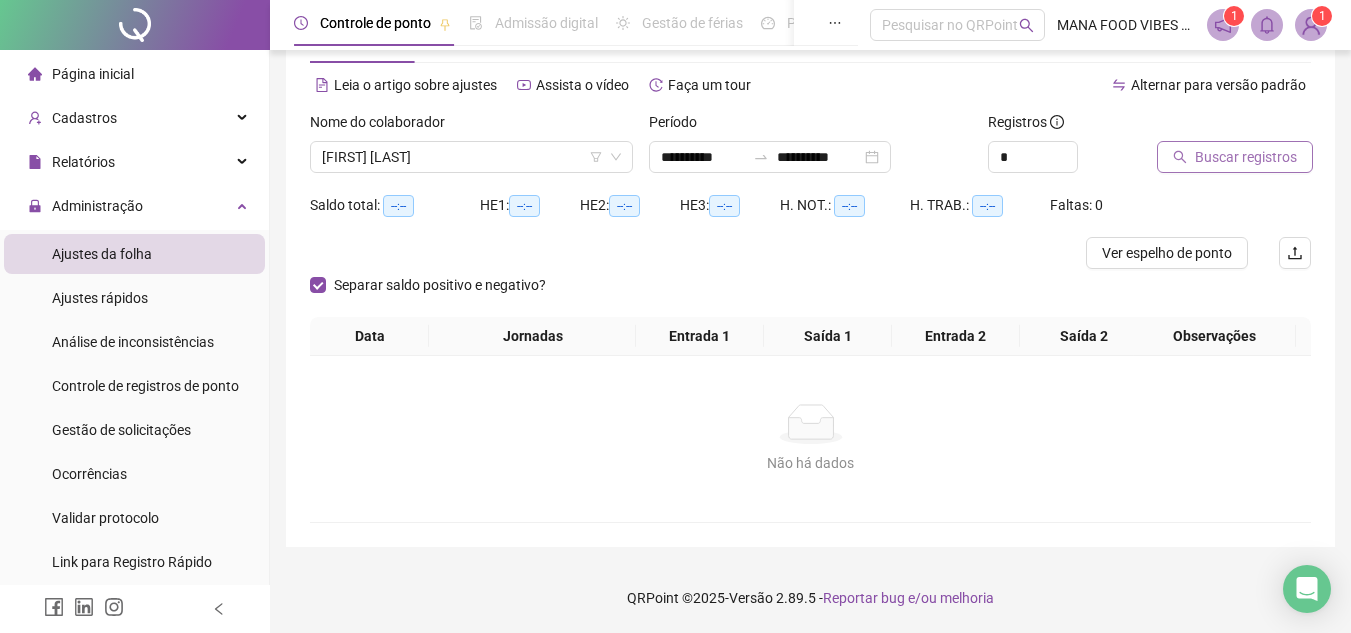 click on "Buscar registros" at bounding box center (1246, 157) 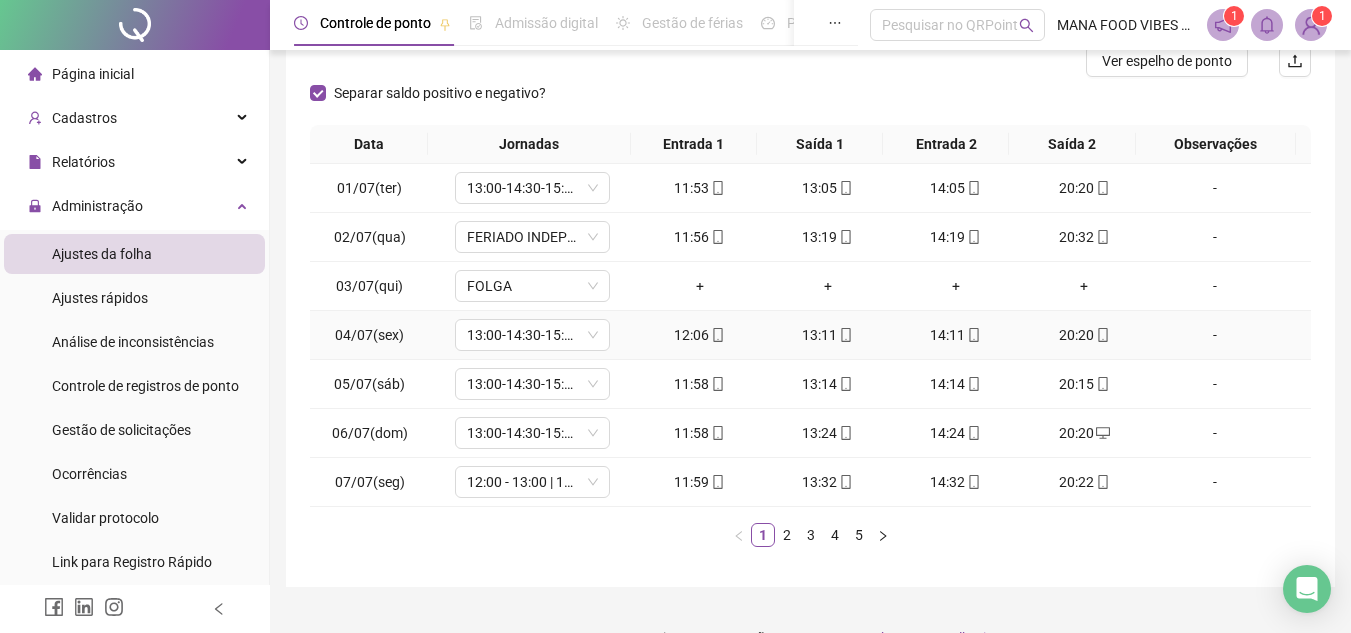 scroll, scrollTop: 273, scrollLeft: 0, axis: vertical 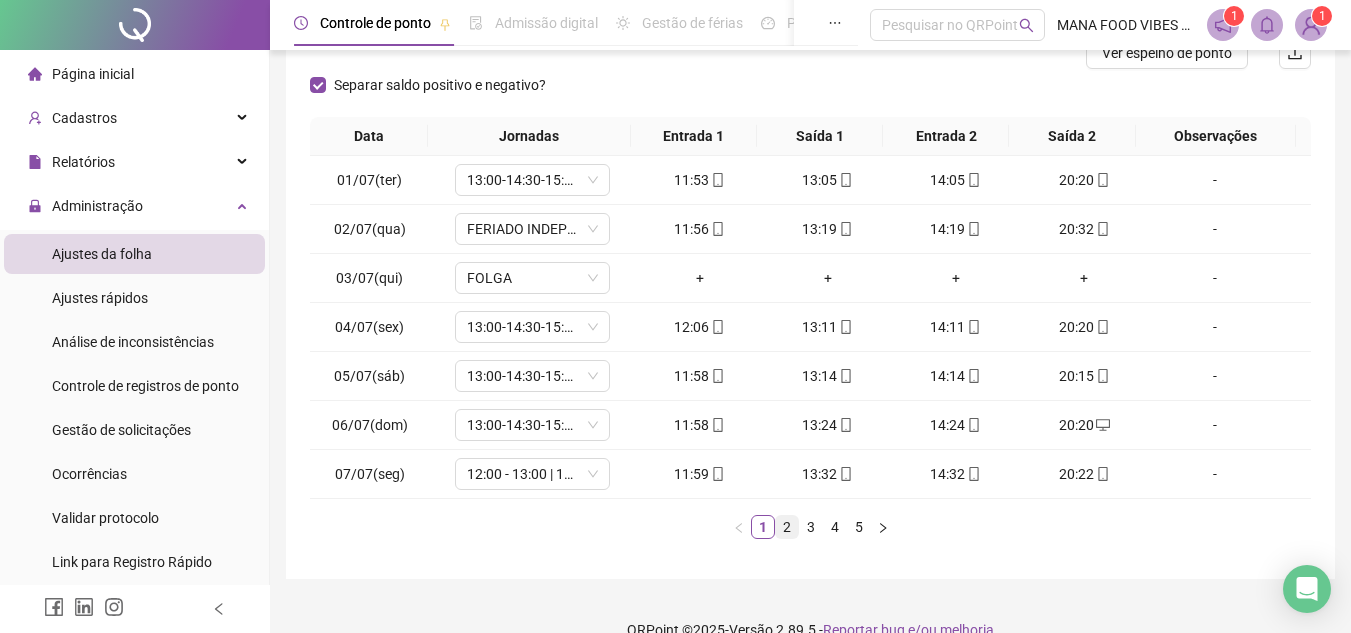 click on "2" at bounding box center (787, 527) 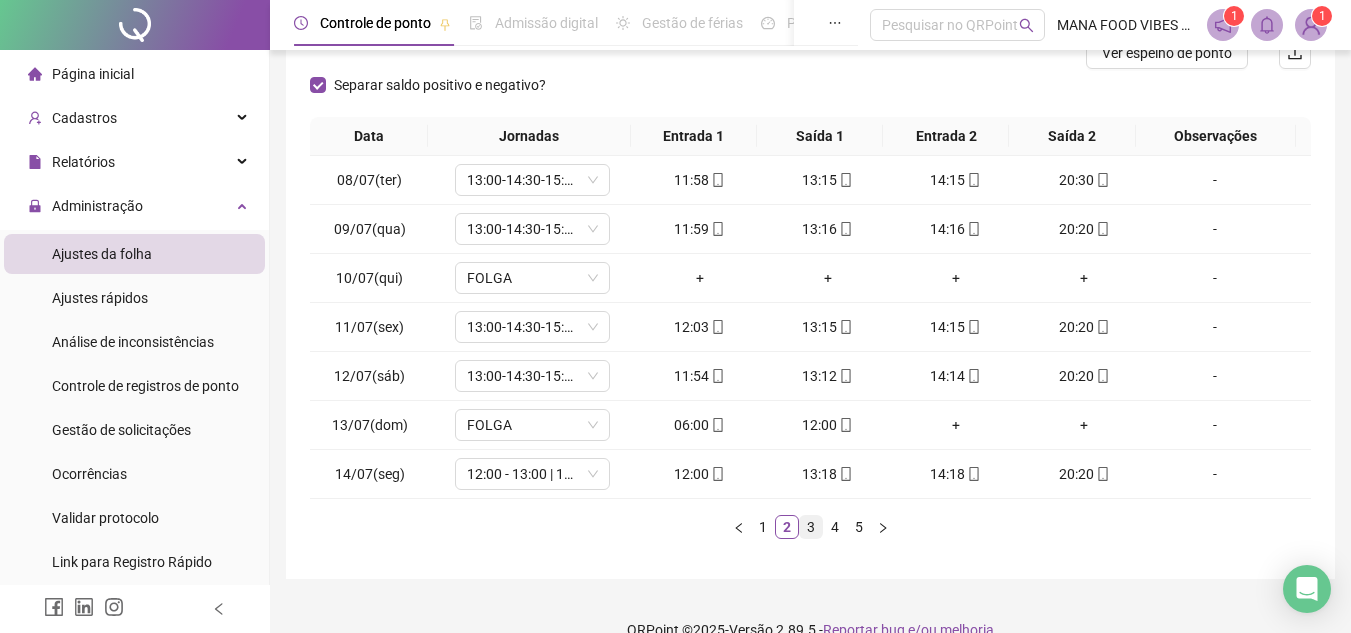 click on "3" at bounding box center [811, 527] 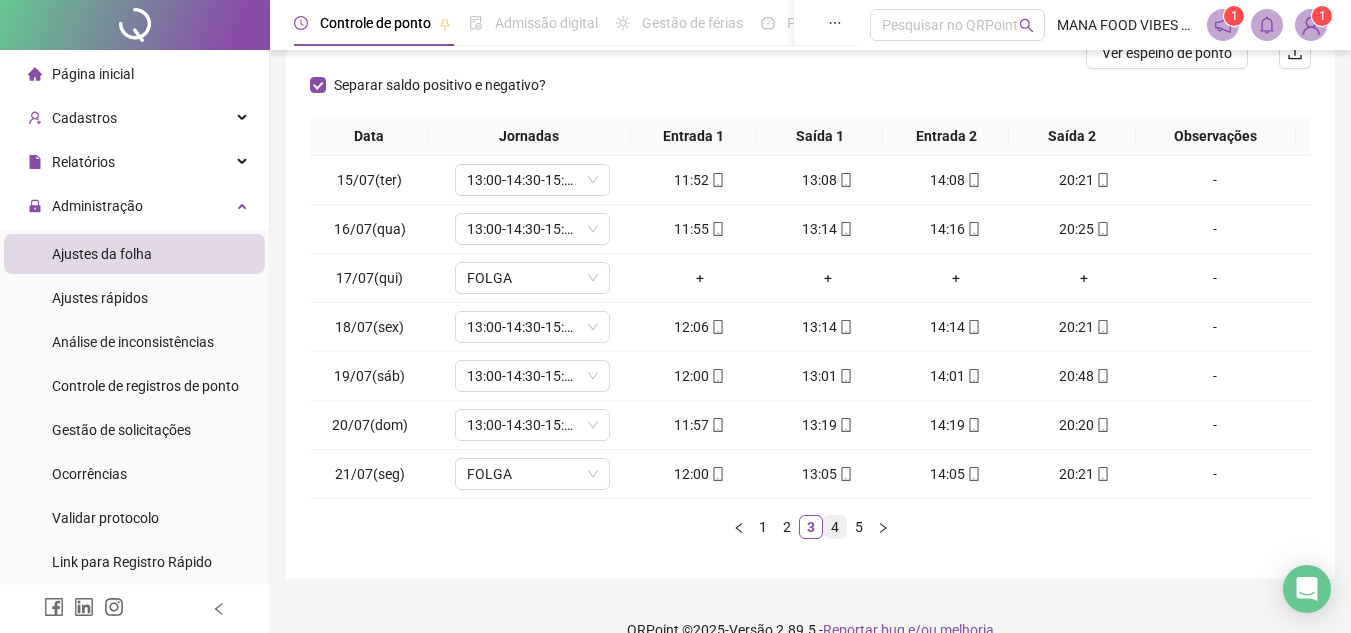 click on "4" at bounding box center (835, 527) 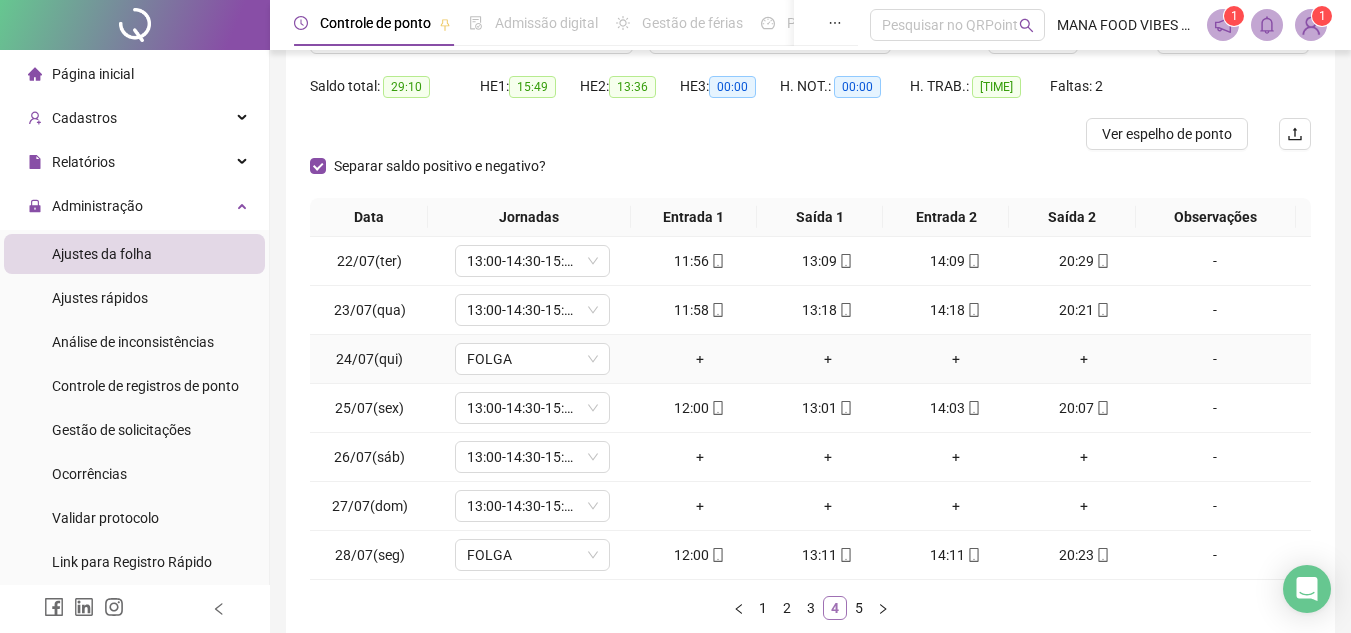 scroll, scrollTop: 200, scrollLeft: 0, axis: vertical 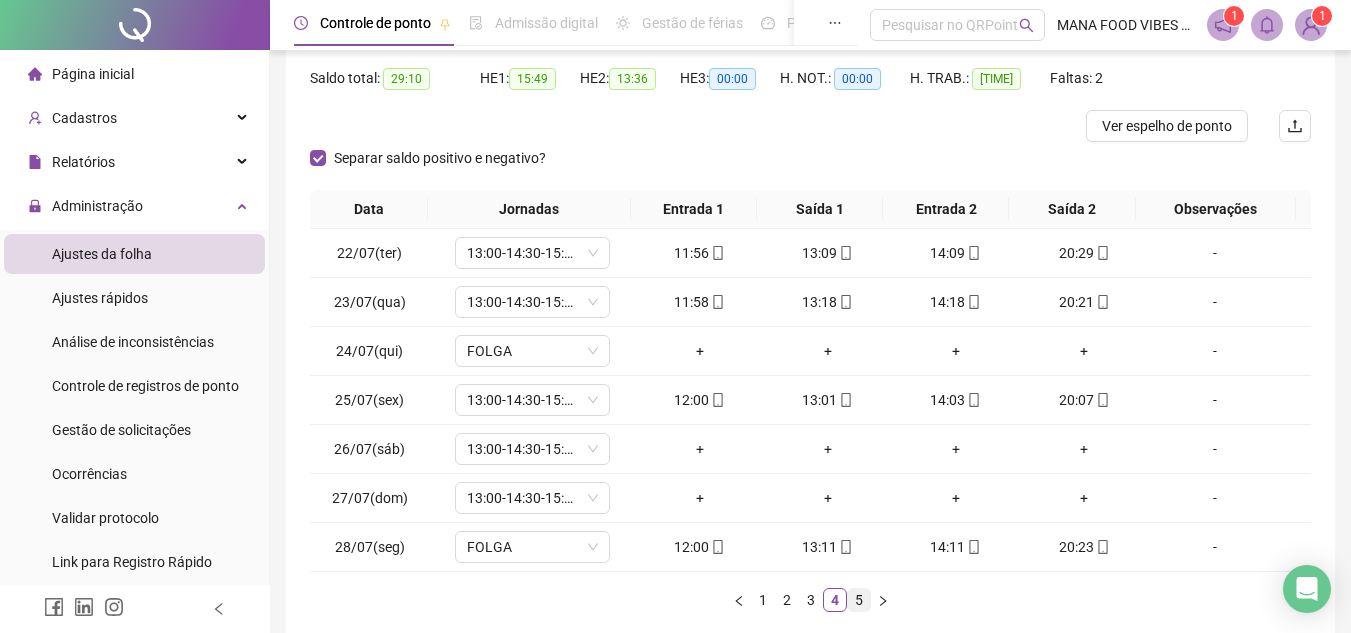 click on "5" at bounding box center (859, 600) 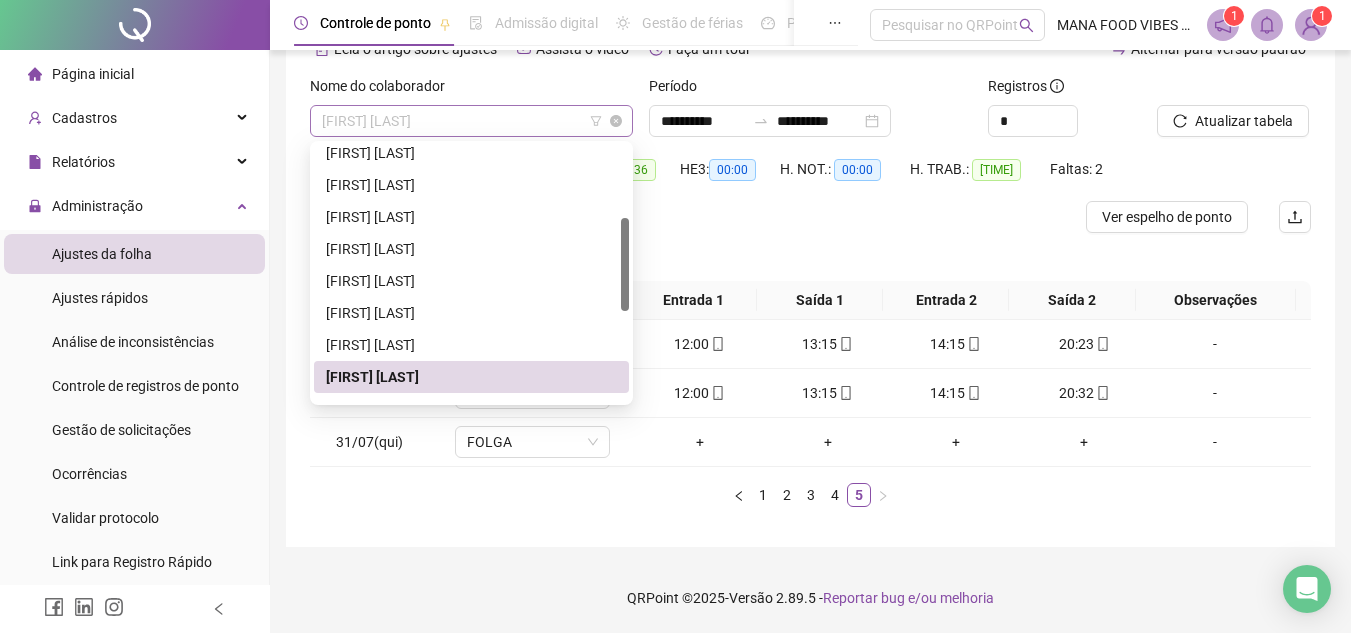 click on "[FIRST] [LAST]" at bounding box center (471, 121) 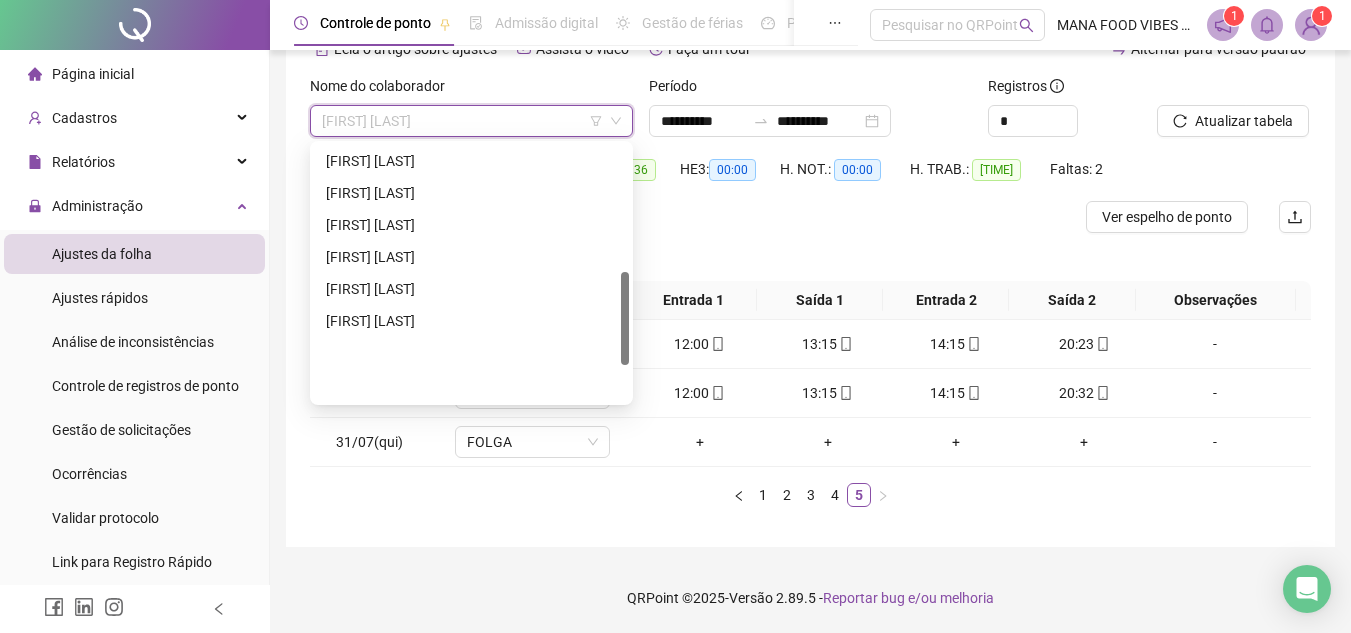 scroll, scrollTop: 348, scrollLeft: 0, axis: vertical 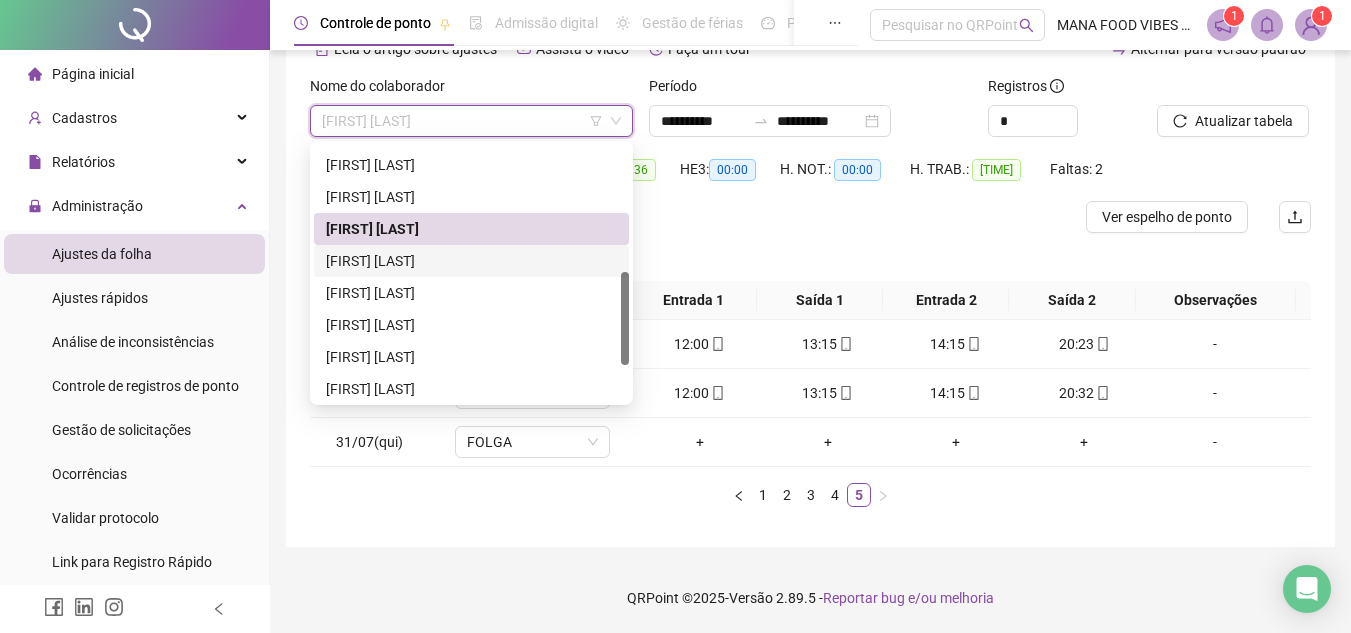 click on "[FIRST] [LAST]" at bounding box center (471, 261) 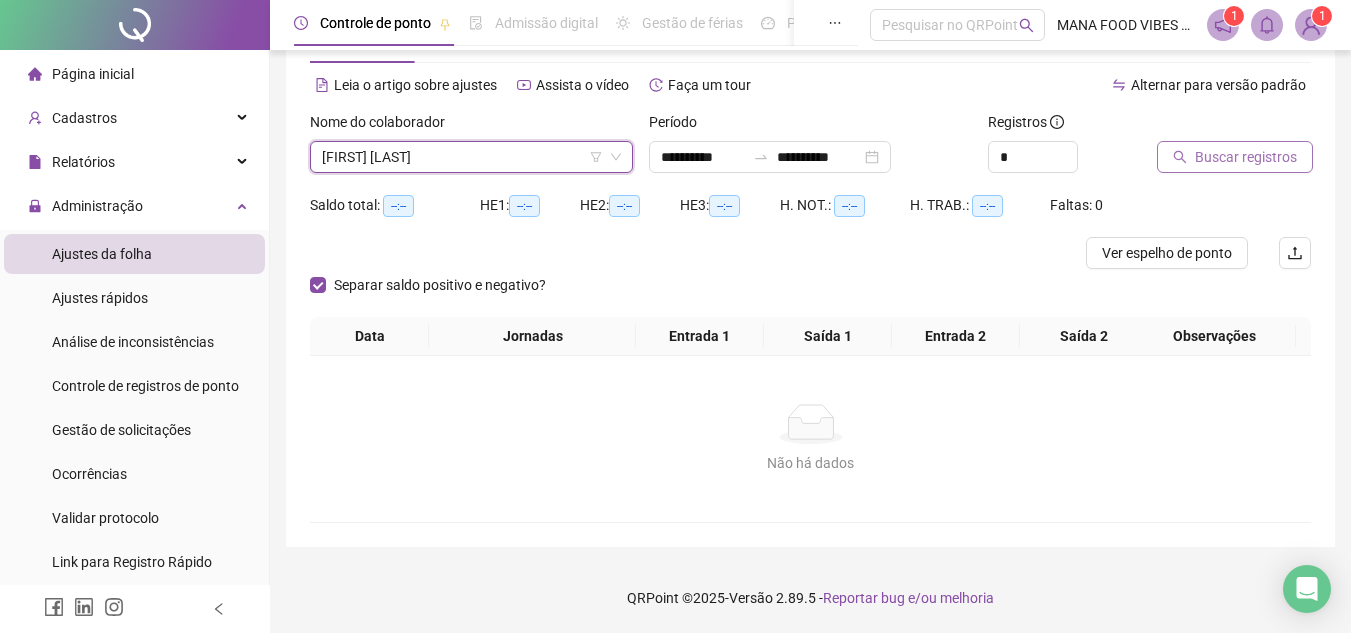 click on "Buscar registros" at bounding box center [1246, 157] 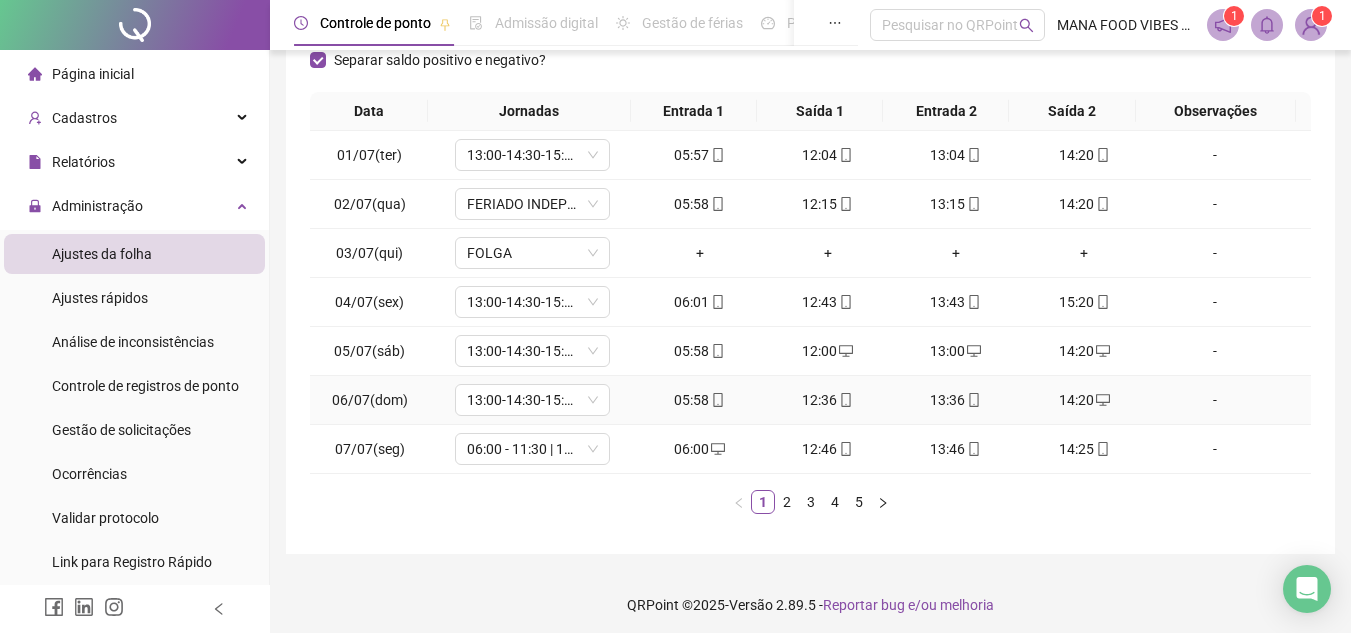 scroll, scrollTop: 305, scrollLeft: 0, axis: vertical 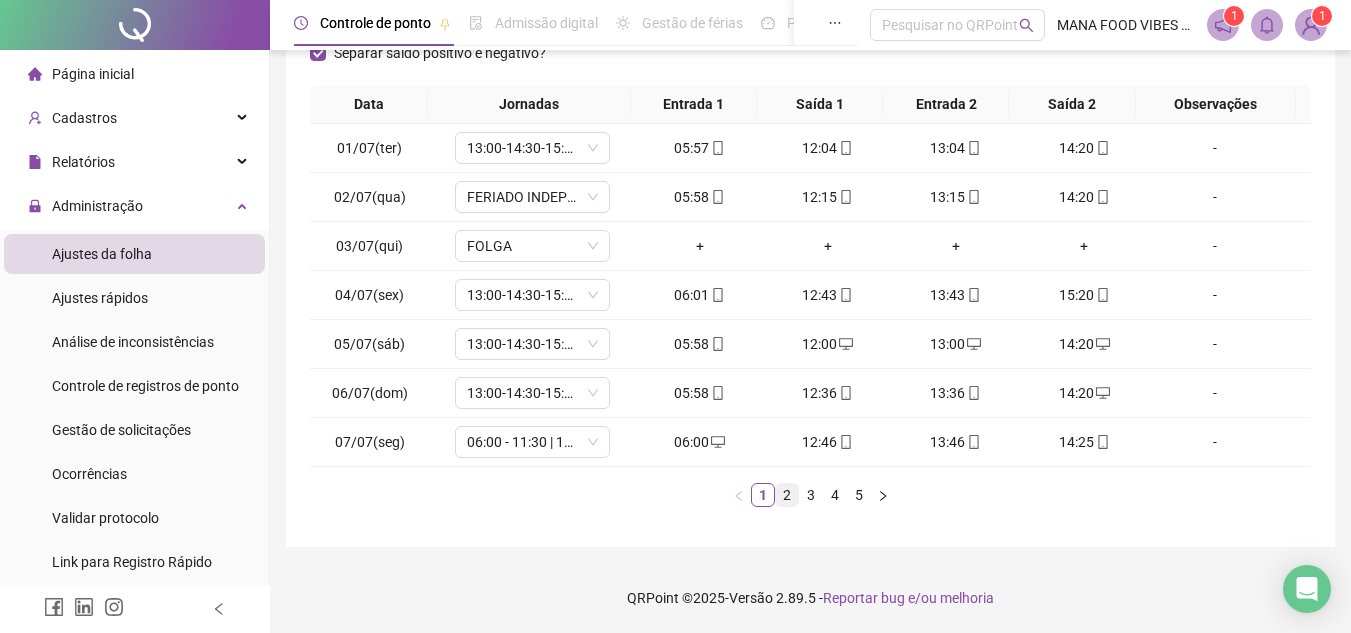 click on "2" at bounding box center [787, 495] 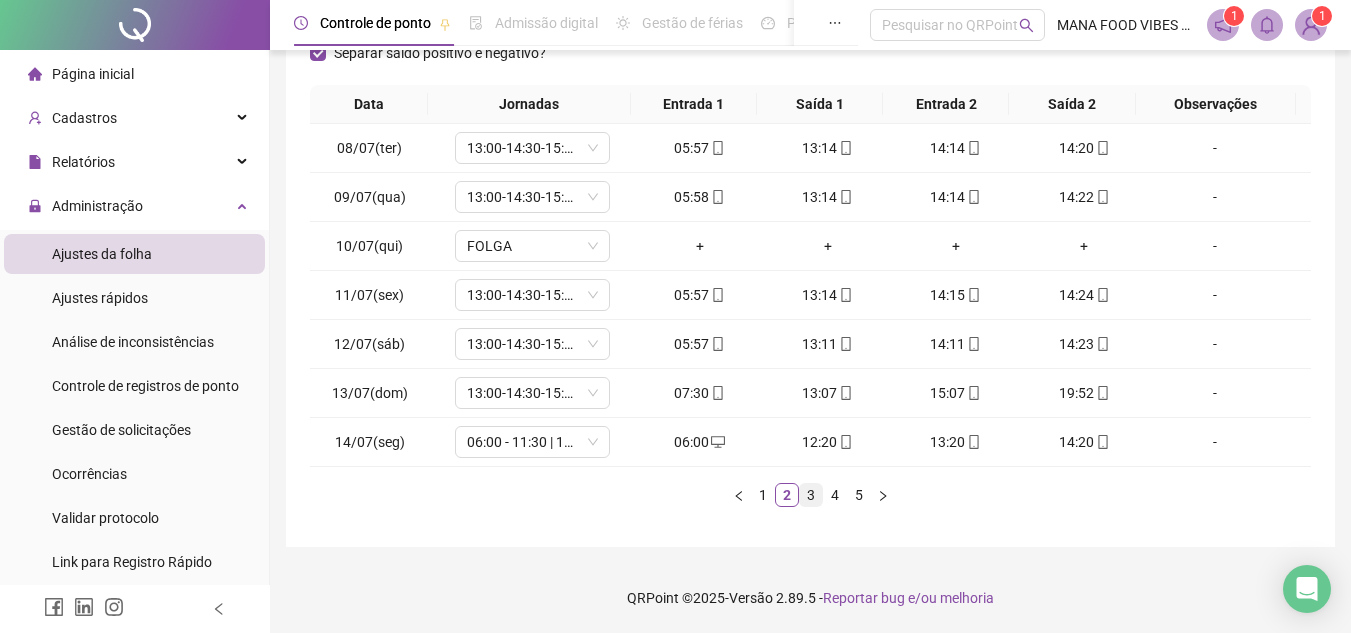 click on "3" at bounding box center [811, 495] 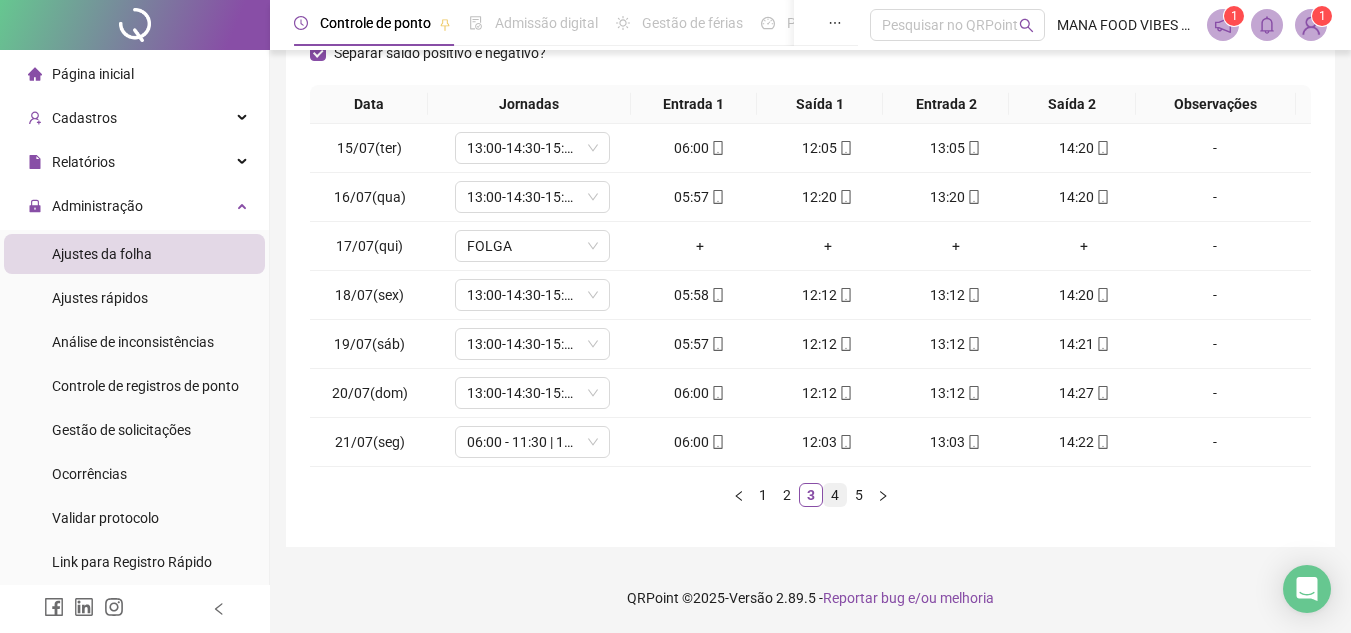 click on "4" at bounding box center (835, 495) 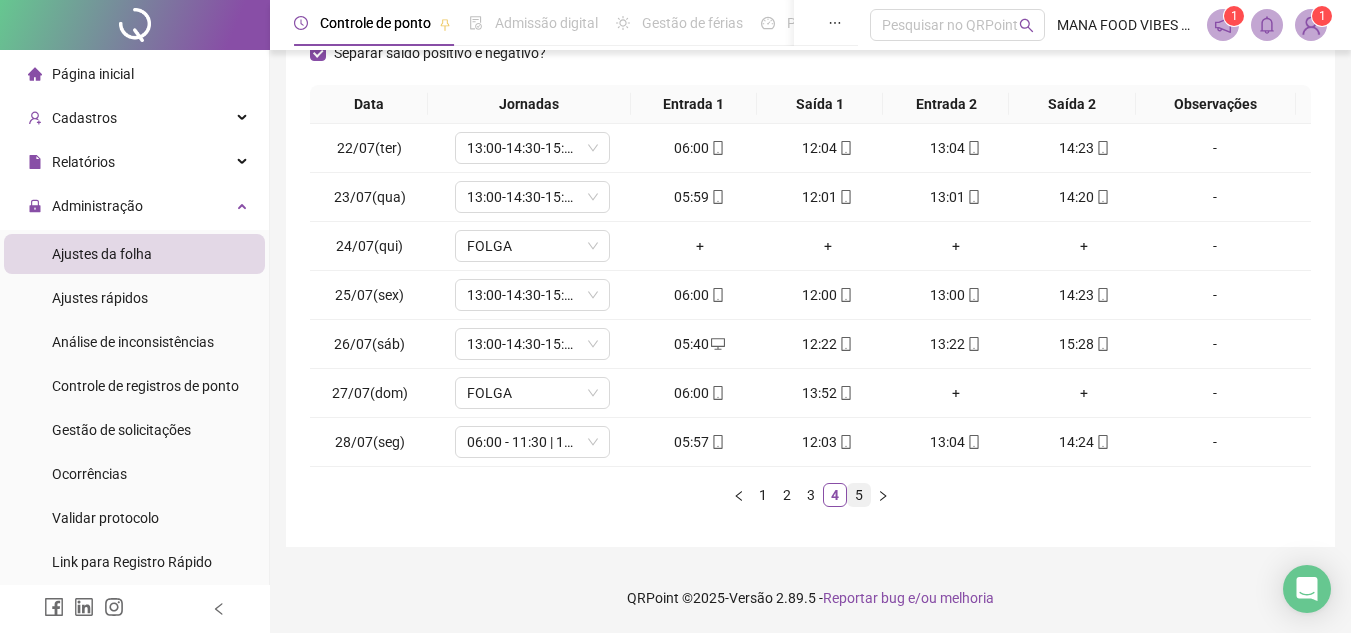 click on "5" at bounding box center [859, 495] 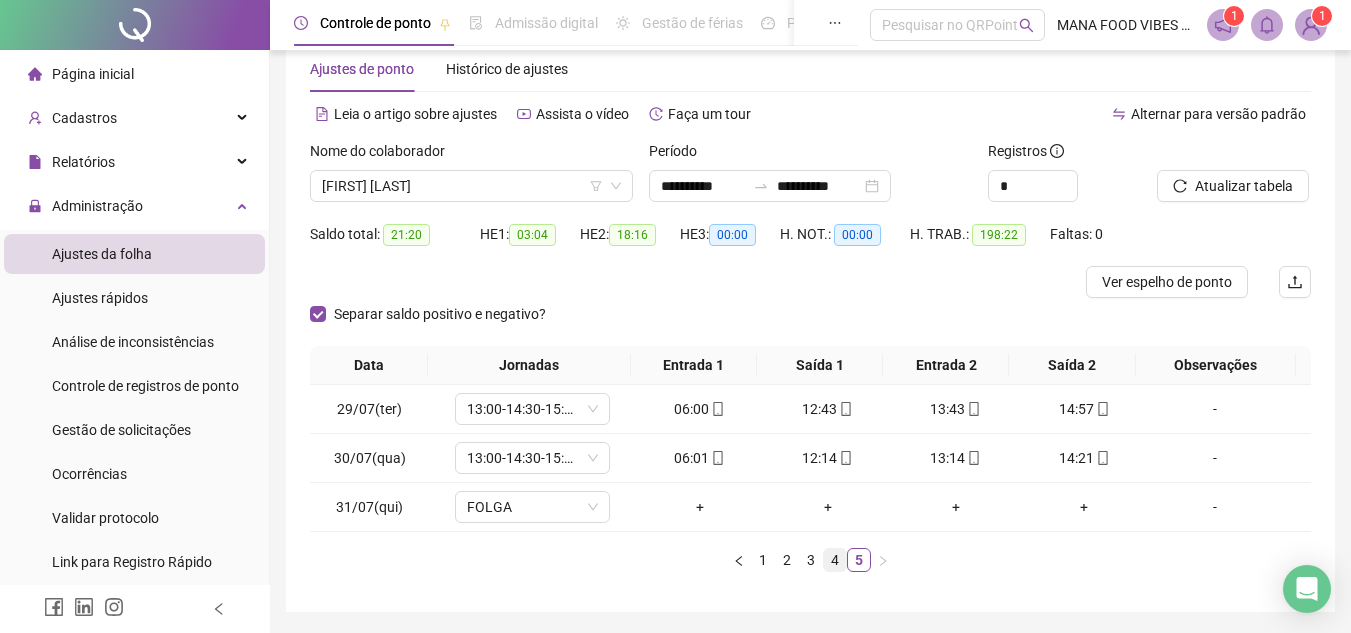 scroll, scrollTop: 9, scrollLeft: 0, axis: vertical 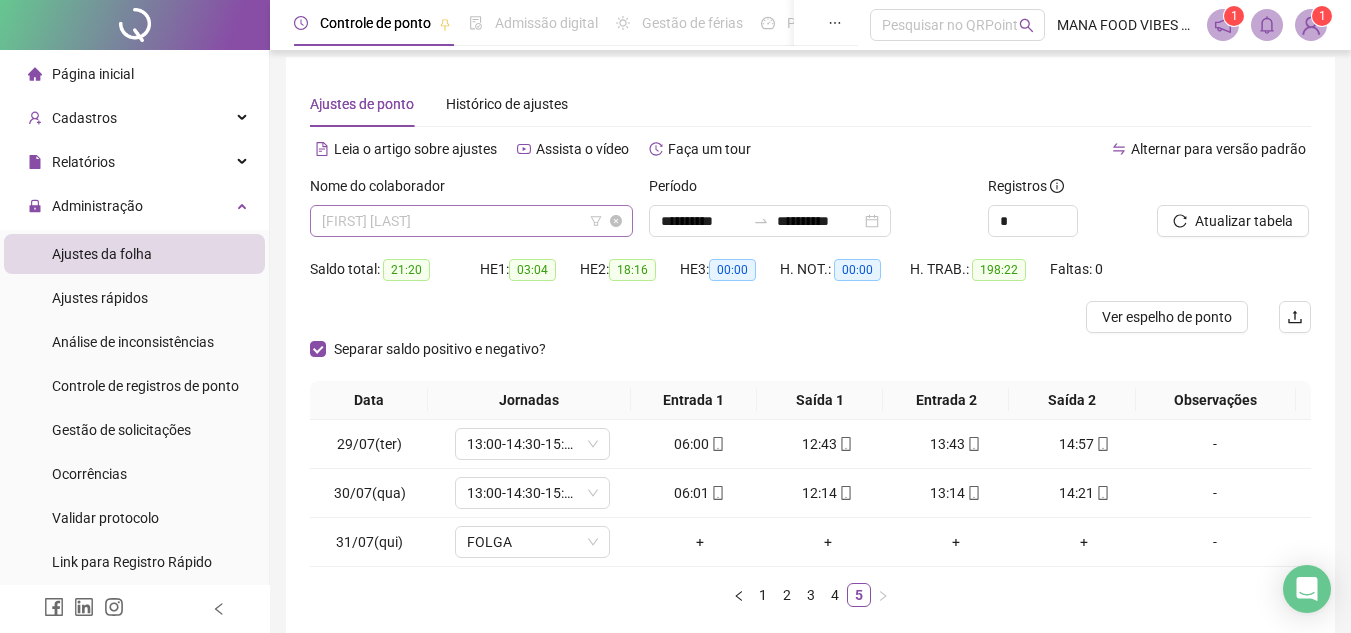 click on "[FIRST] [LAST]" at bounding box center [471, 221] 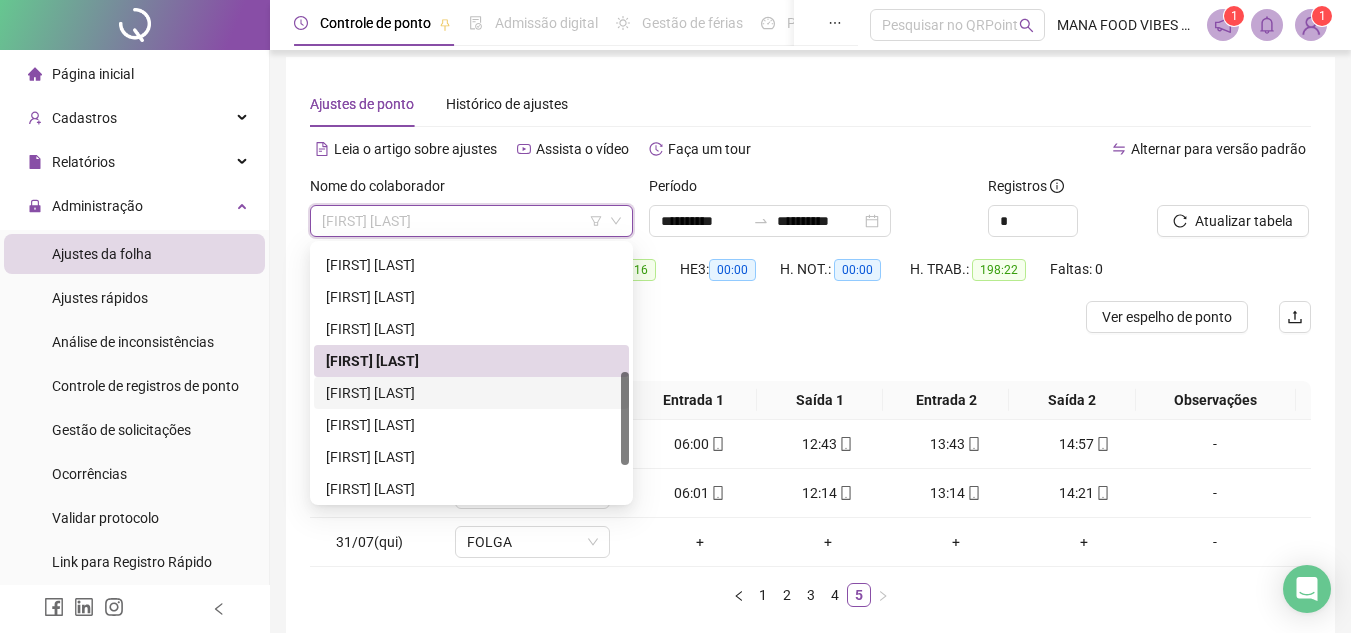 click on "[FIRST] [LAST]" at bounding box center (471, 393) 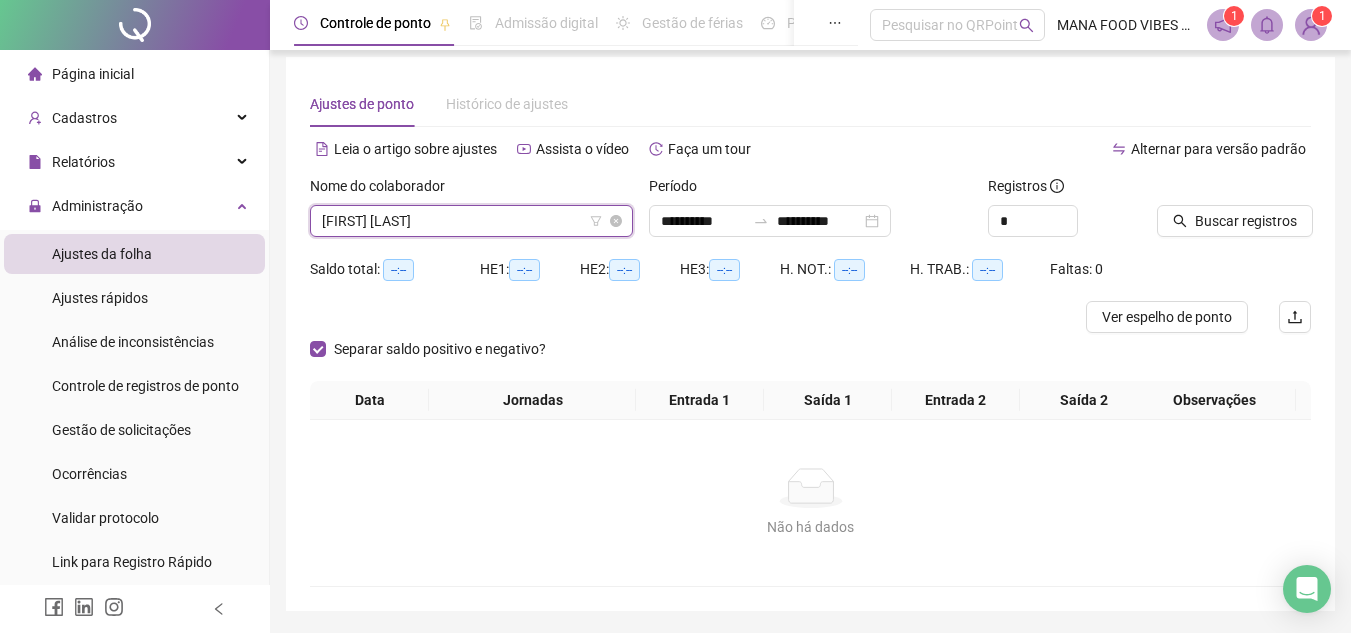 click on "[FIRST] [LAST]" at bounding box center (471, 221) 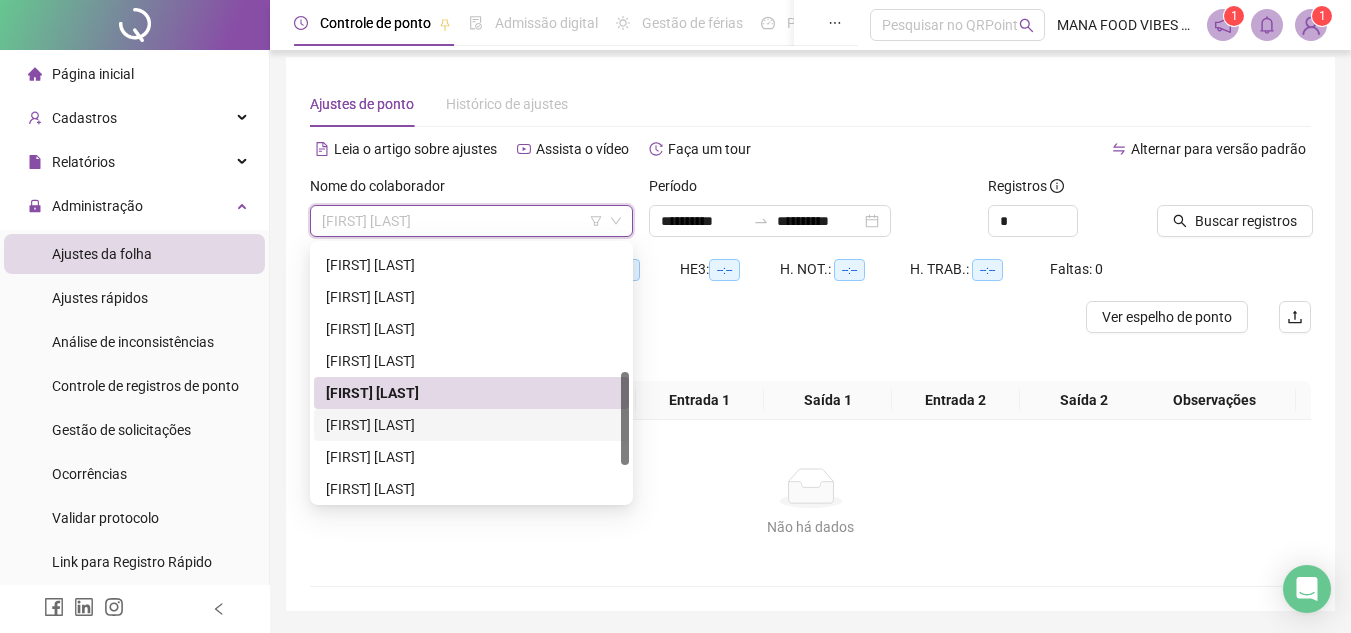 click on "[FIRST] [LAST]" at bounding box center (471, 425) 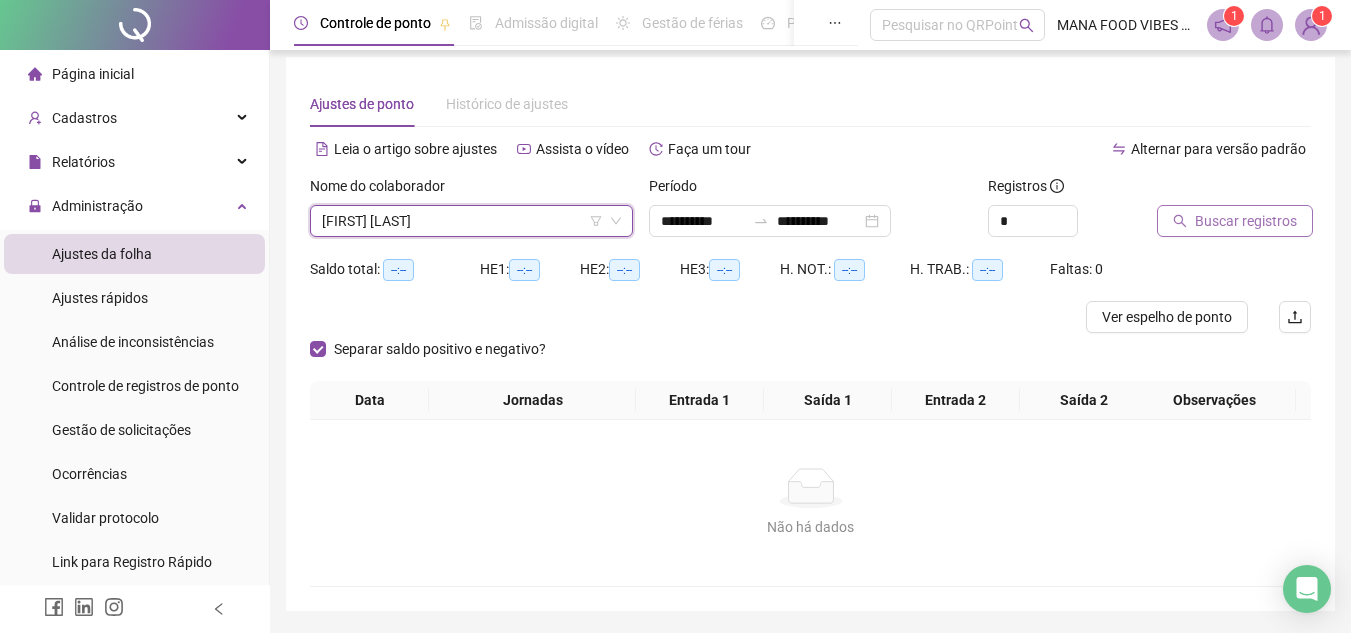 click on "Buscar registros" at bounding box center (1246, 221) 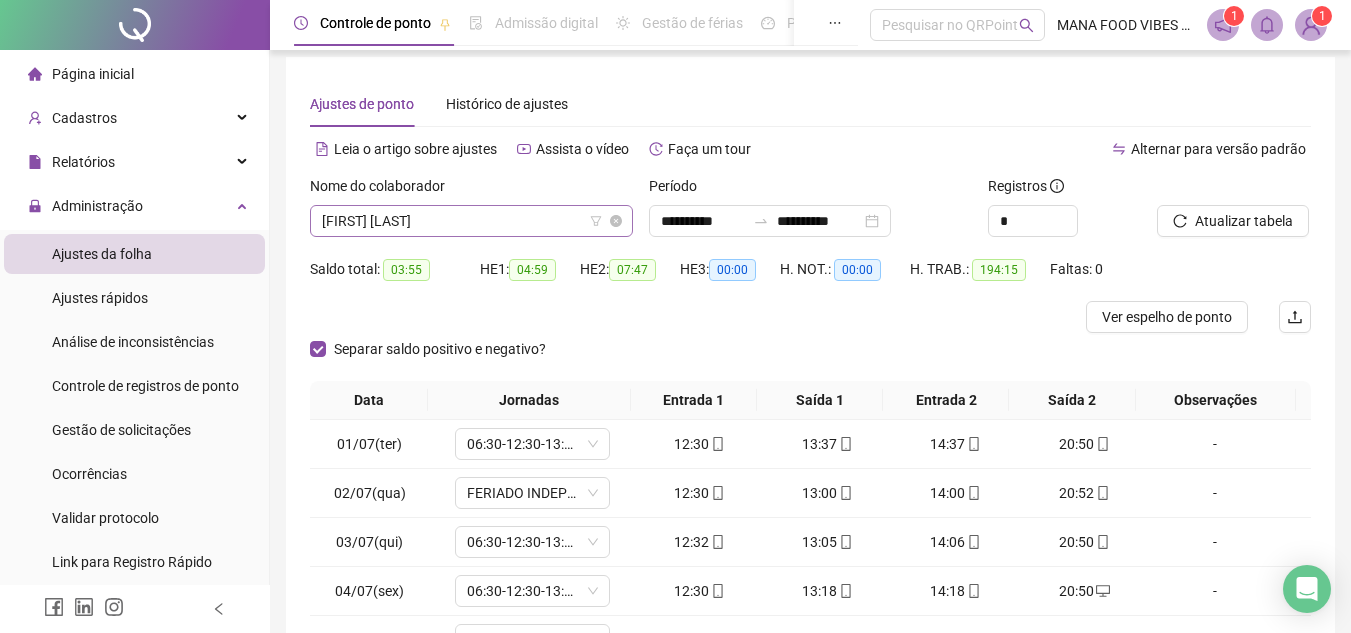 click on "[FIRST] [LAST]" at bounding box center [471, 221] 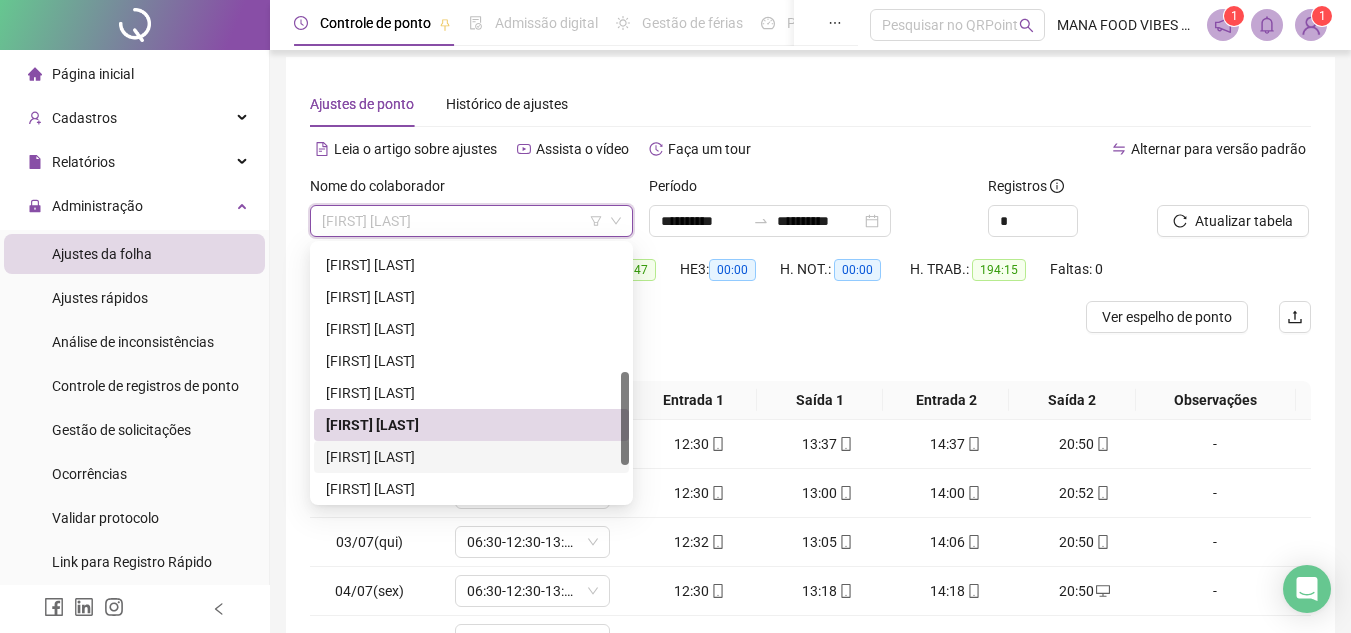 click on "[FIRST] [LAST]" at bounding box center [471, 457] 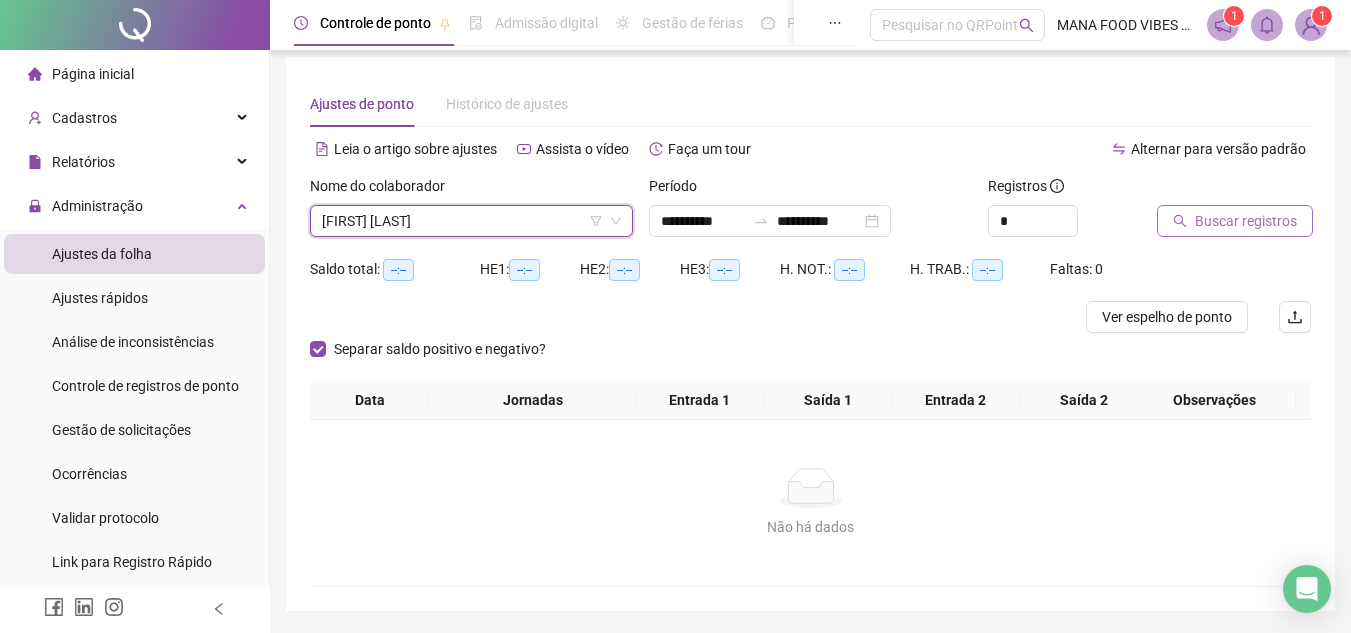click on "Buscar registros" at bounding box center [1246, 221] 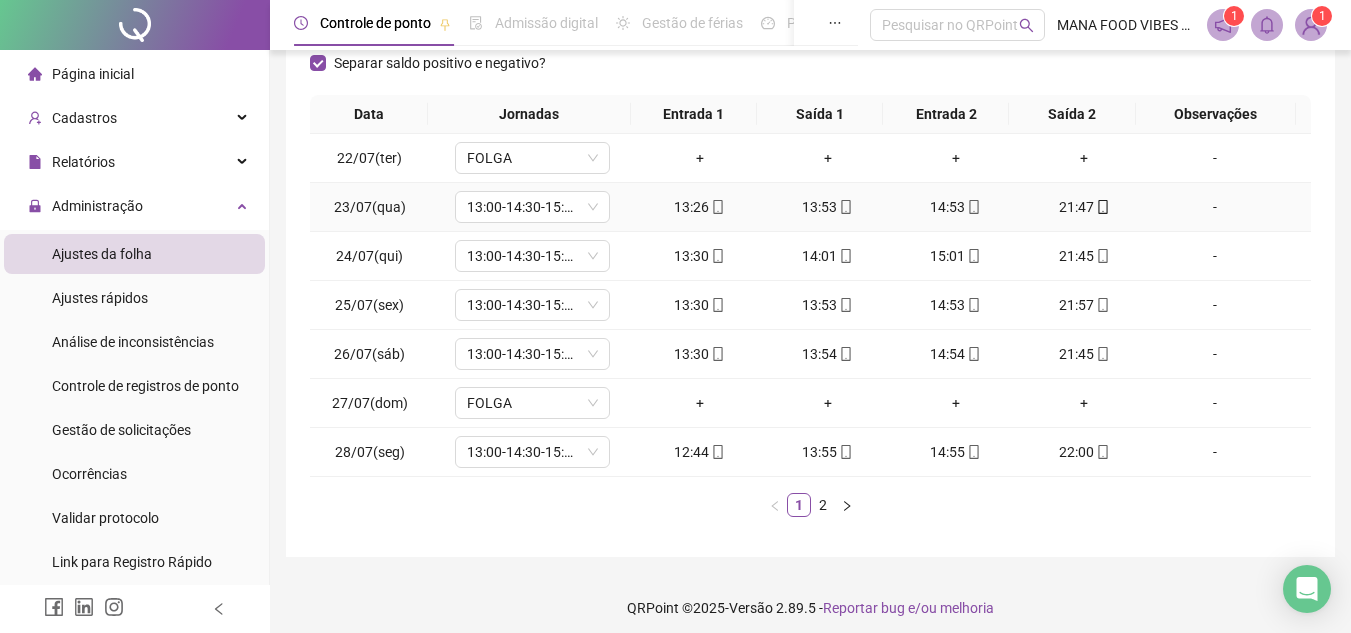 scroll, scrollTop: 305, scrollLeft: 0, axis: vertical 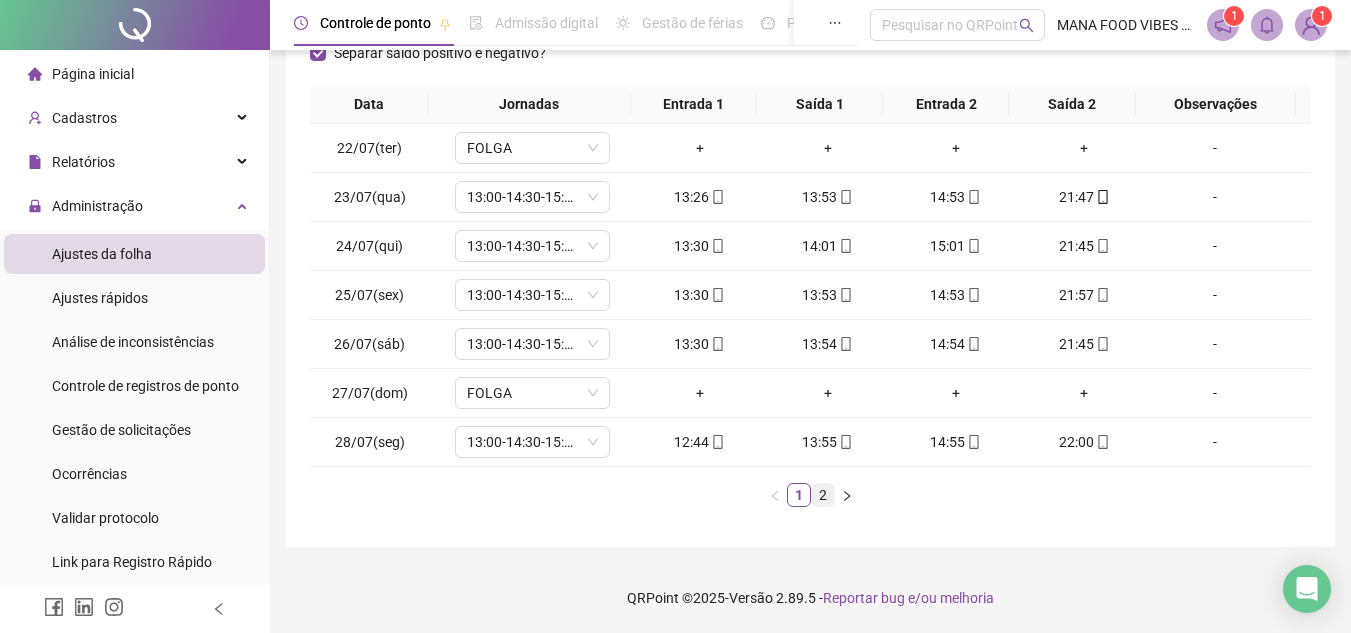 click on "2" at bounding box center [823, 495] 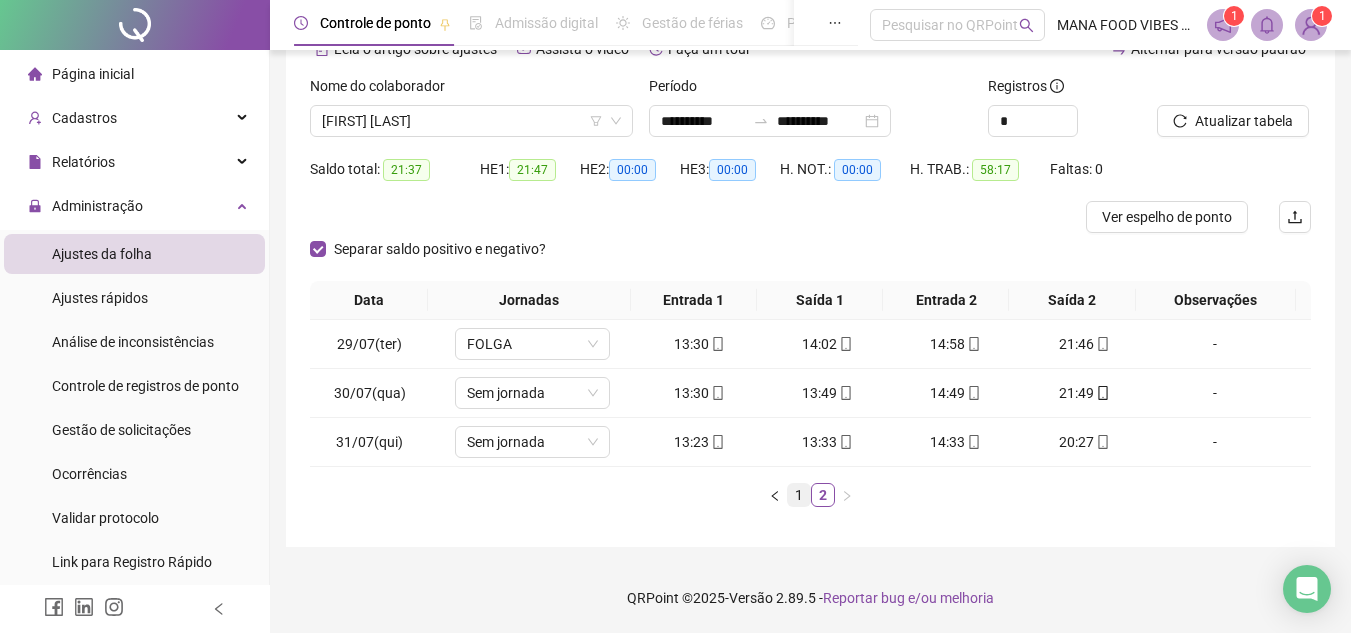 click on "1" at bounding box center [799, 495] 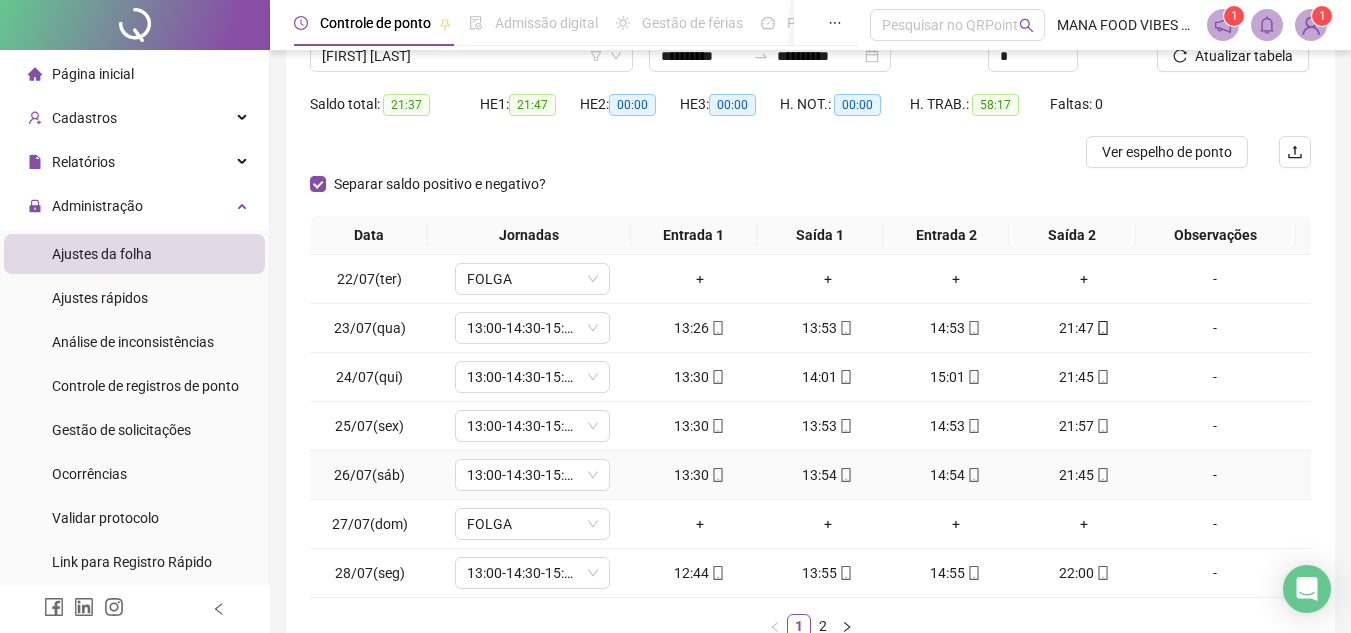 scroll, scrollTop: 209, scrollLeft: 0, axis: vertical 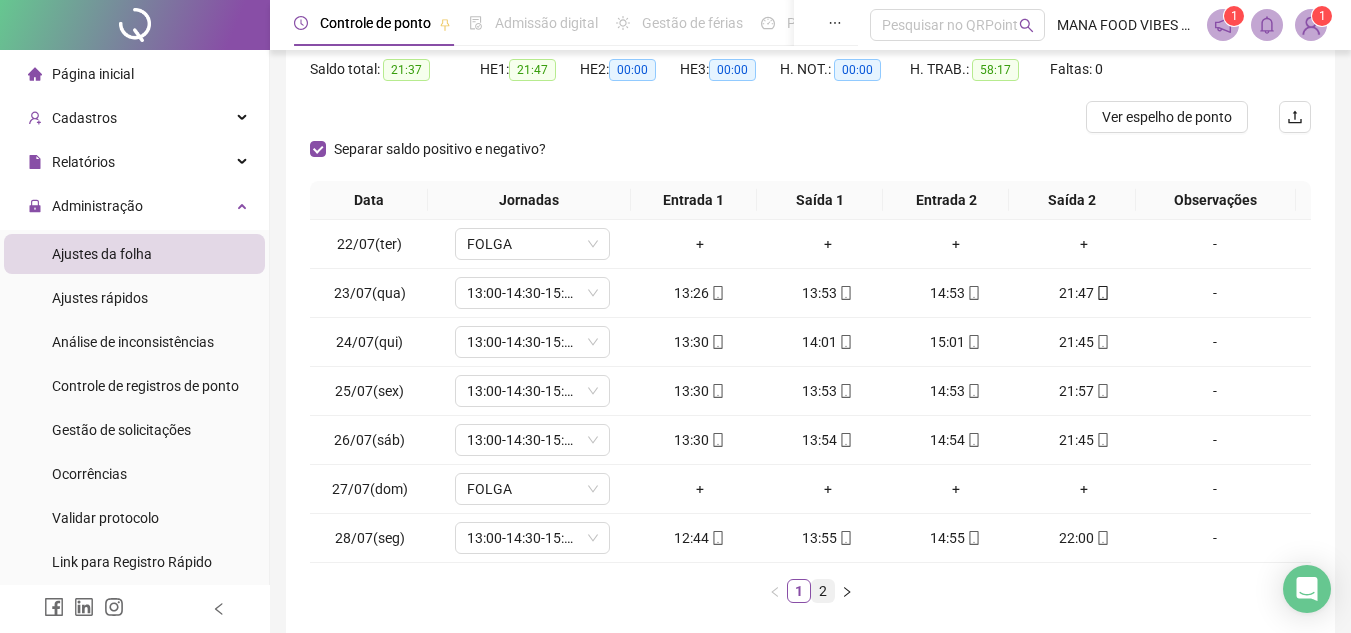 click on "2" at bounding box center [823, 591] 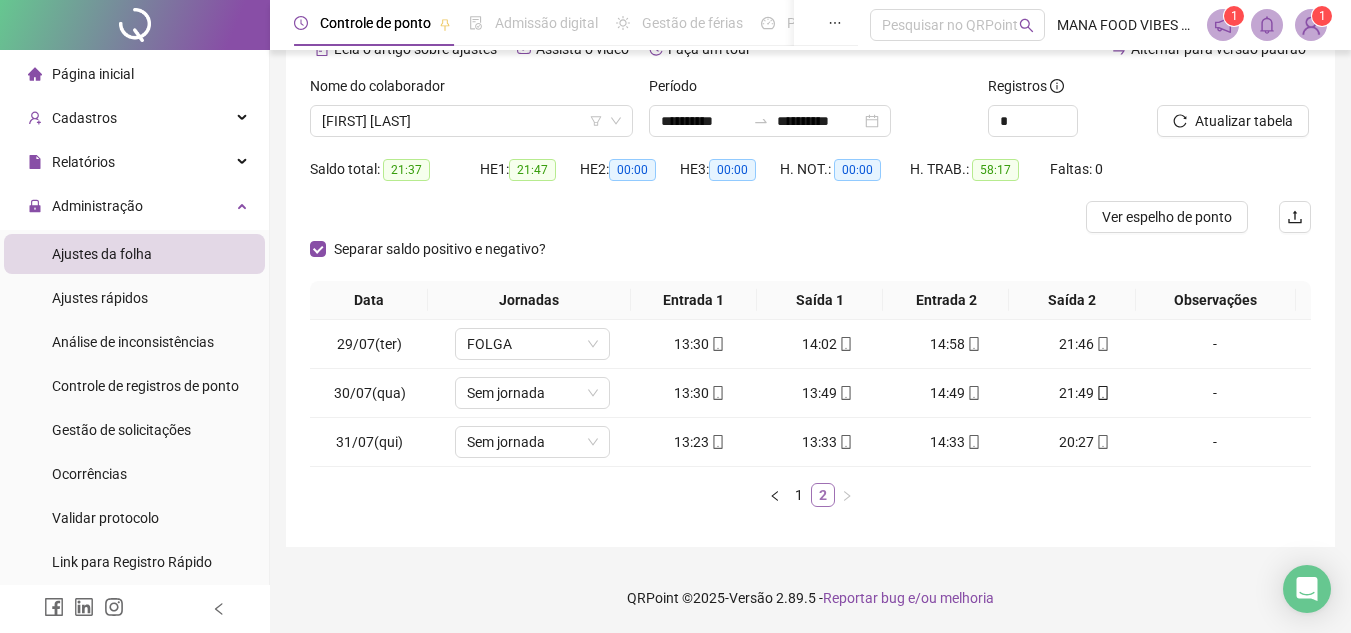 scroll, scrollTop: 109, scrollLeft: 0, axis: vertical 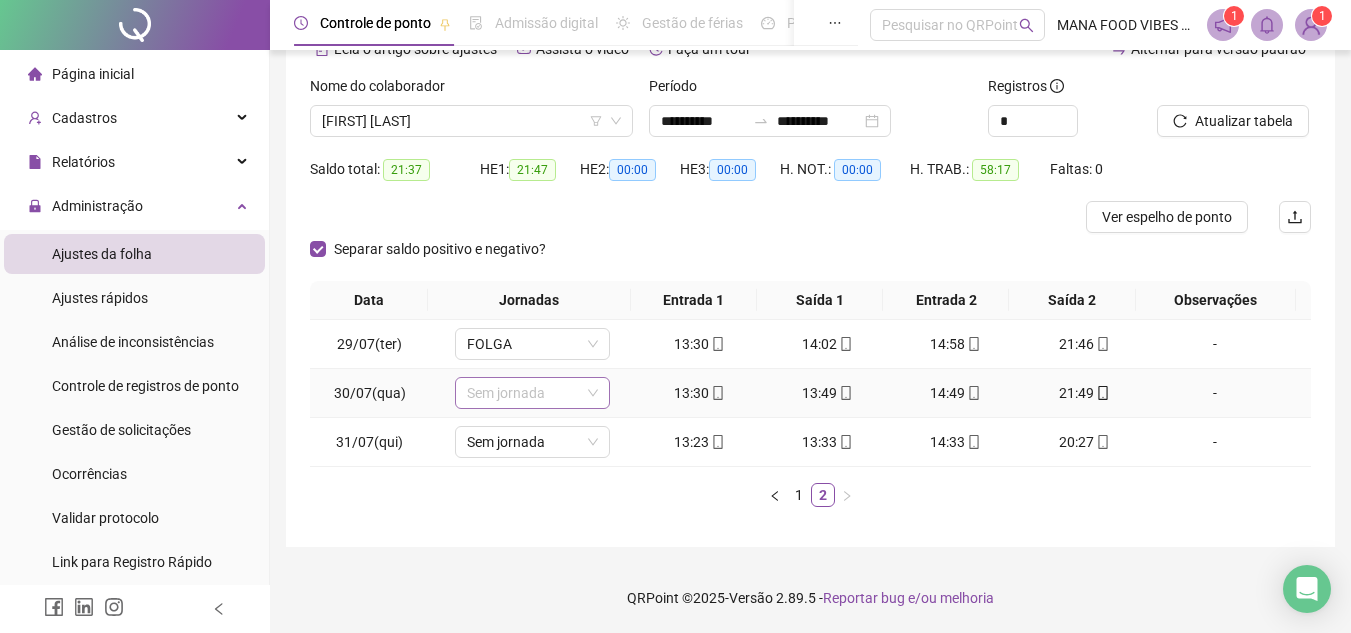 click on "Sem jornada" at bounding box center (532, 393) 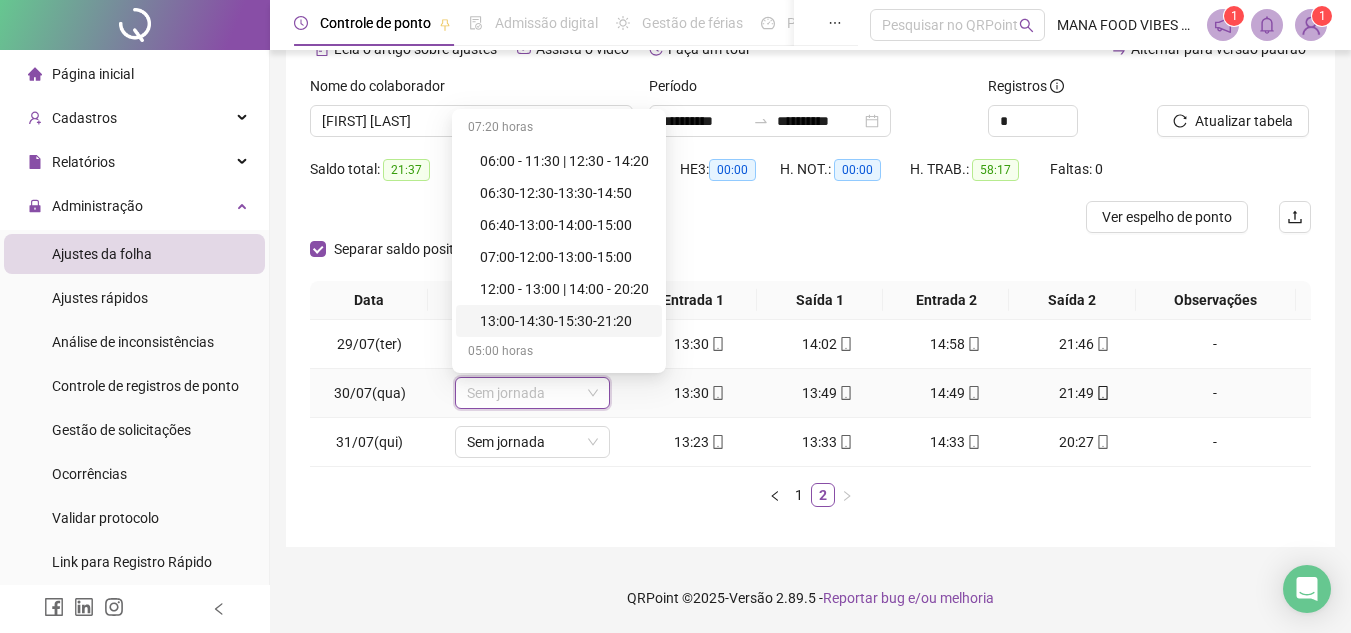 click on "13:00-14:30-15:30-21:20" at bounding box center (559, 321) 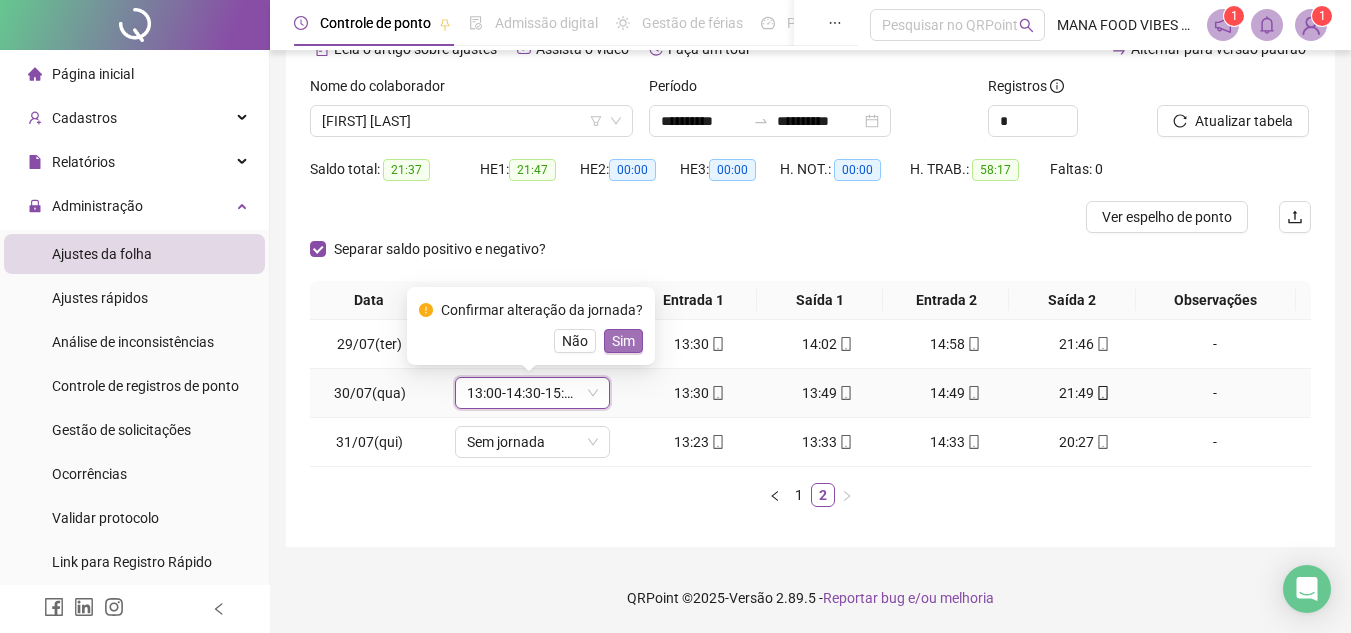 click on "Sim" at bounding box center [623, 341] 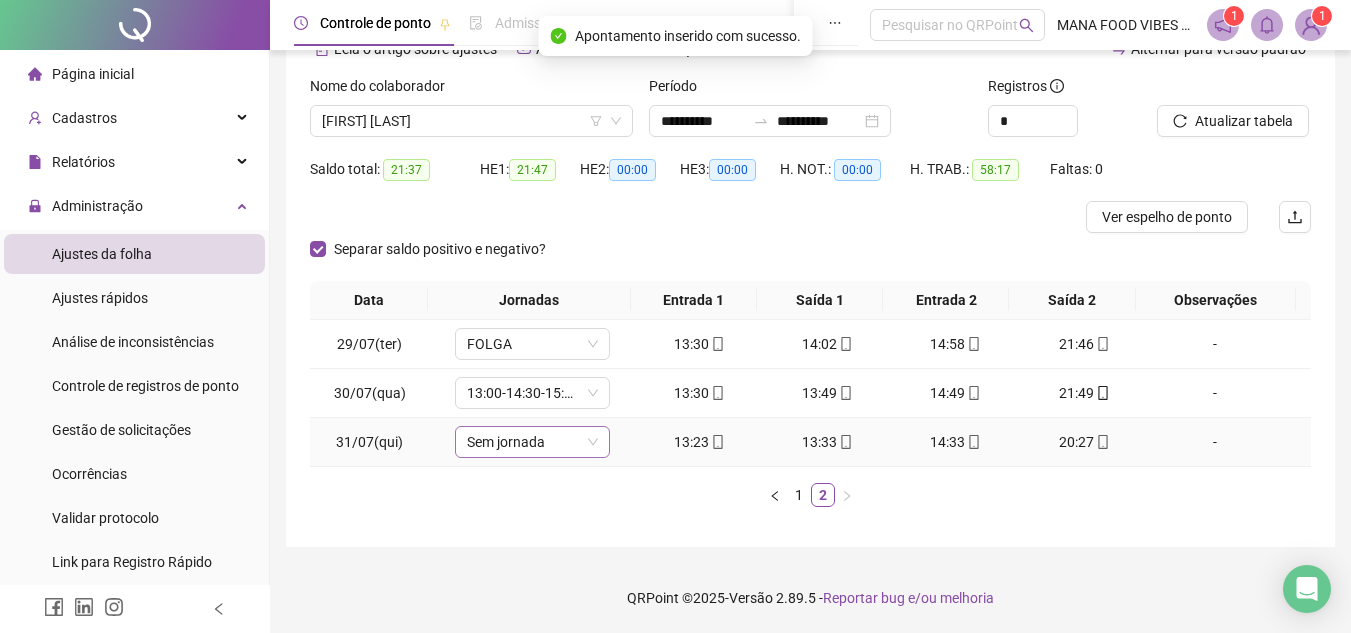 click on "Sem jornada" at bounding box center [532, 442] 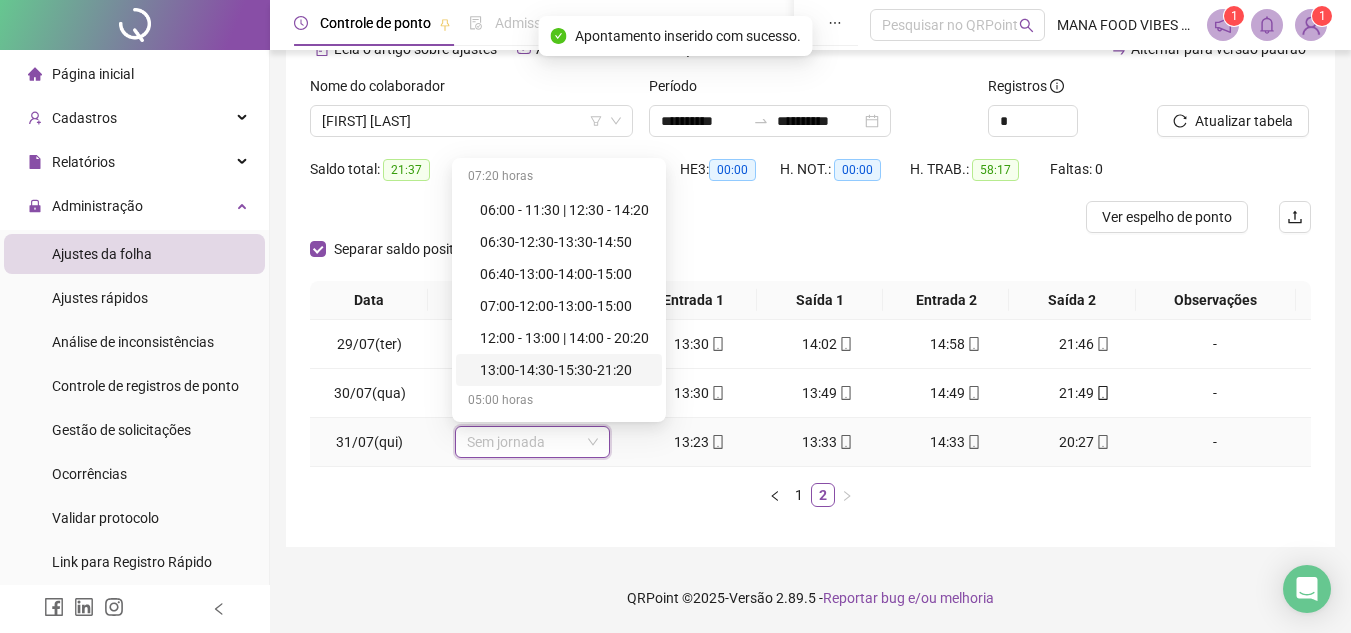 click on "13:00-14:30-15:30-21:20" at bounding box center [565, 370] 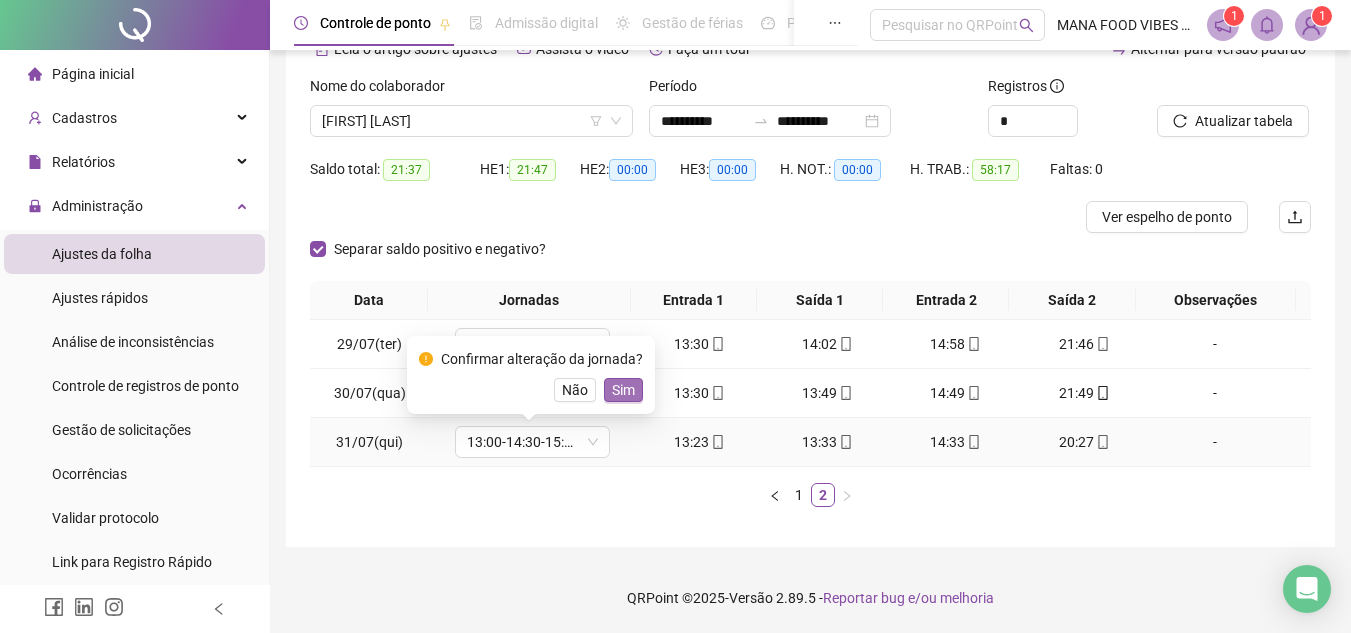 click on "Sim" at bounding box center [623, 390] 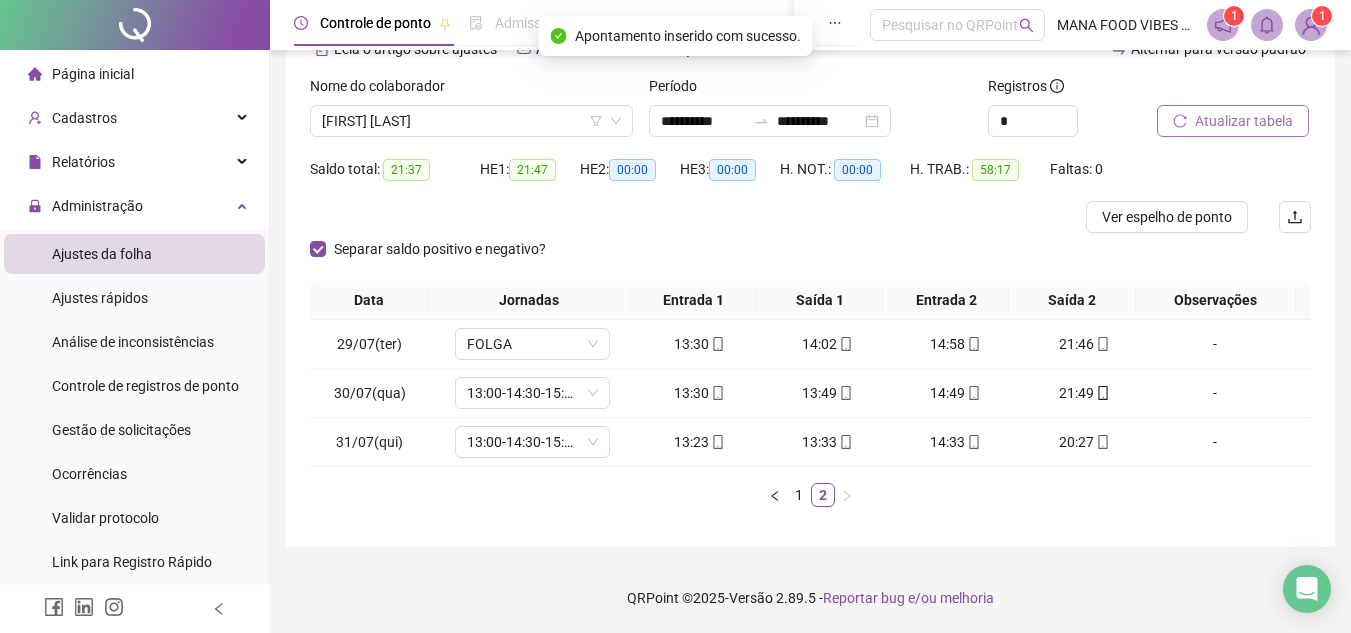 click on "Atualizar tabela" at bounding box center [1244, 121] 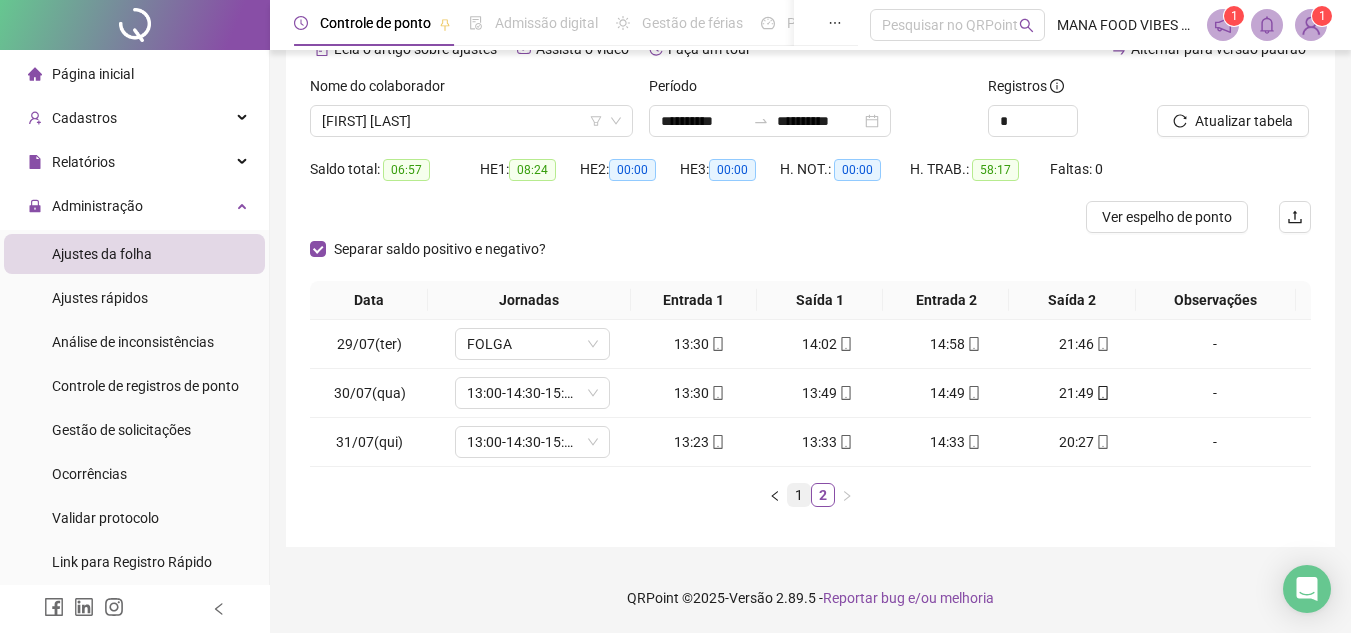 click on "1" at bounding box center [799, 495] 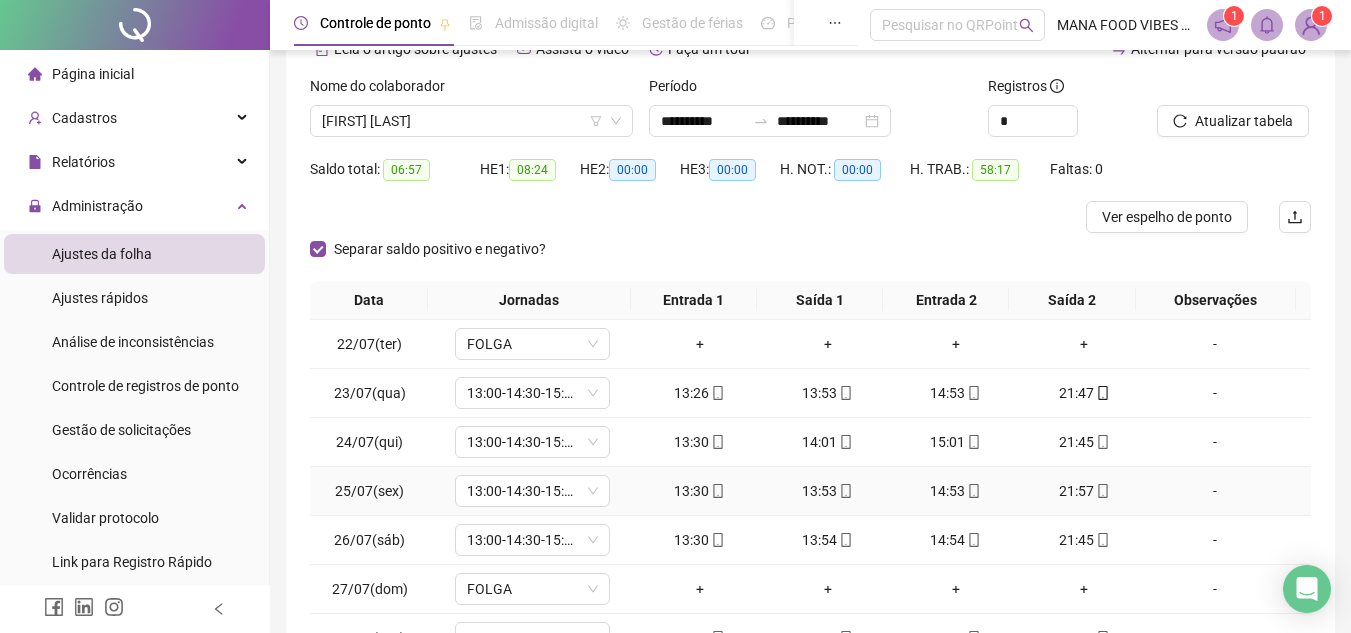 scroll, scrollTop: 209, scrollLeft: 0, axis: vertical 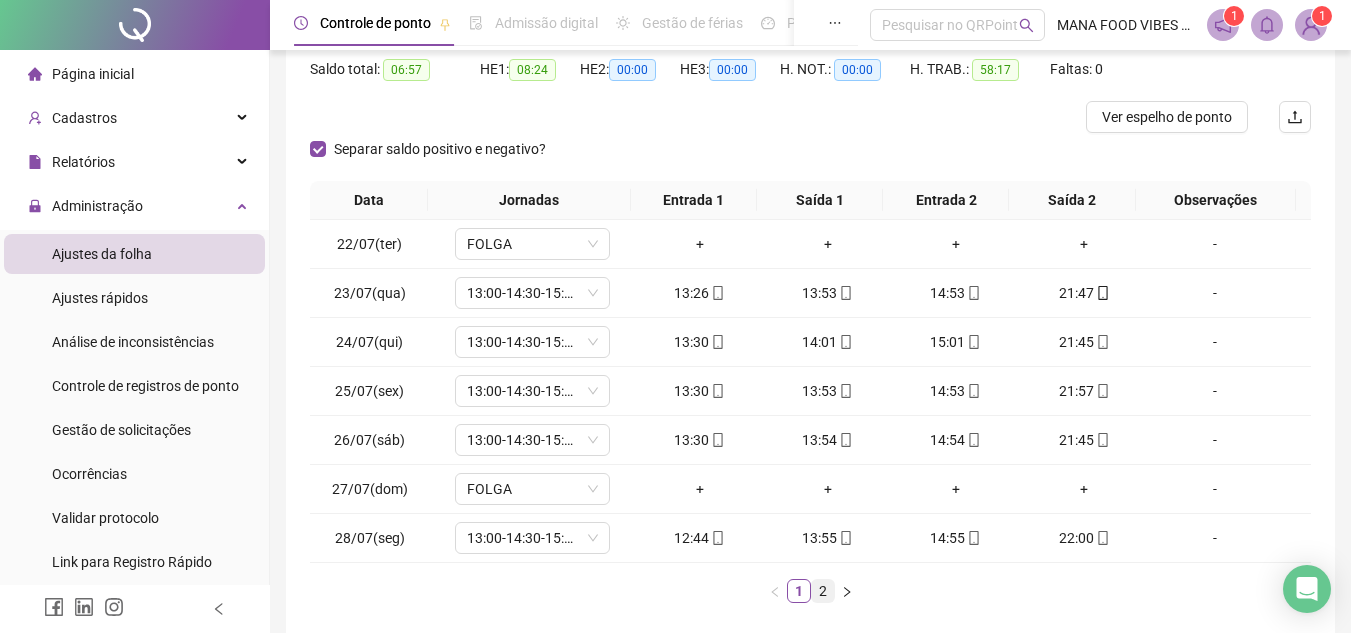 click on "2" at bounding box center [823, 591] 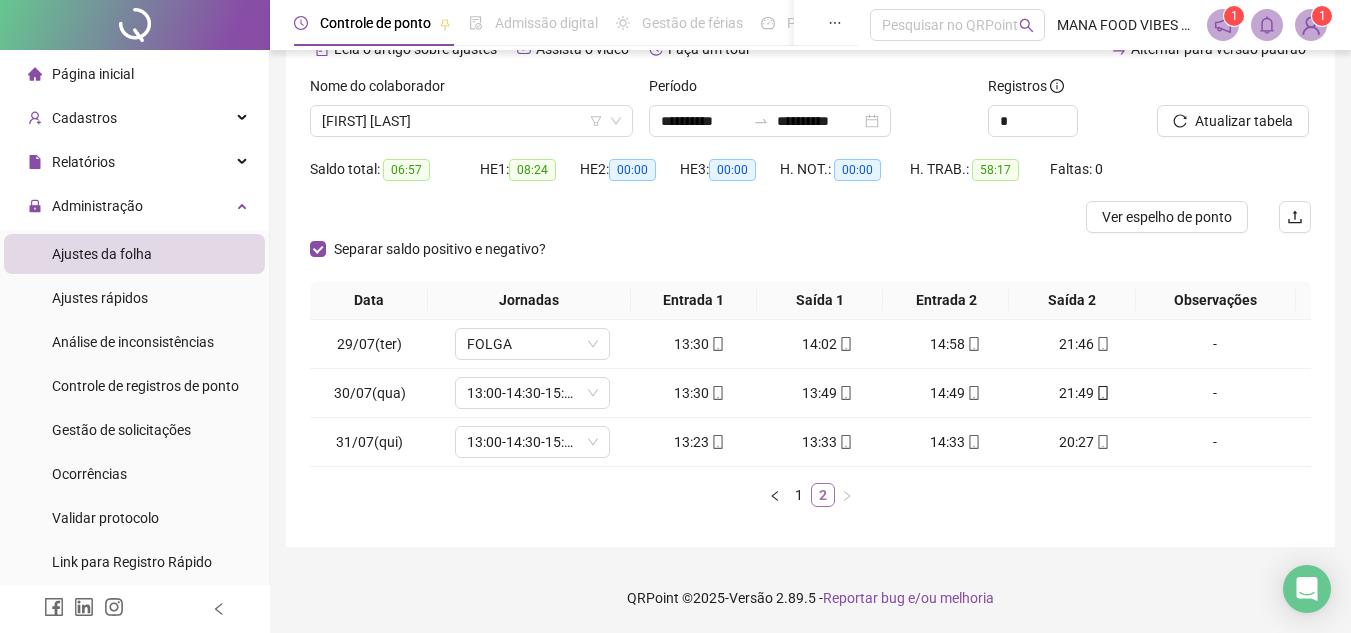 scroll, scrollTop: 109, scrollLeft: 0, axis: vertical 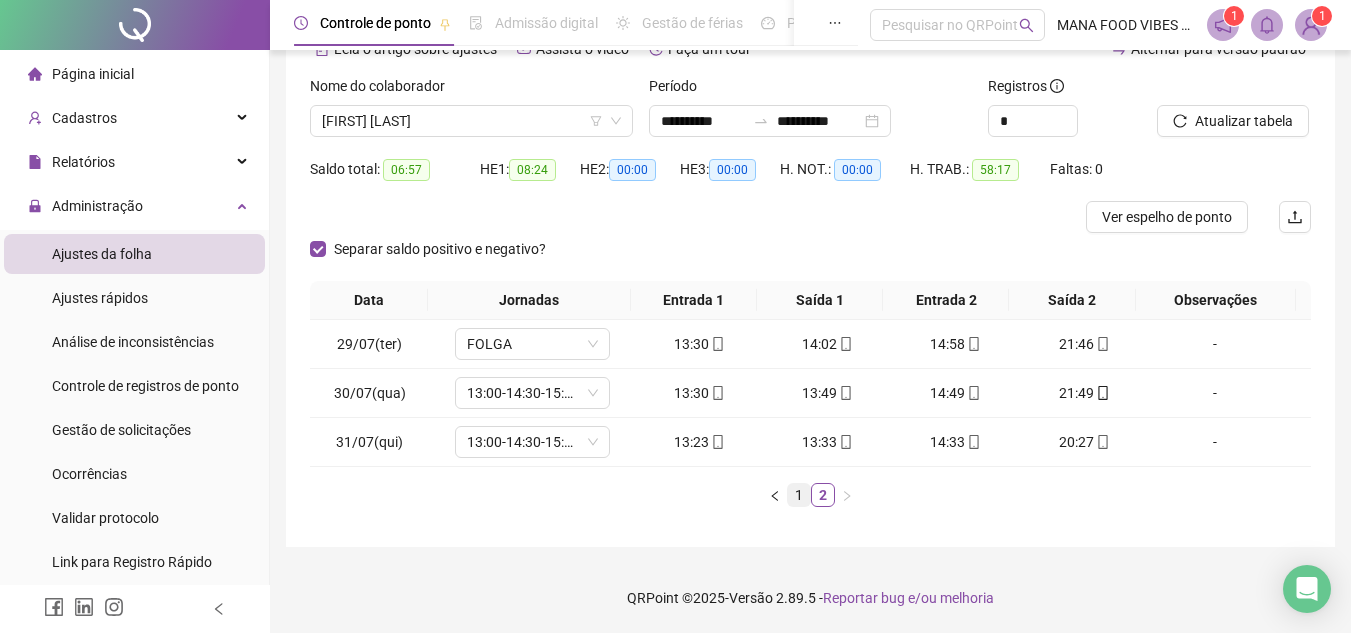 click on "1" at bounding box center [799, 495] 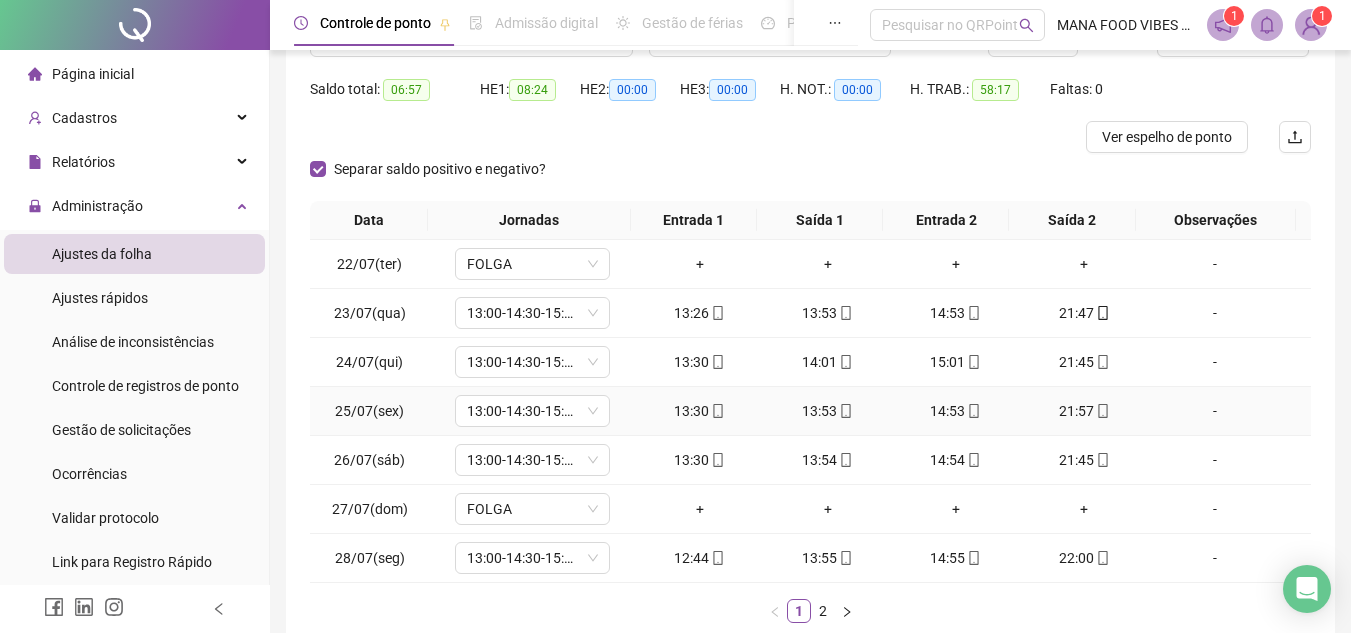 scroll, scrollTop: 209, scrollLeft: 0, axis: vertical 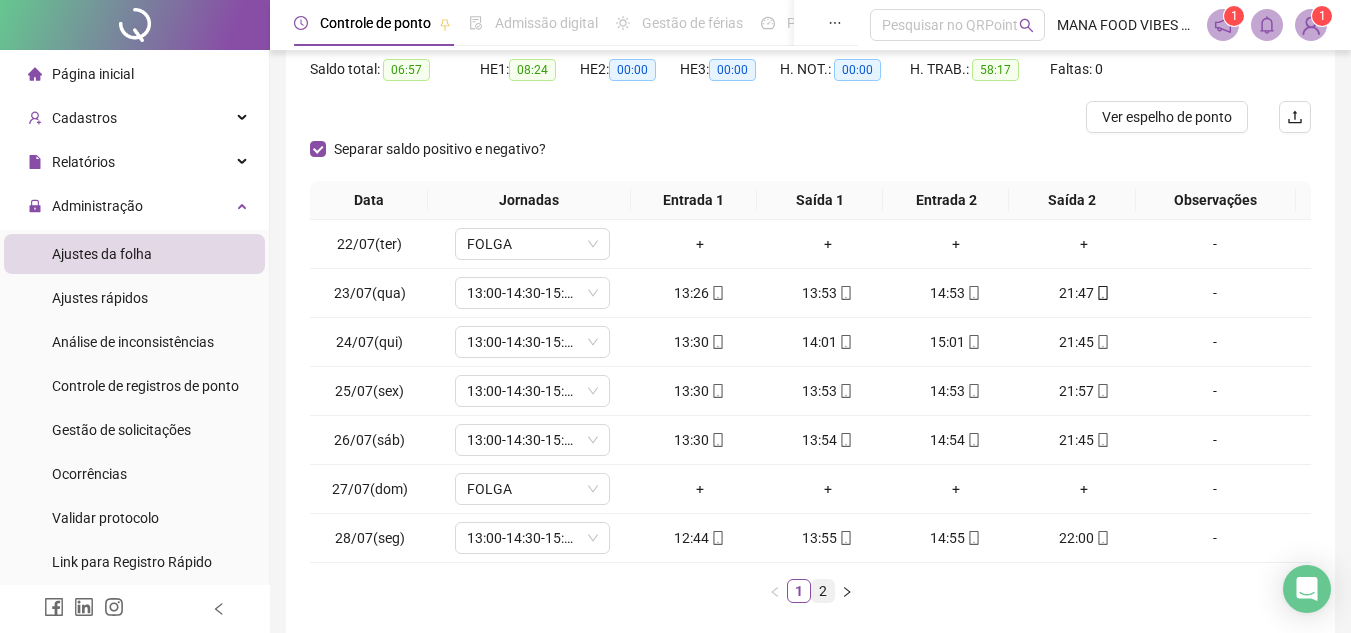 click on "2" at bounding box center (823, 591) 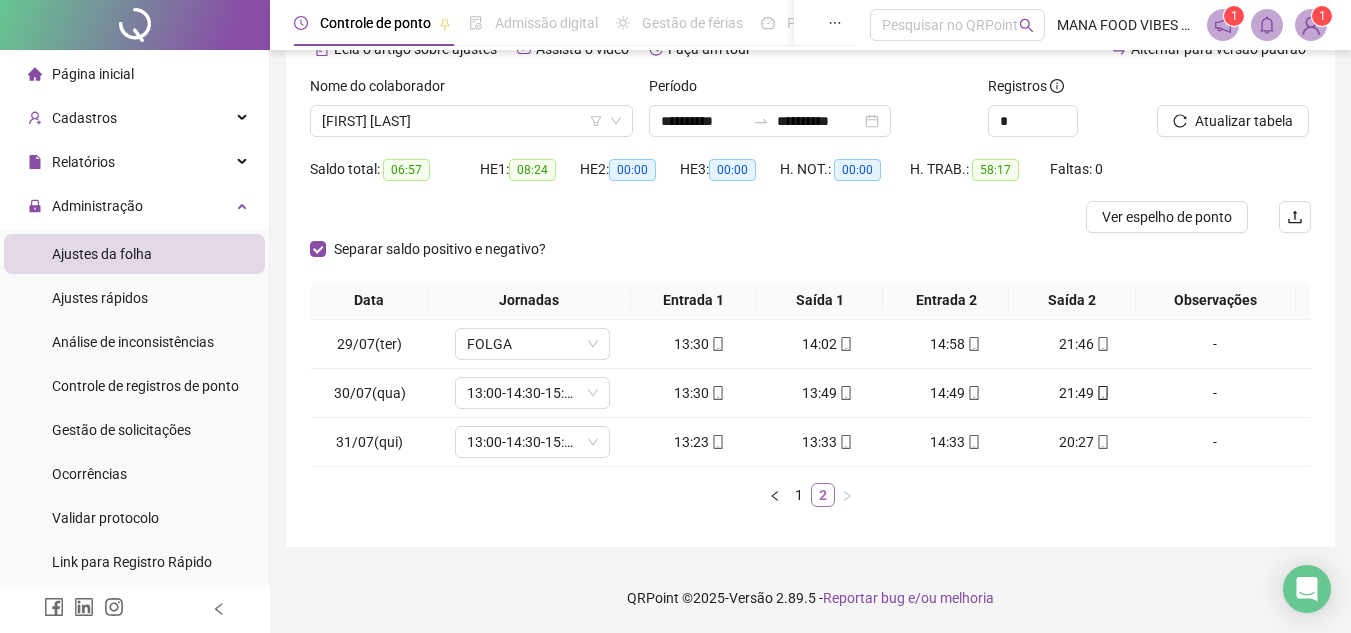 scroll, scrollTop: 109, scrollLeft: 0, axis: vertical 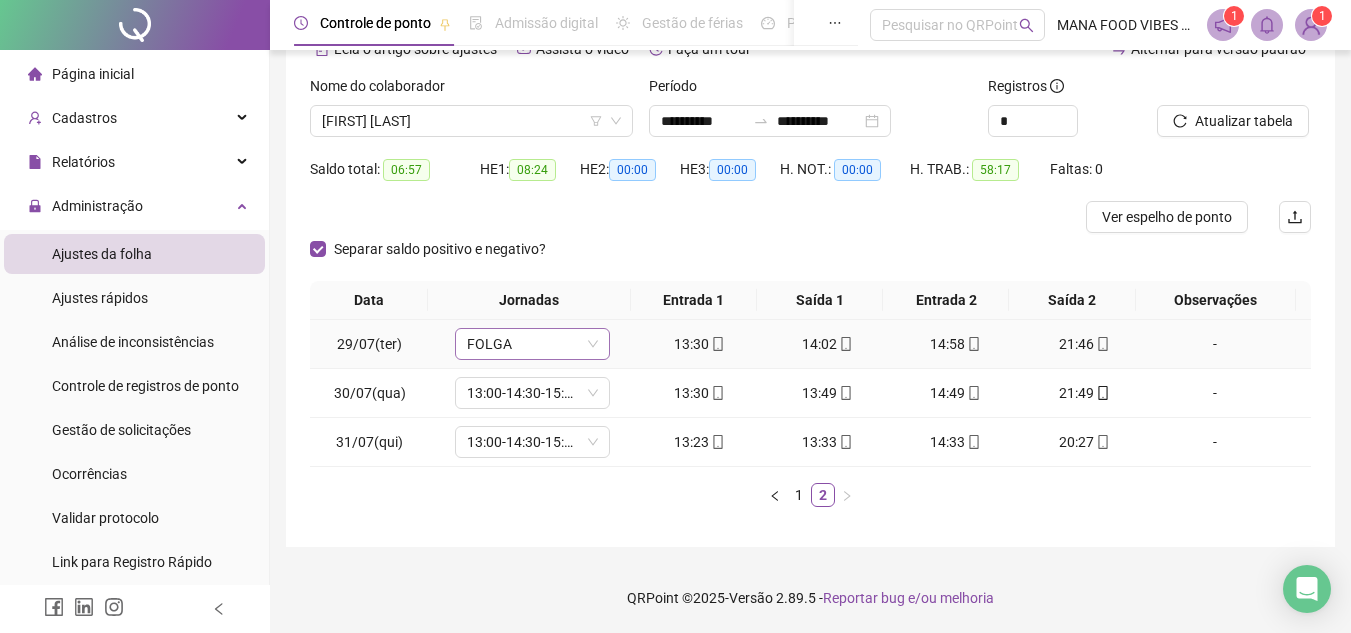 click on "FOLGA" at bounding box center (532, 344) 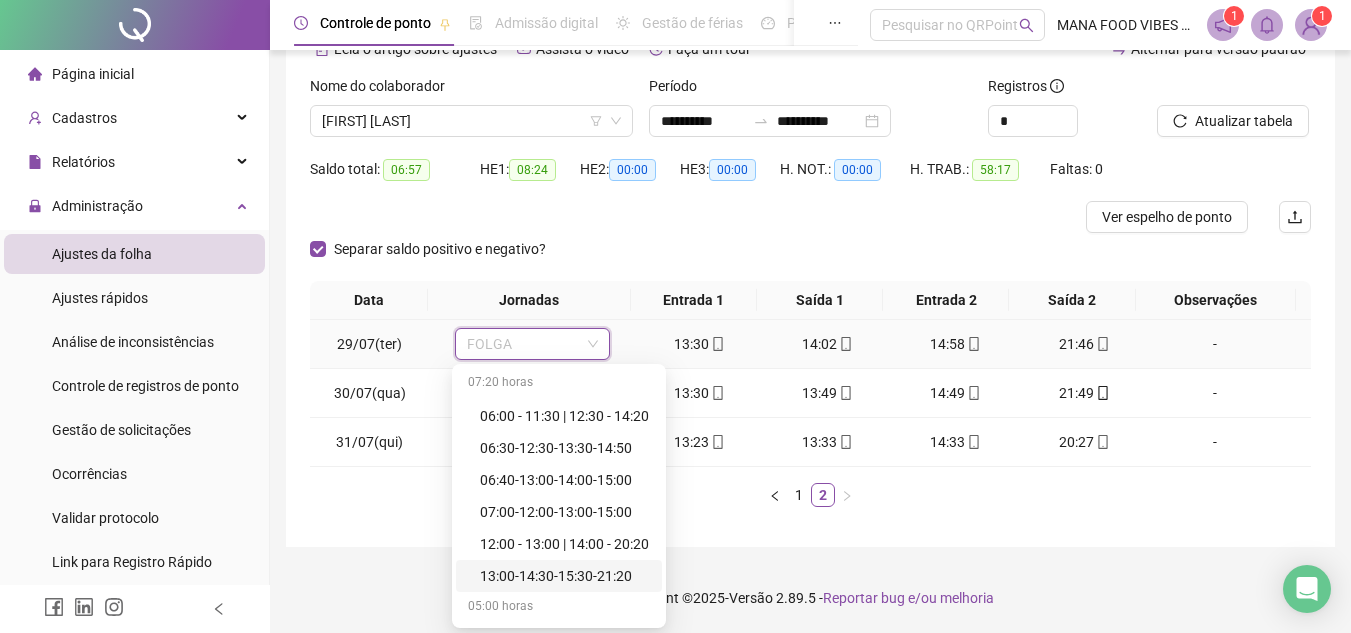 click on "13:00-14:30-15:30-21:20" at bounding box center (565, 576) 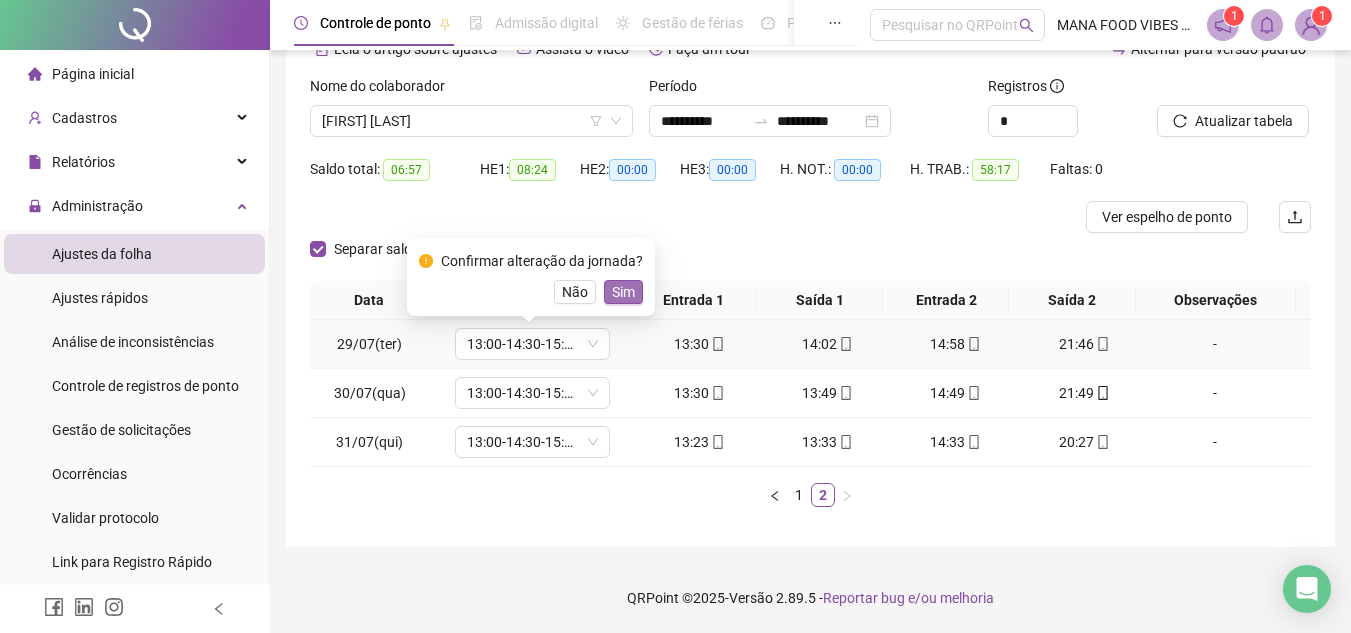 click on "Sim" at bounding box center [623, 292] 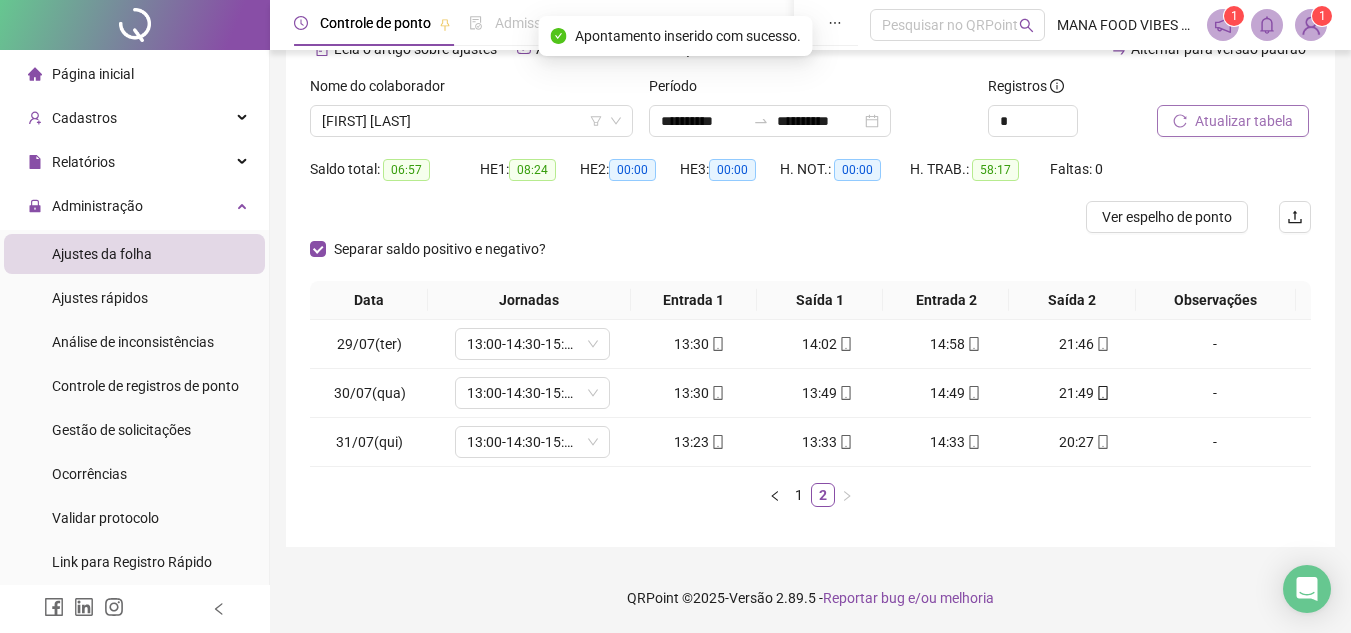 click on "Atualizar tabela" at bounding box center (1244, 121) 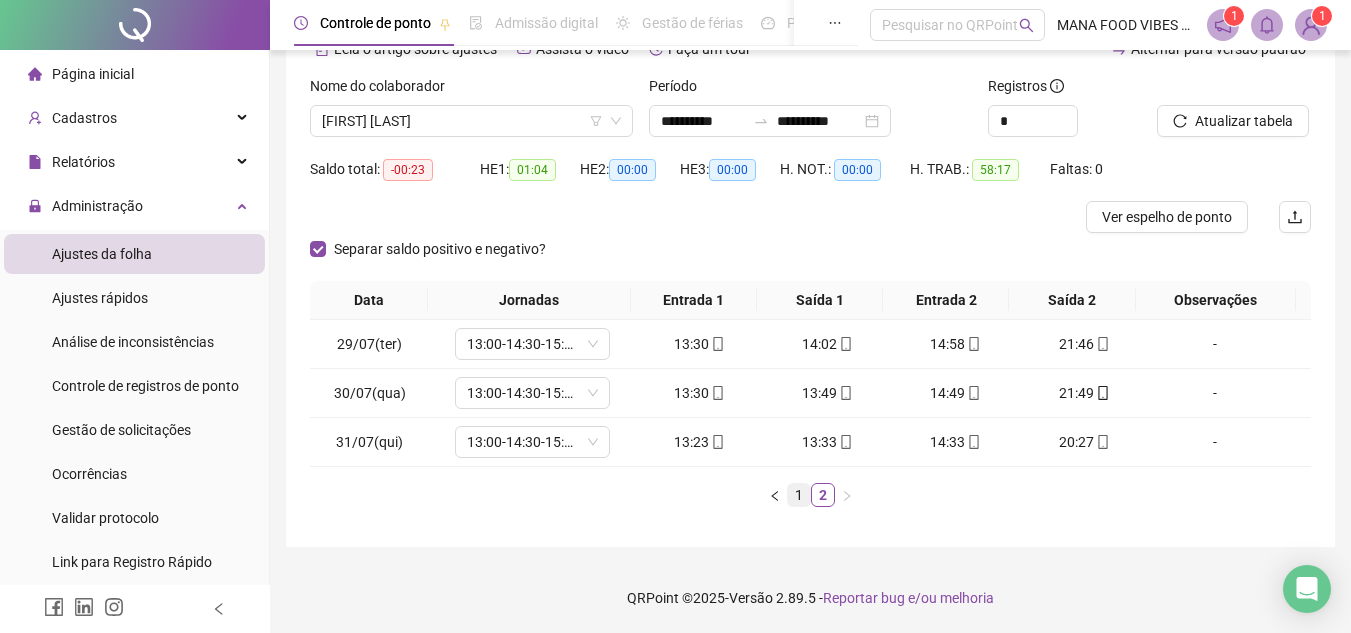 click on "1" at bounding box center [799, 495] 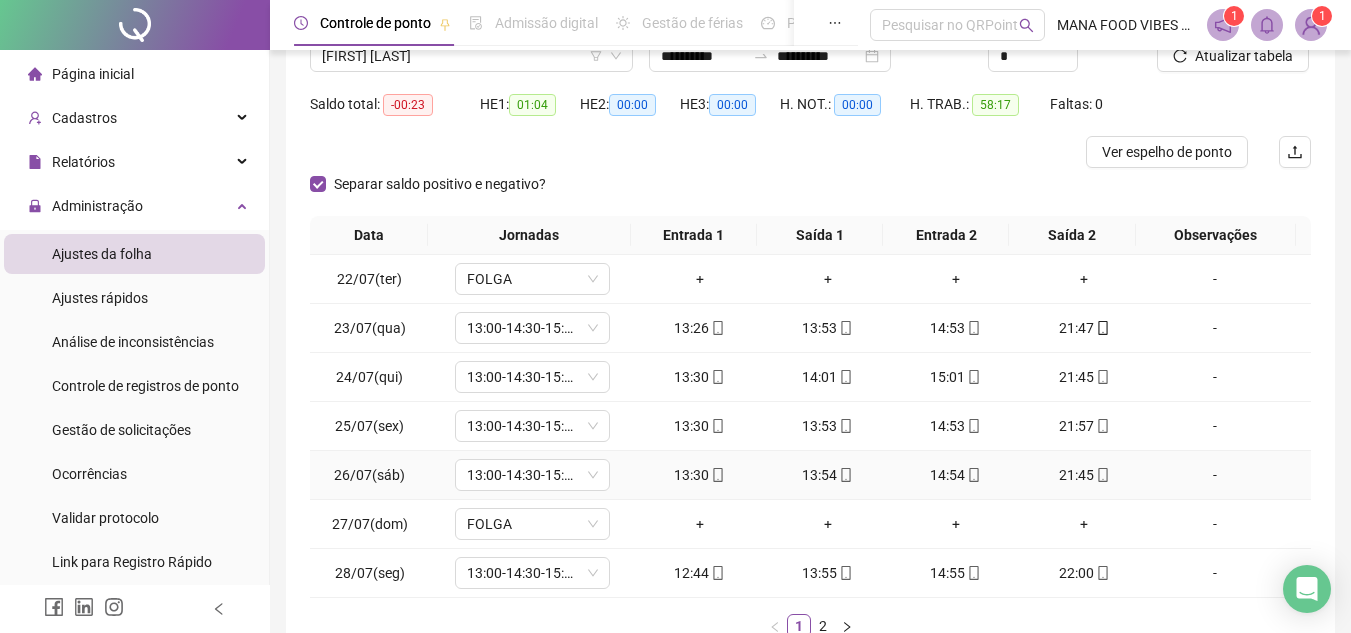 scroll, scrollTop: 209, scrollLeft: 0, axis: vertical 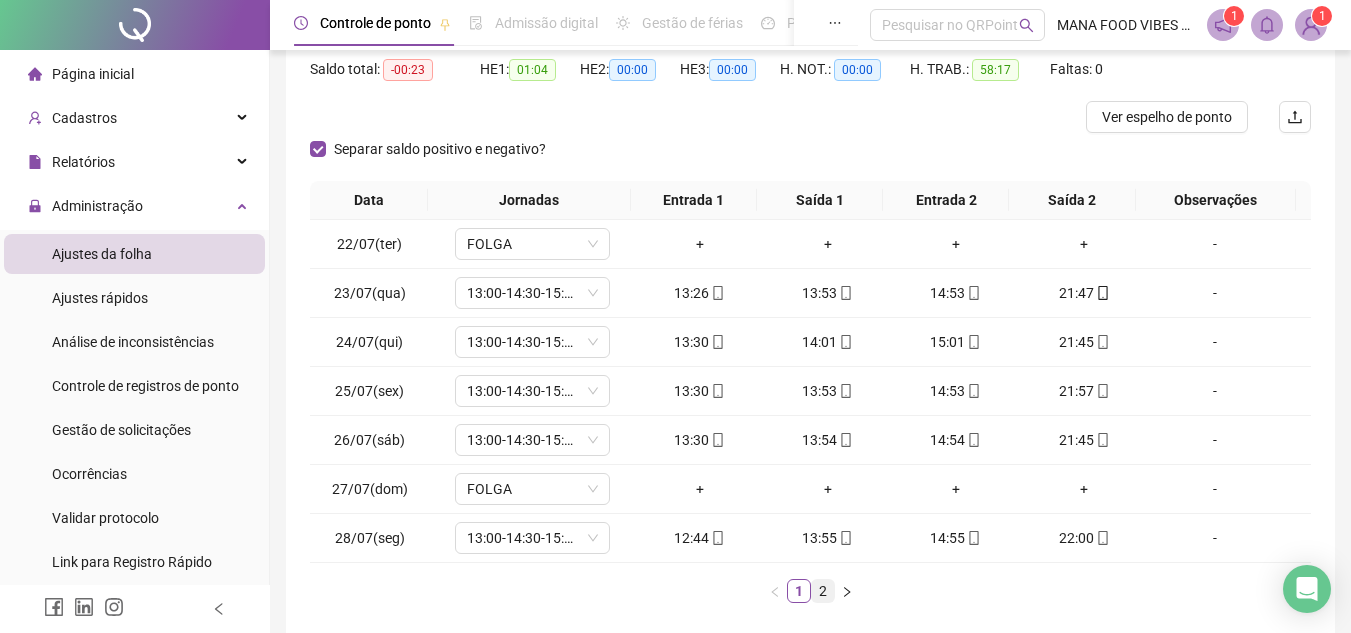 click on "2" at bounding box center (823, 591) 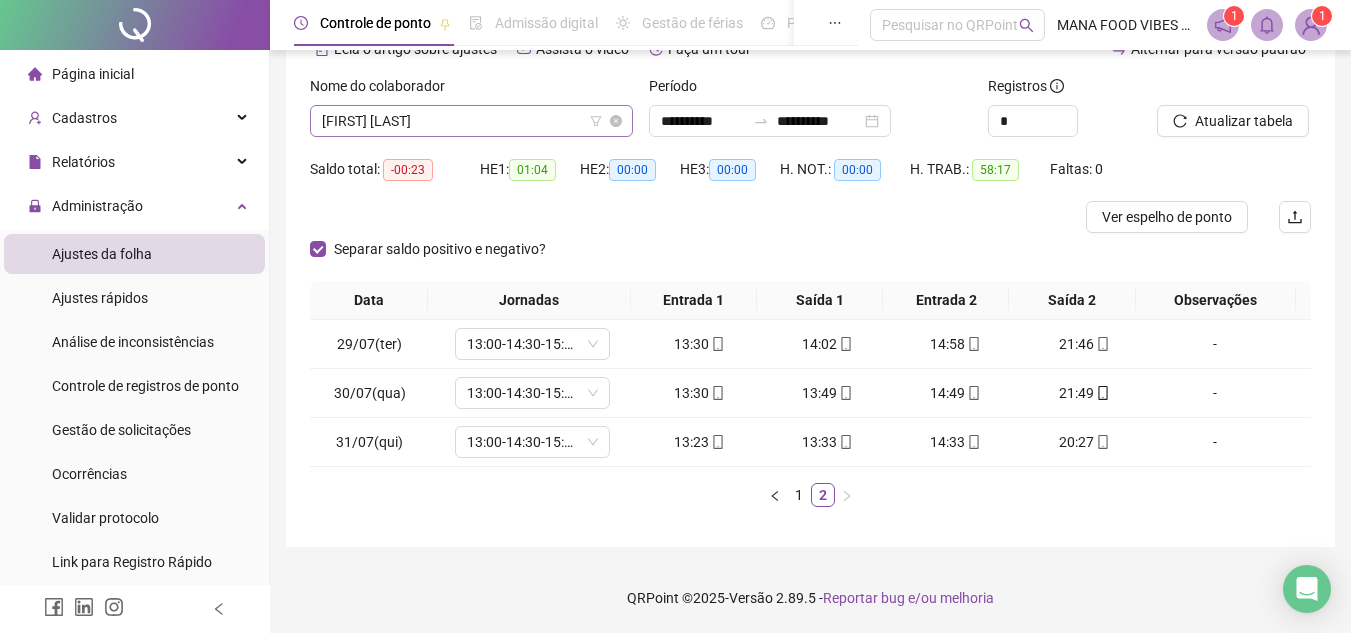 click on "[FIRST] [LAST]" at bounding box center (471, 121) 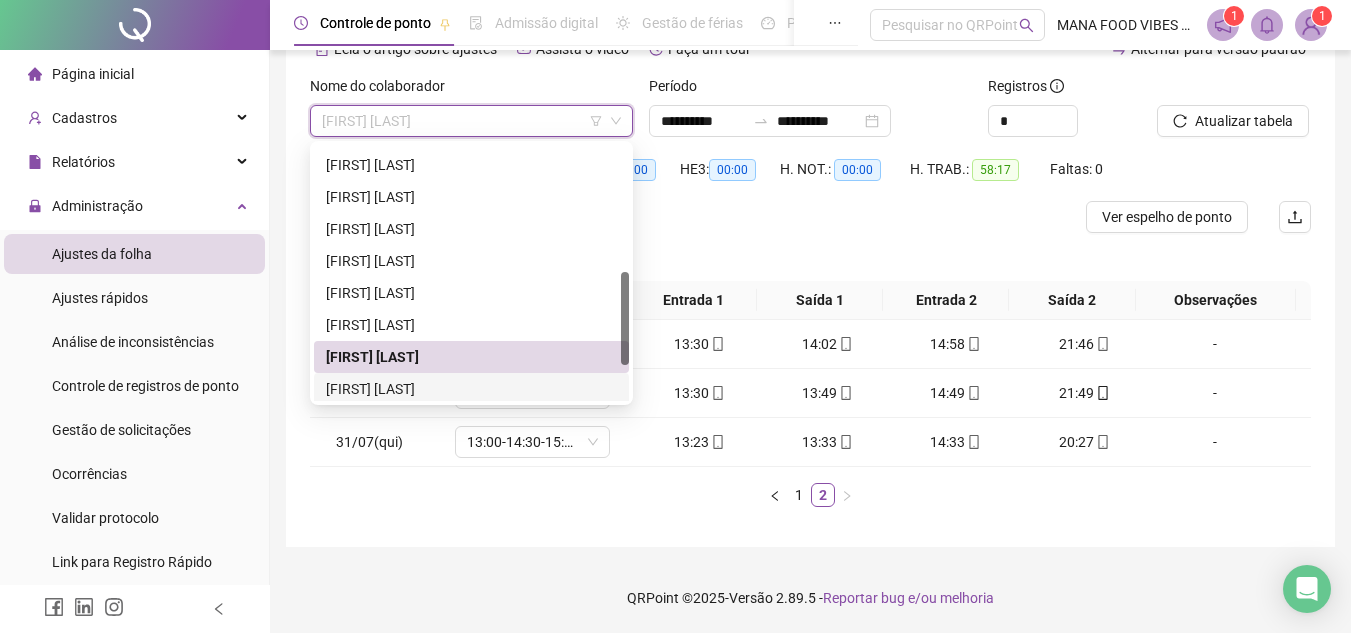click on "[FIRST] [LAST]" at bounding box center [471, 389] 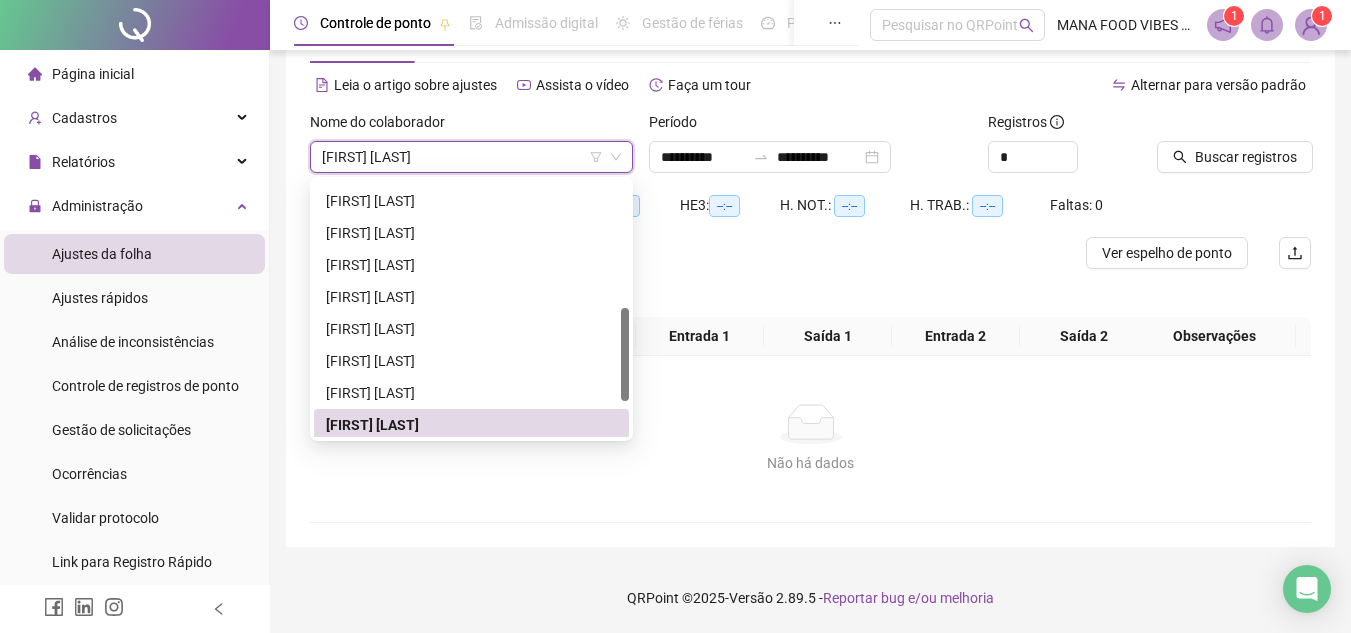 scroll, scrollTop: 73, scrollLeft: 0, axis: vertical 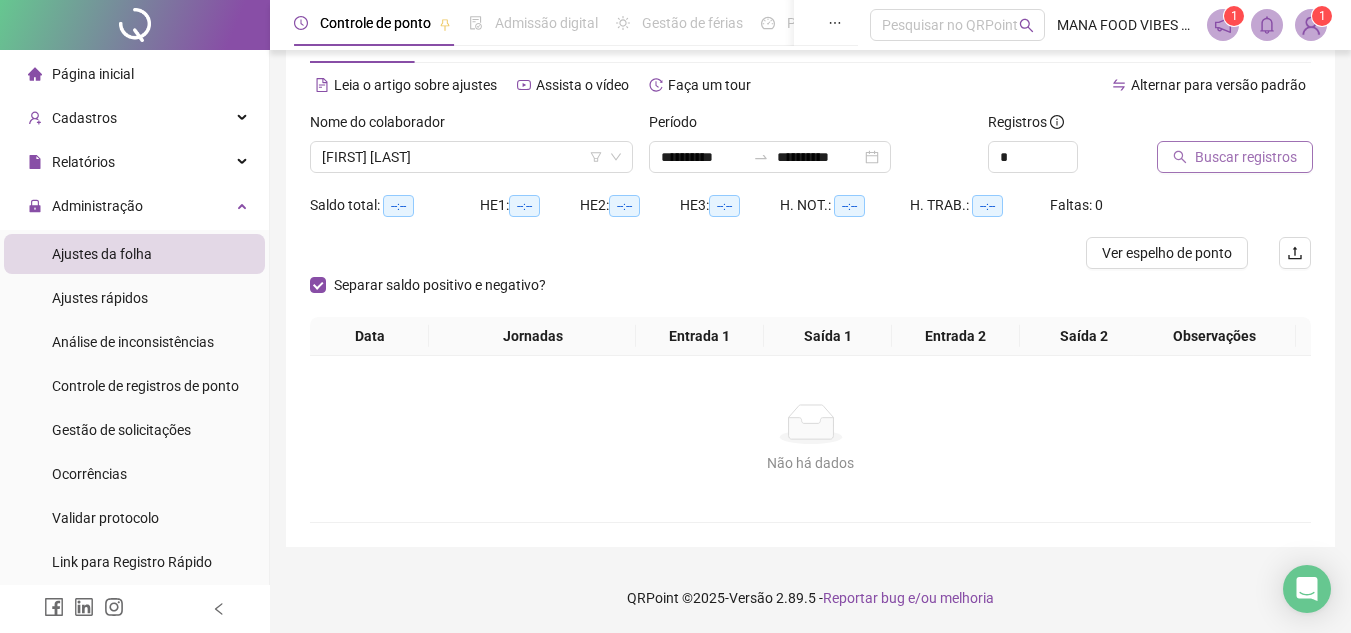 click on "Buscar registros" at bounding box center (1246, 157) 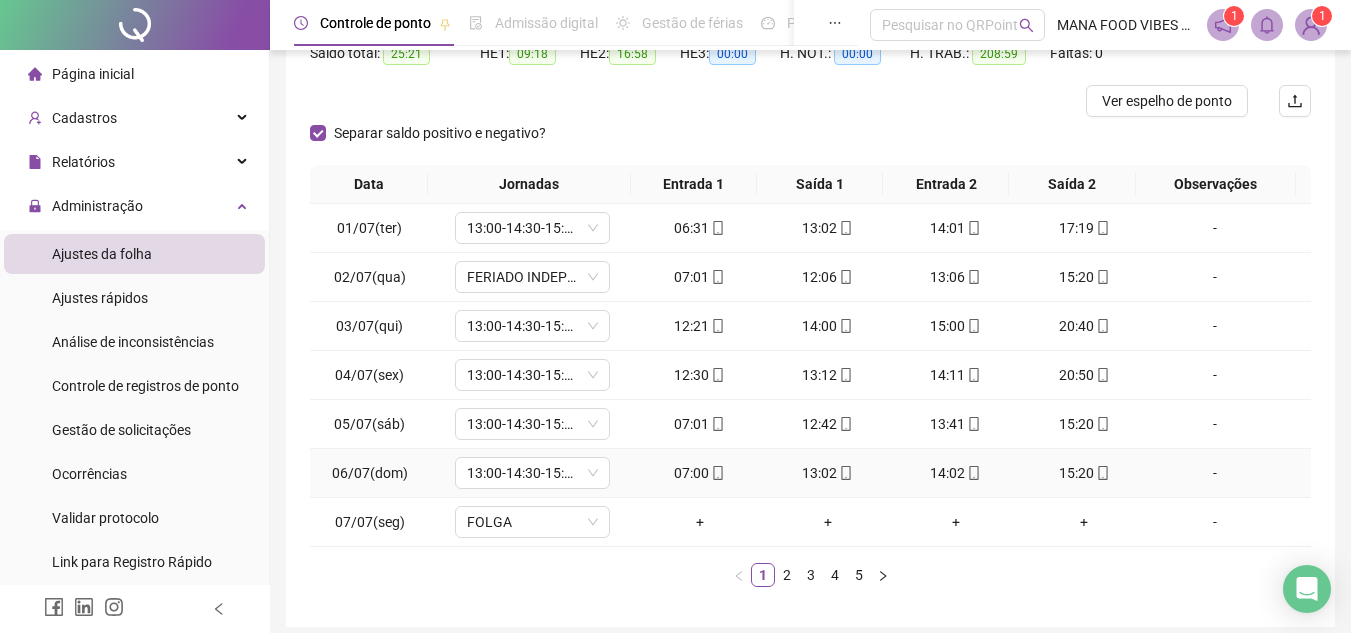 scroll, scrollTop: 273, scrollLeft: 0, axis: vertical 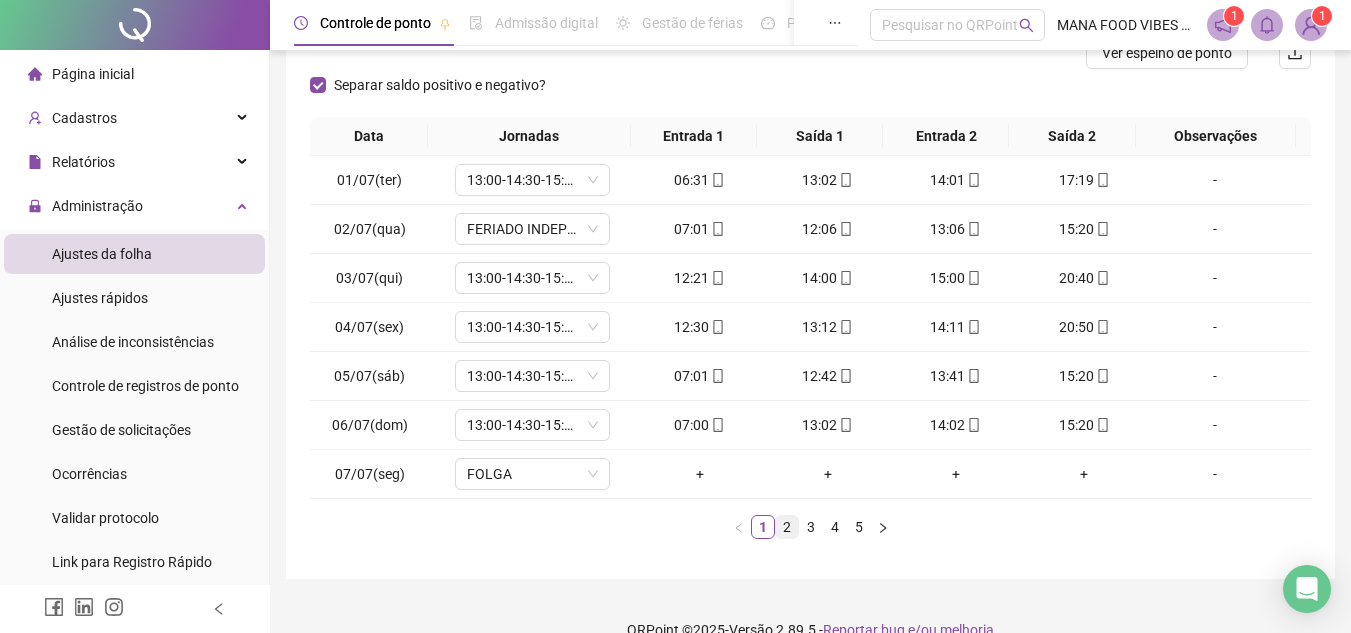click on "2" at bounding box center [787, 527] 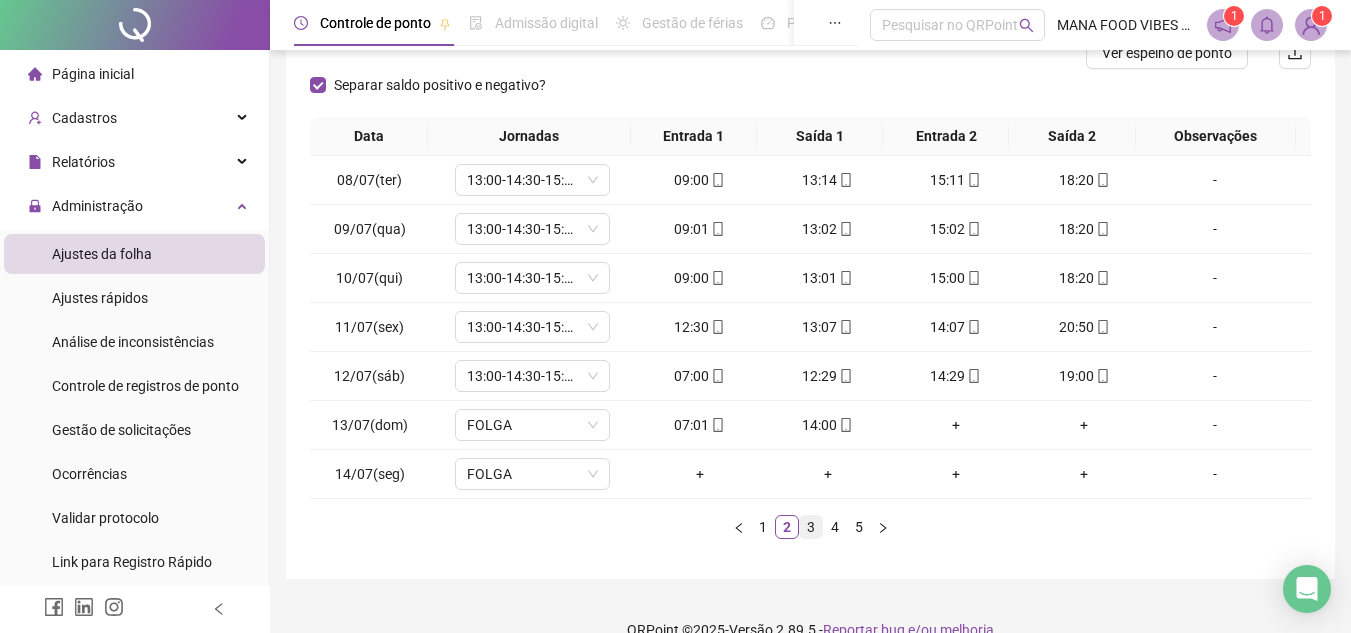 click on "3" at bounding box center [811, 527] 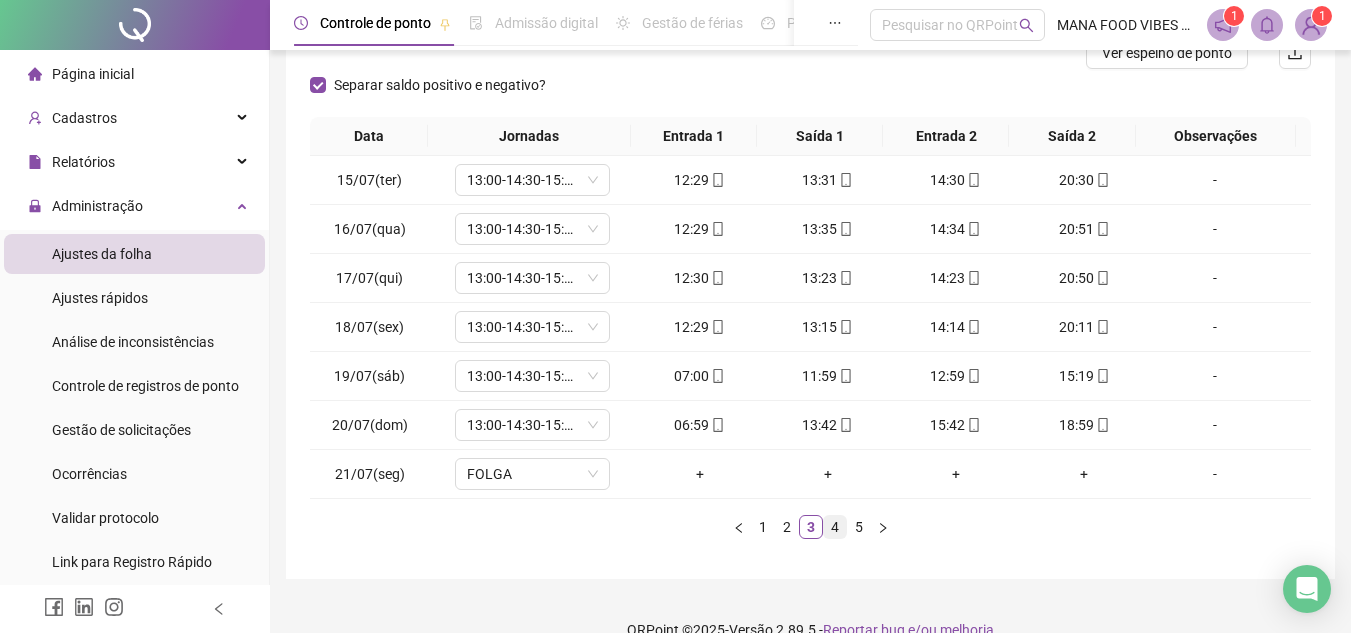 click on "4" at bounding box center [835, 527] 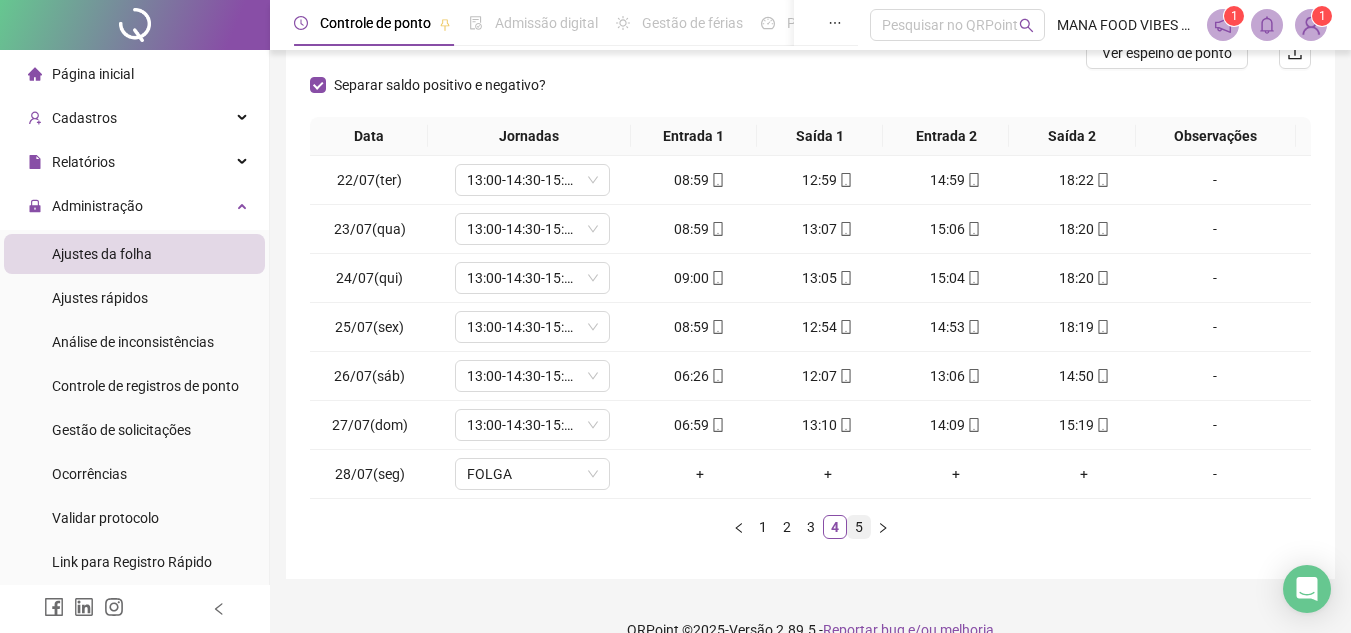 click on "5" at bounding box center (859, 527) 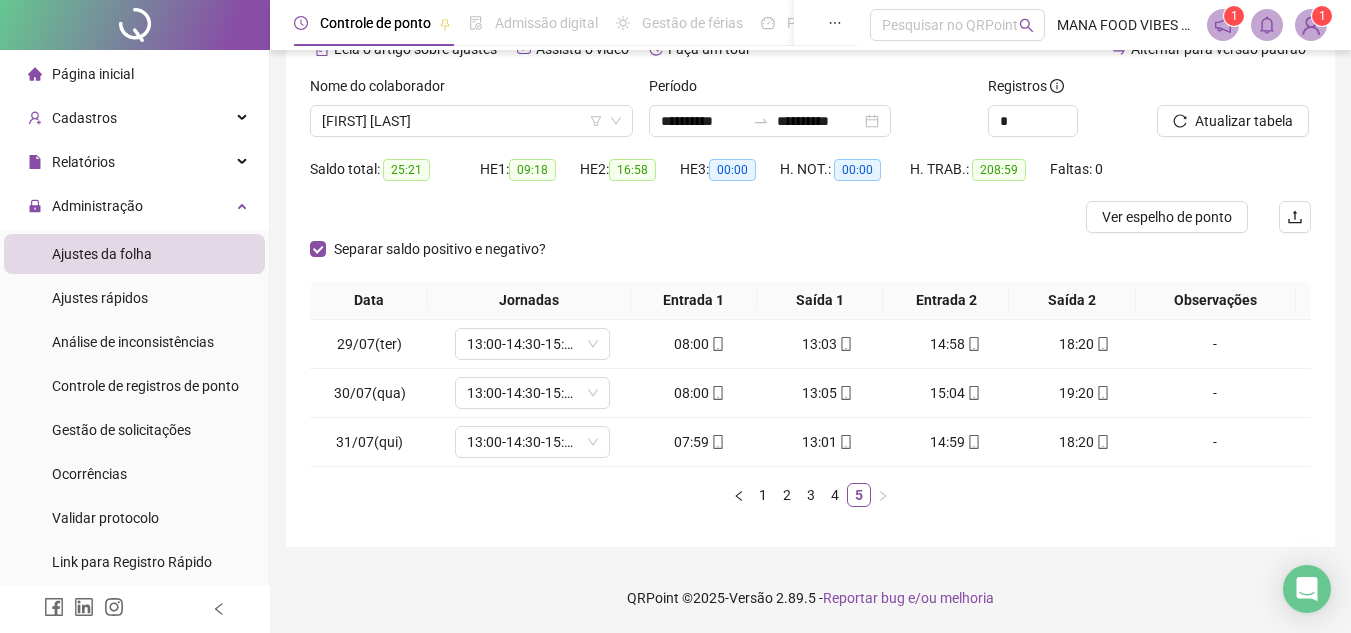 scroll, scrollTop: 109, scrollLeft: 0, axis: vertical 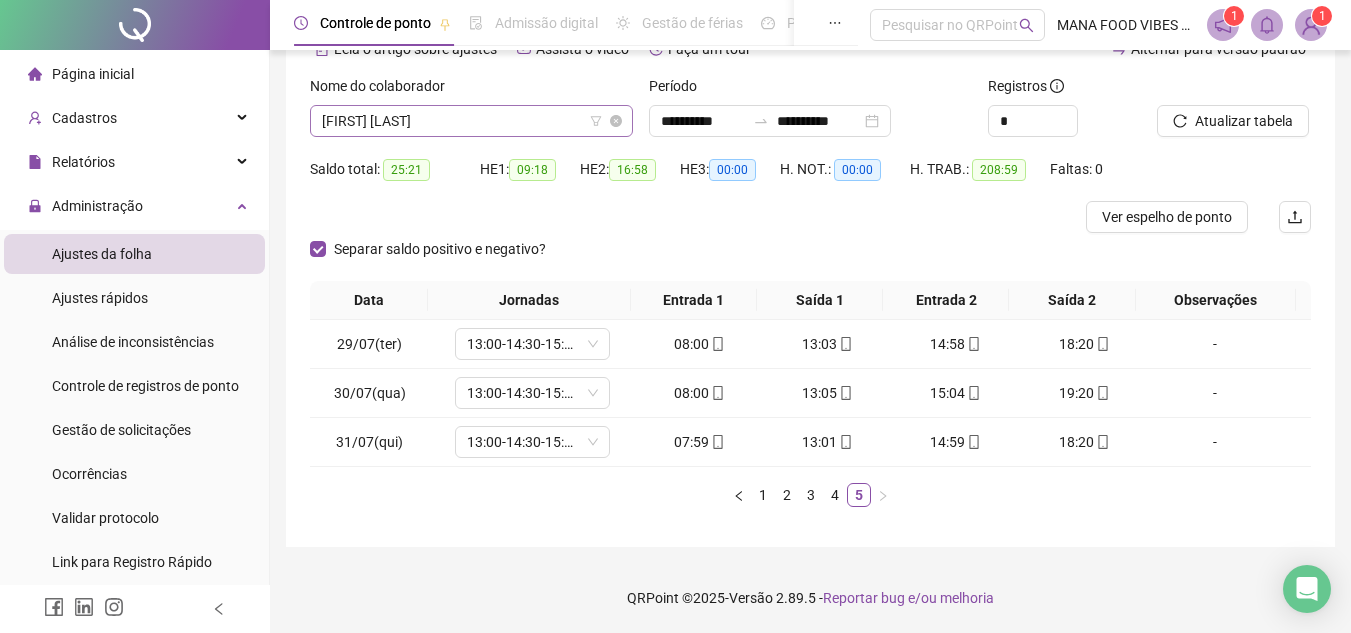 click on "[FIRST] [LAST]" at bounding box center [471, 121] 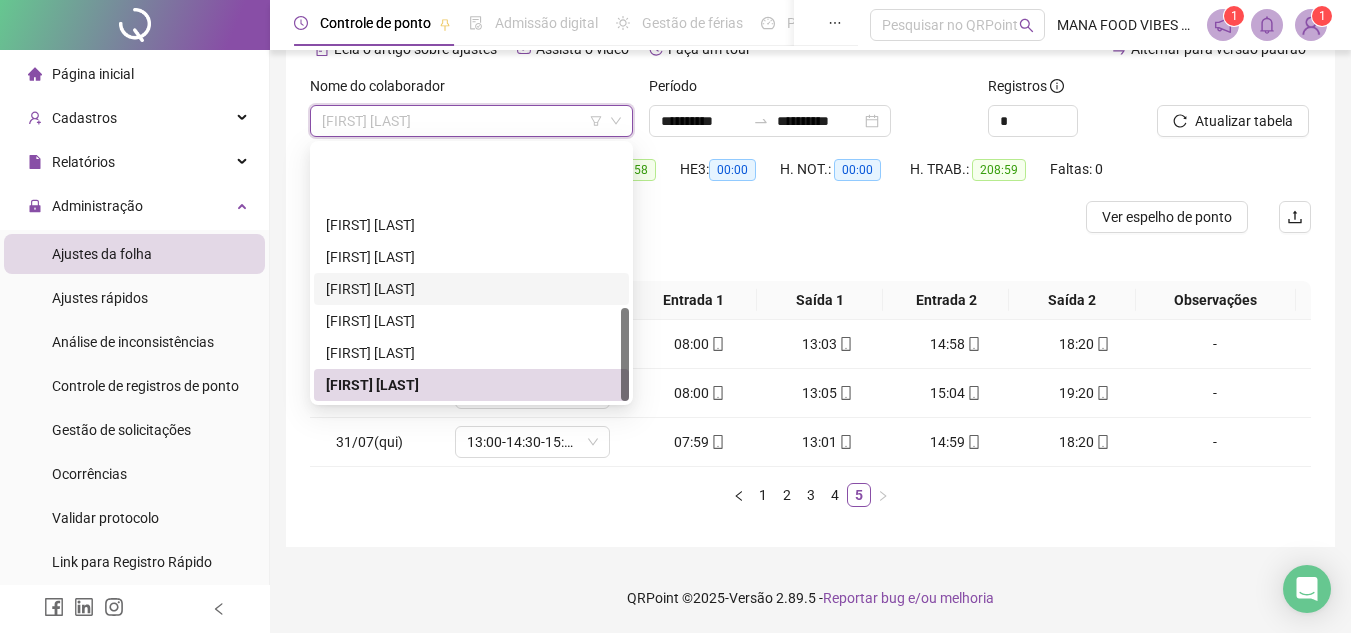 scroll, scrollTop: 448, scrollLeft: 0, axis: vertical 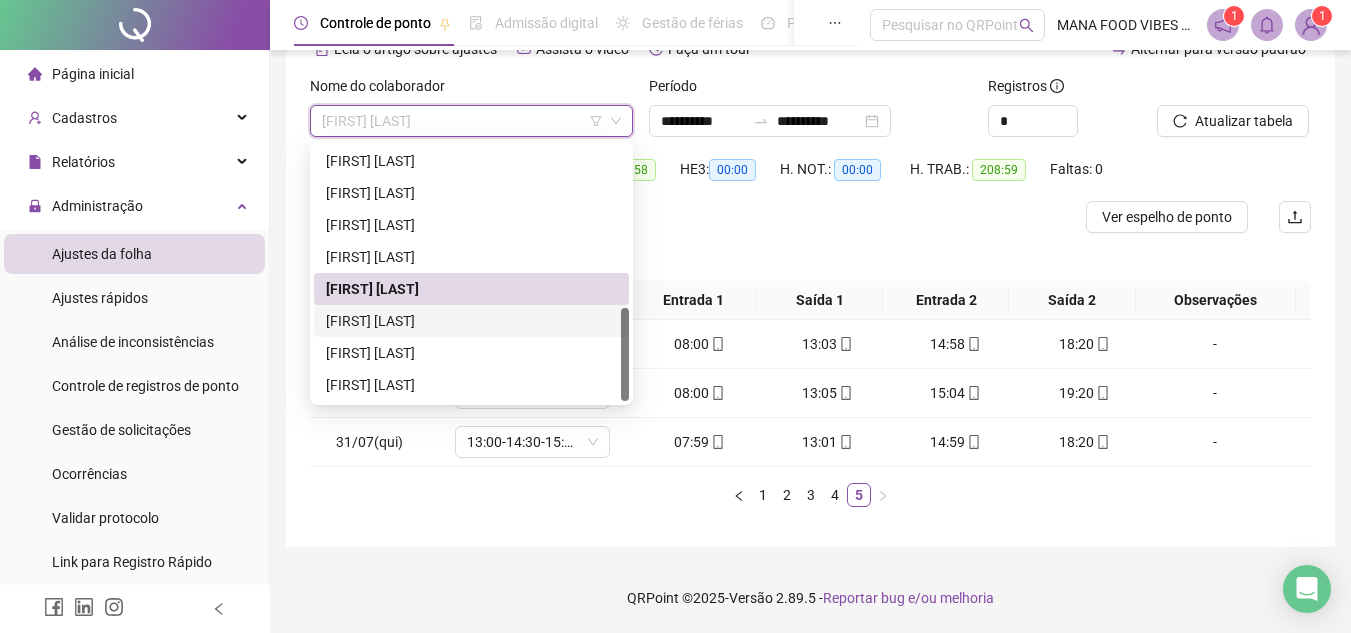 click on "[FIRST] [LAST]" at bounding box center [471, 321] 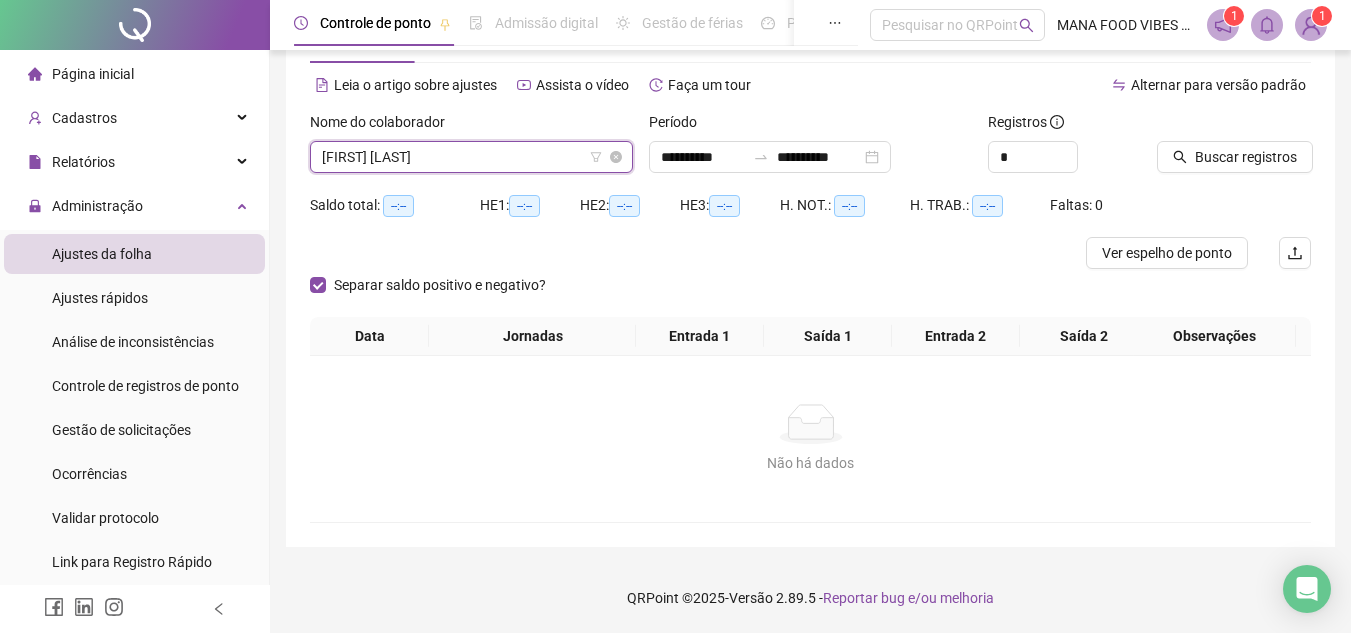 click on "[FIRST] [LAST]" at bounding box center [471, 157] 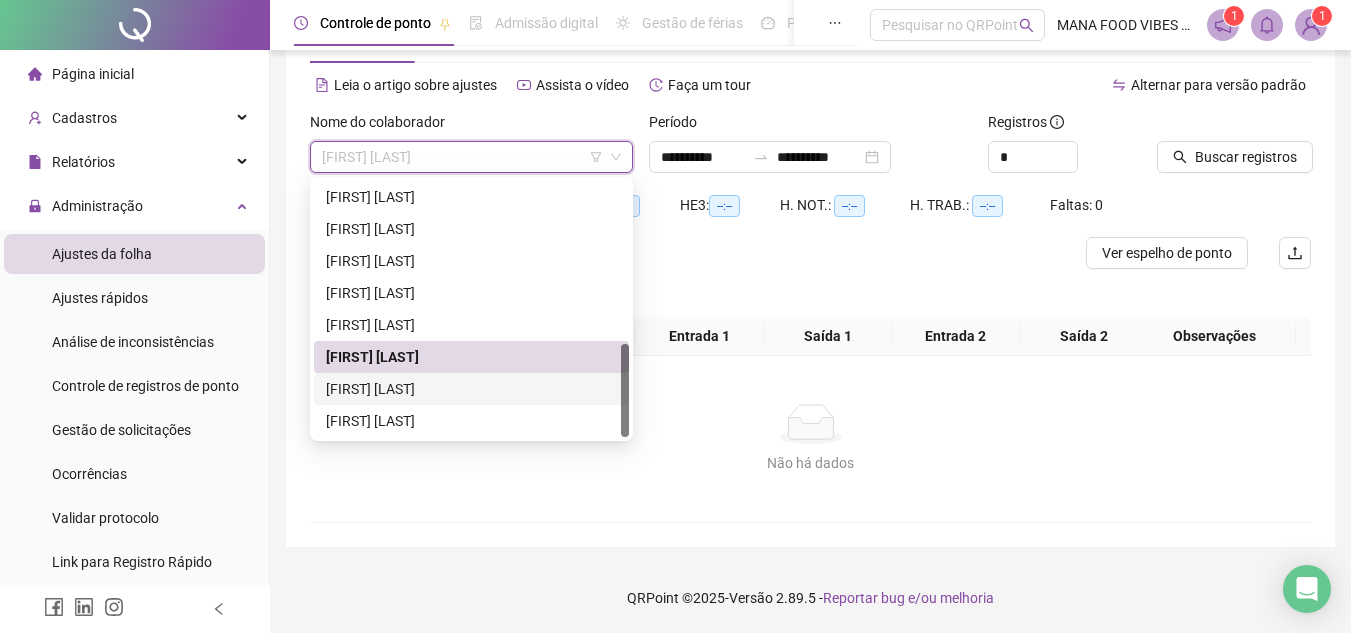 click on "[FIRST] [LAST]" at bounding box center (471, 389) 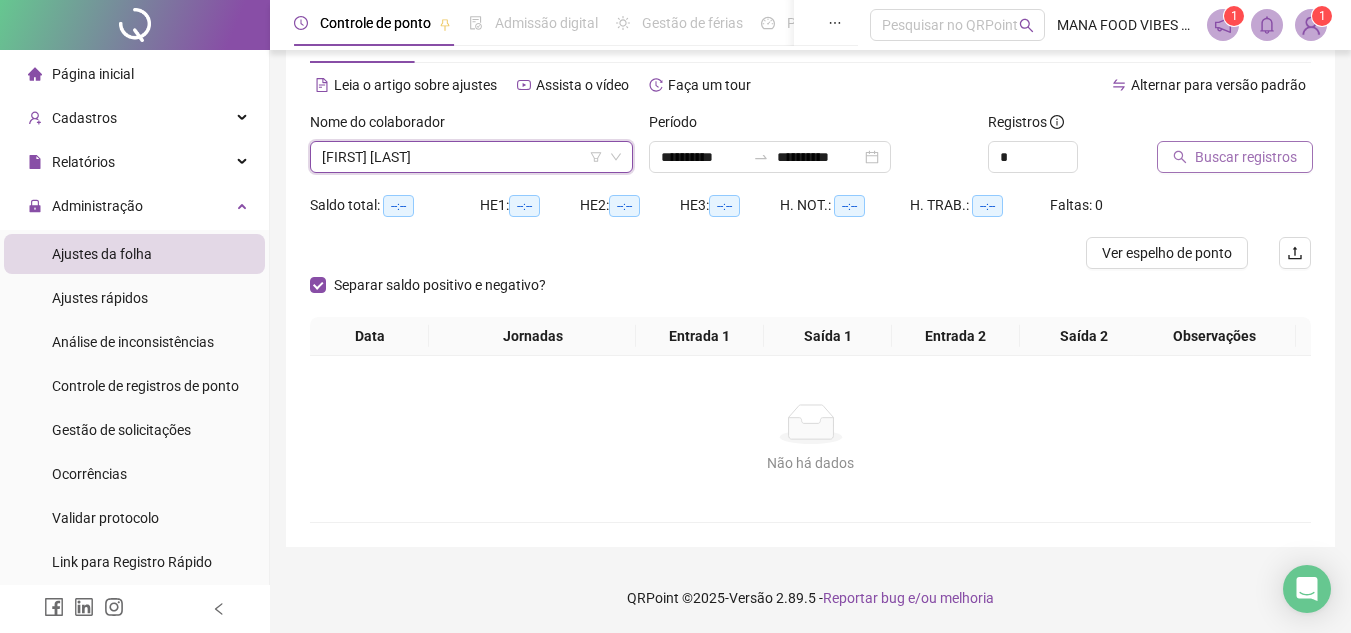 click on "Buscar registros" at bounding box center [1246, 157] 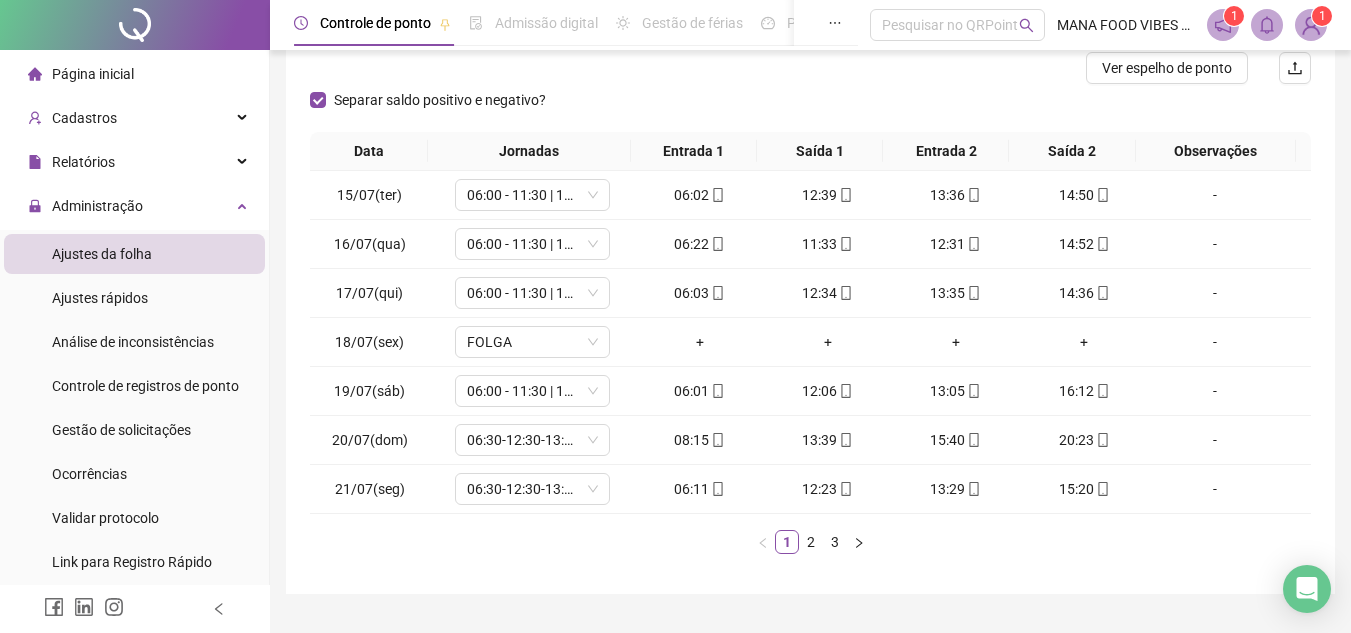 scroll, scrollTop: 273, scrollLeft: 0, axis: vertical 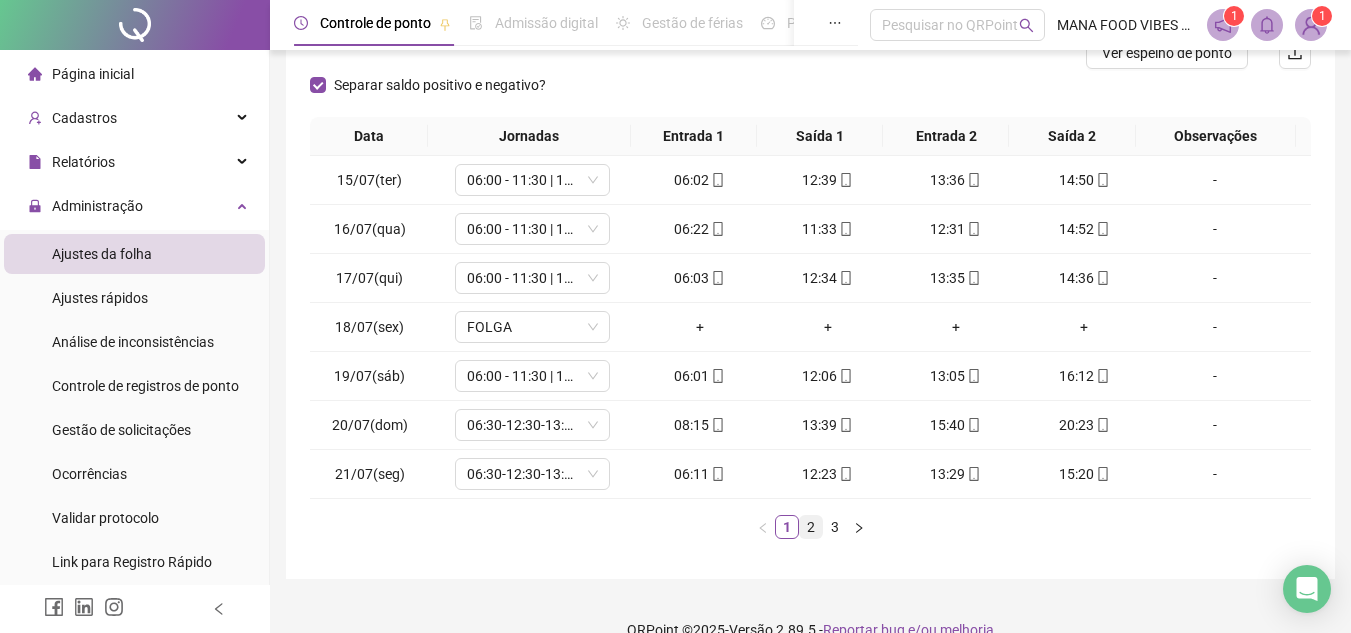 click on "2" at bounding box center (811, 527) 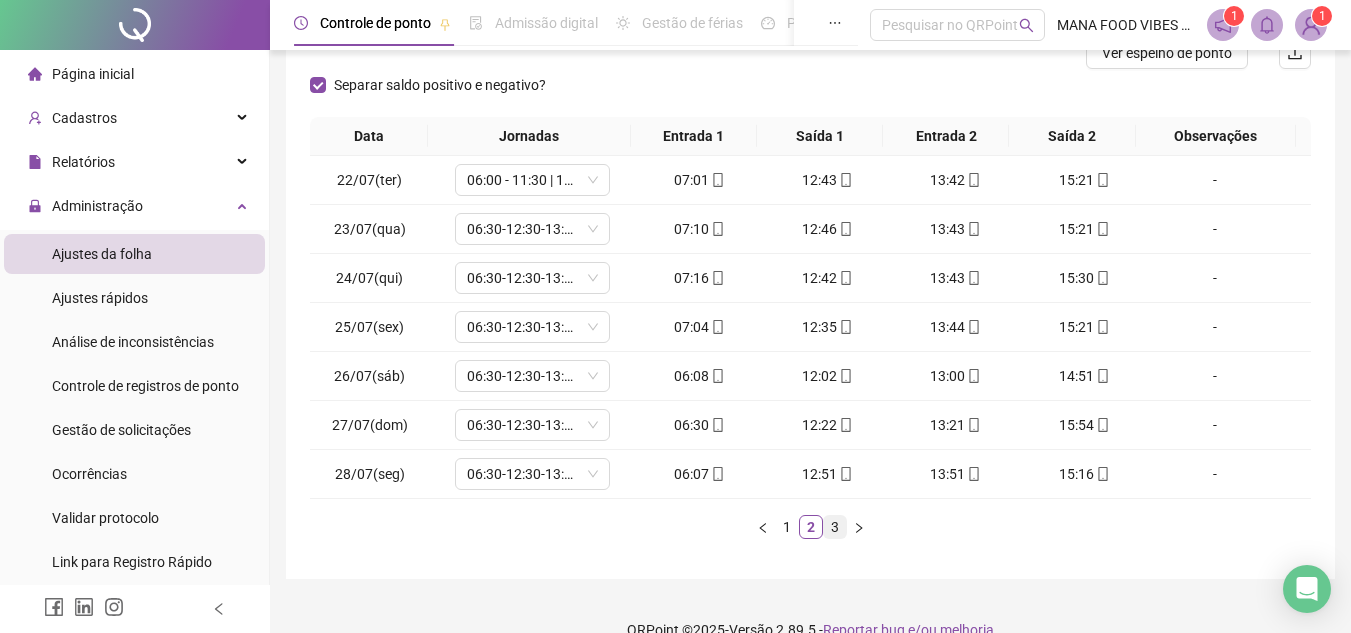click on "3" at bounding box center (835, 527) 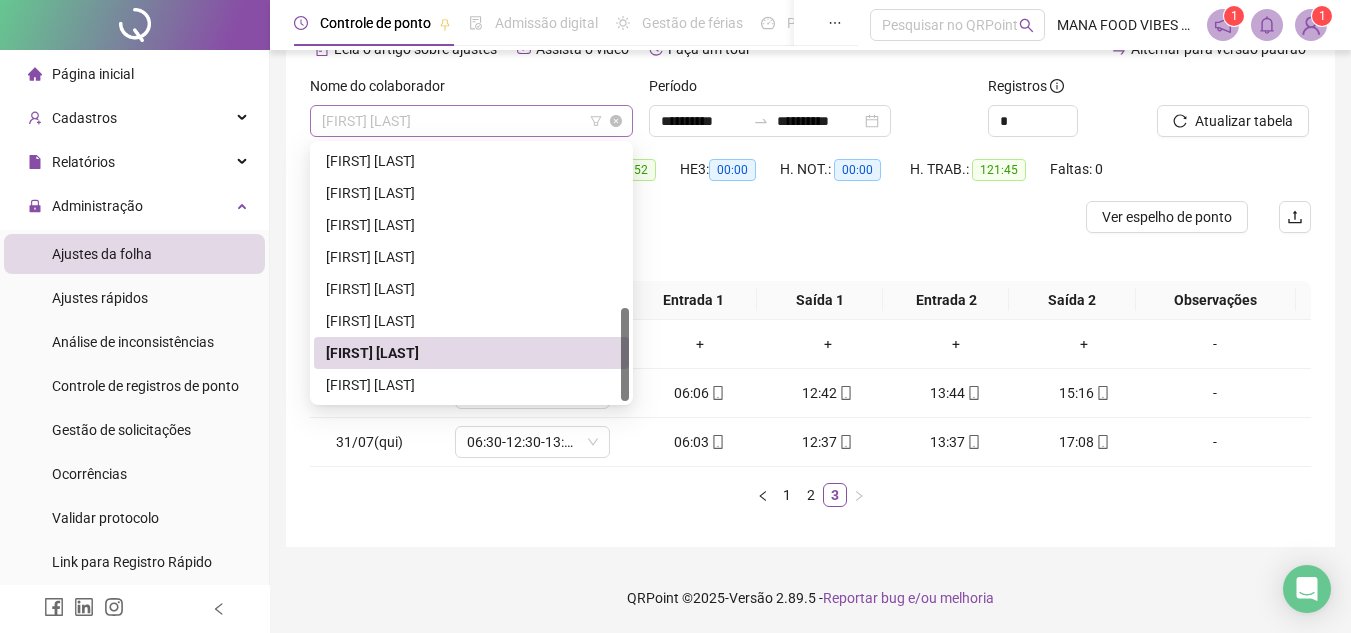 click on "[FIRST] [LAST]" at bounding box center (471, 121) 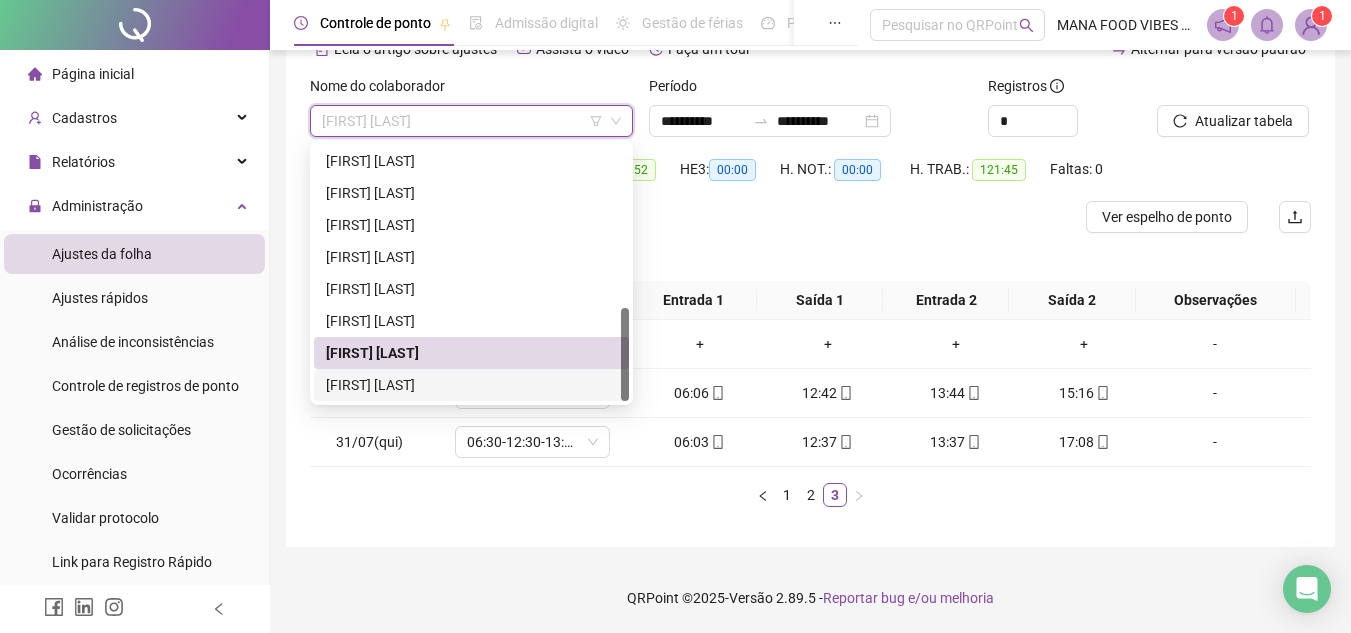 click on "[FIRST] [LAST]" at bounding box center [471, 385] 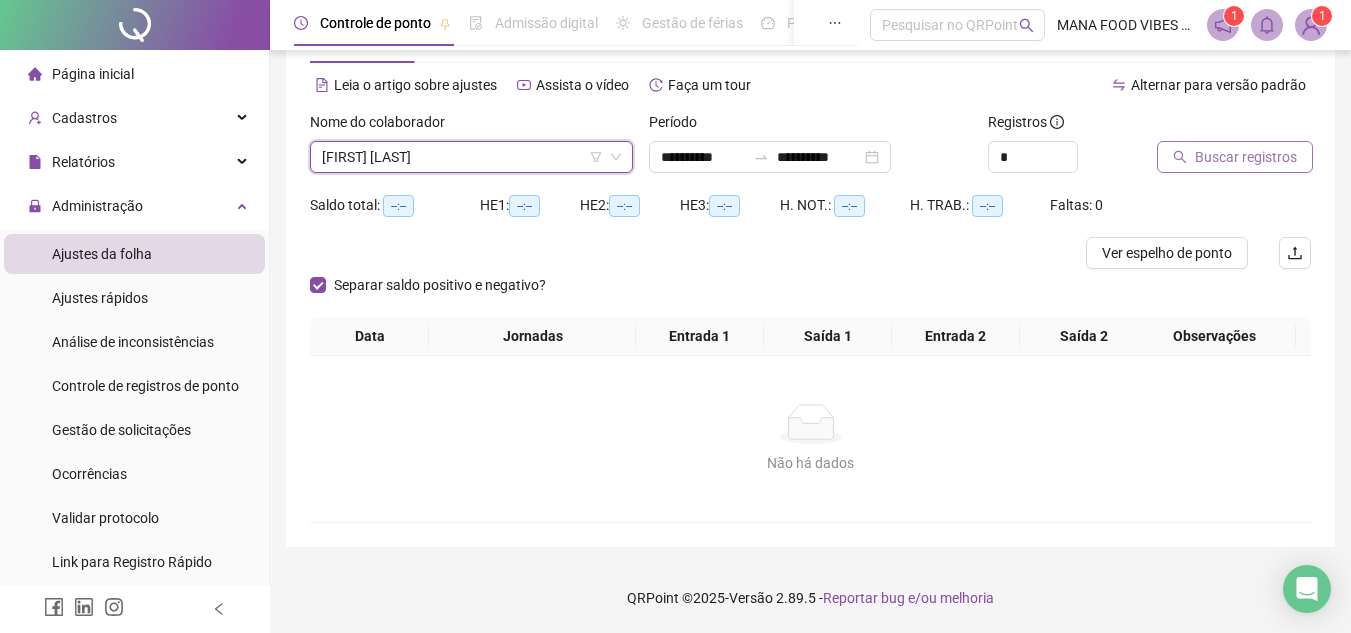 click on "Buscar registros" at bounding box center (1246, 157) 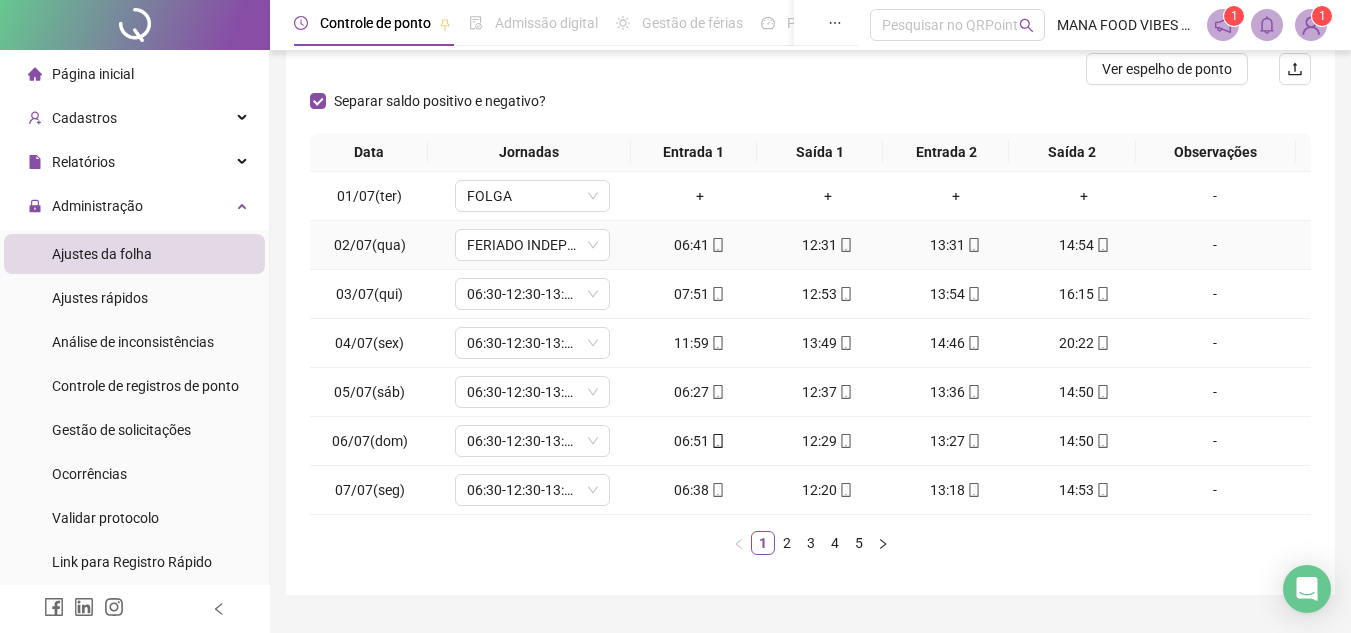 scroll, scrollTop: 273, scrollLeft: 0, axis: vertical 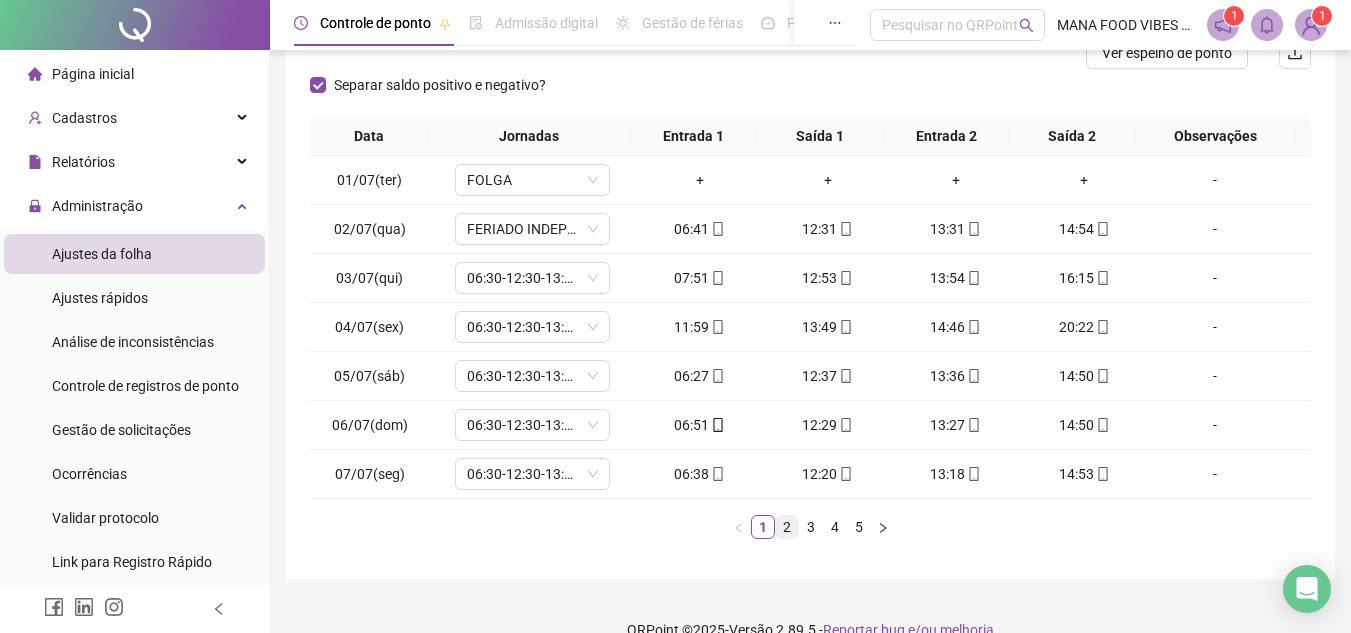 click on "2" at bounding box center (787, 527) 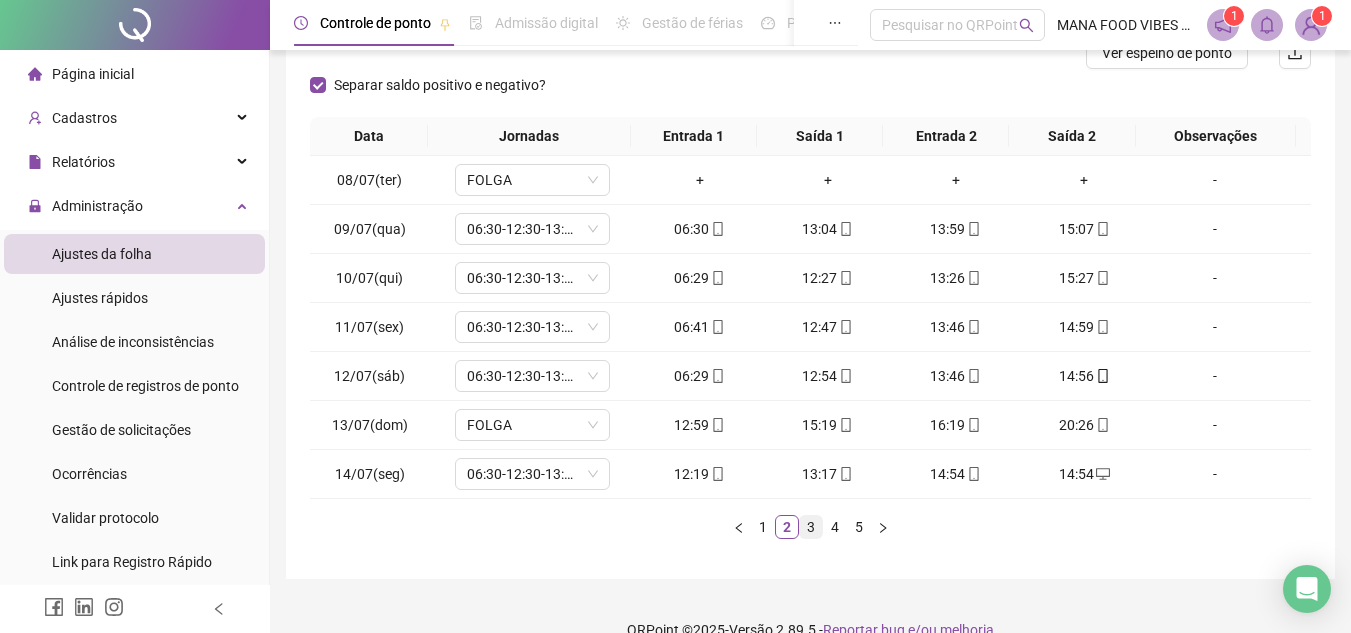 click on "3" at bounding box center (811, 527) 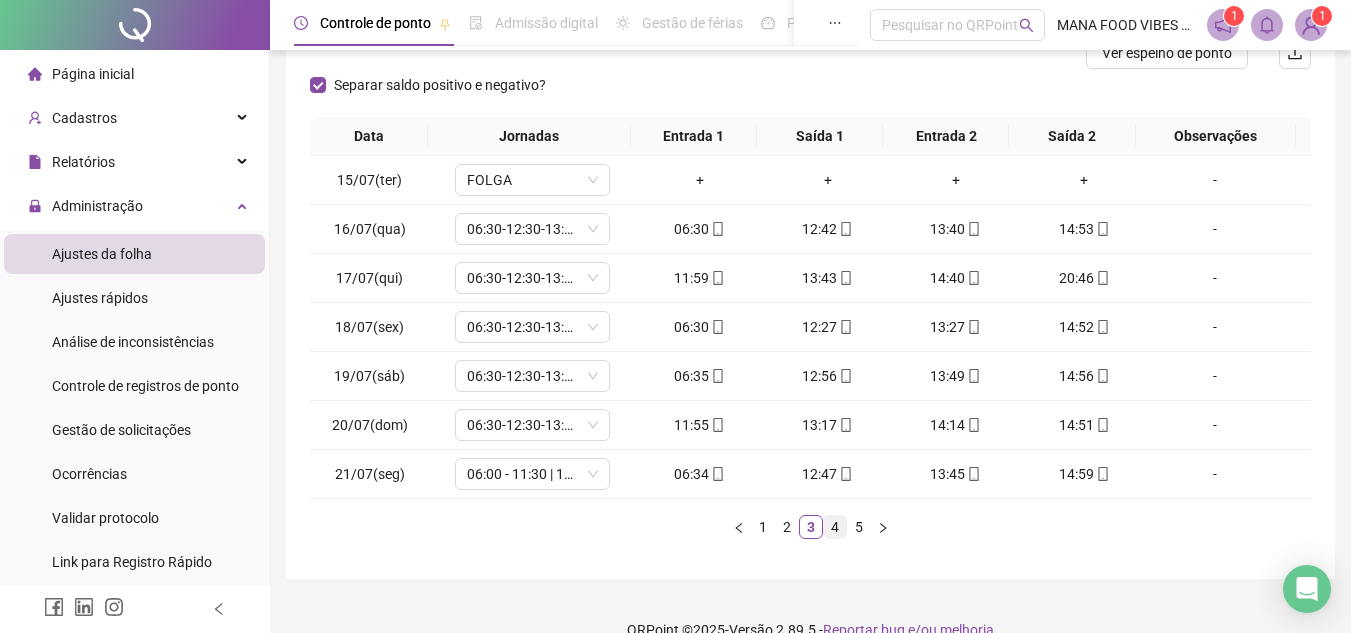click on "4" at bounding box center [835, 527] 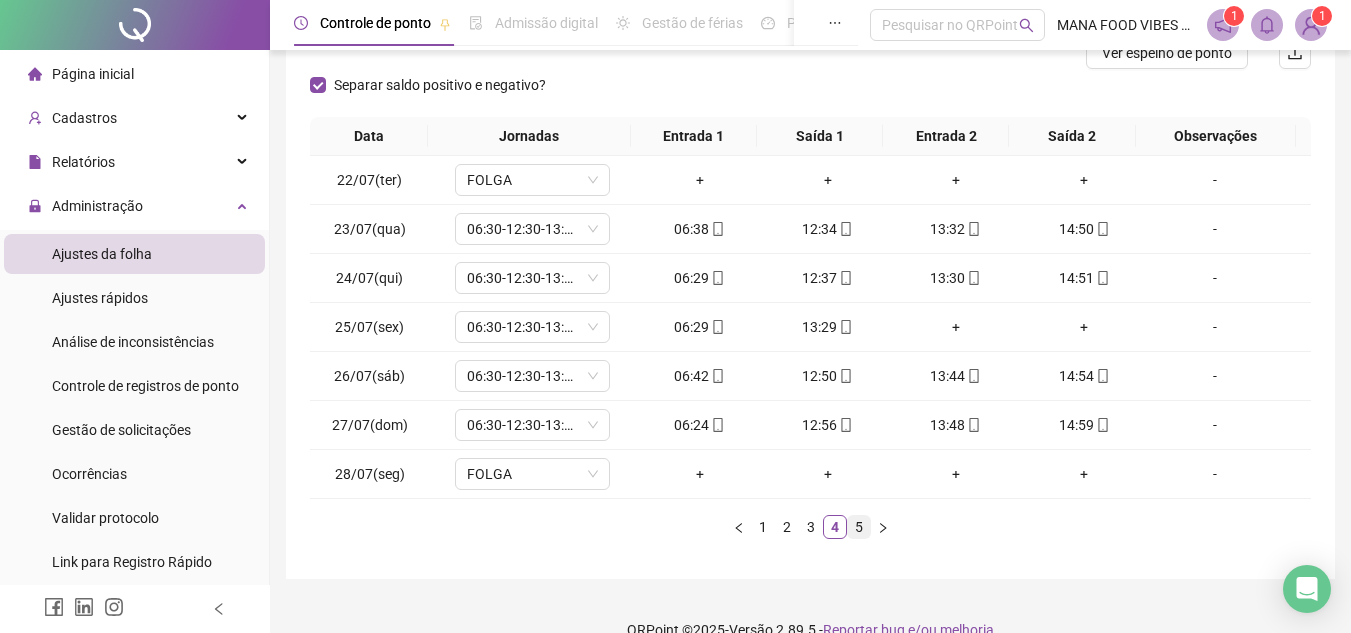 click on "5" at bounding box center (859, 527) 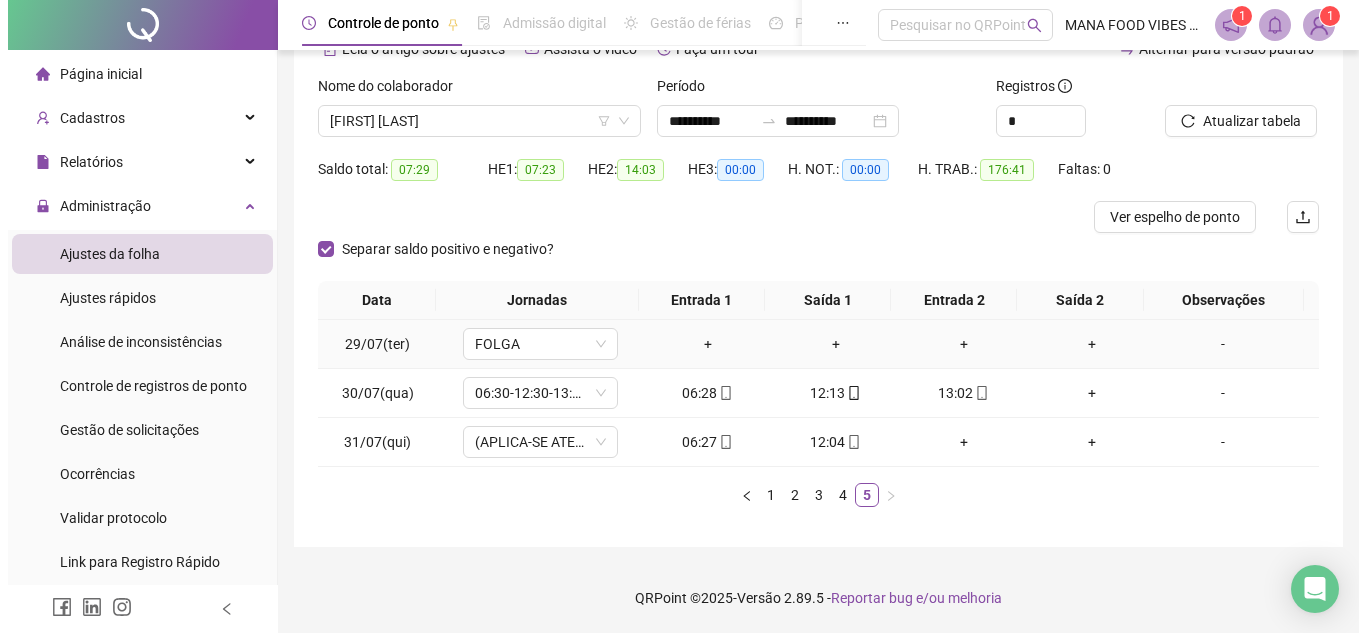 scroll, scrollTop: 9, scrollLeft: 0, axis: vertical 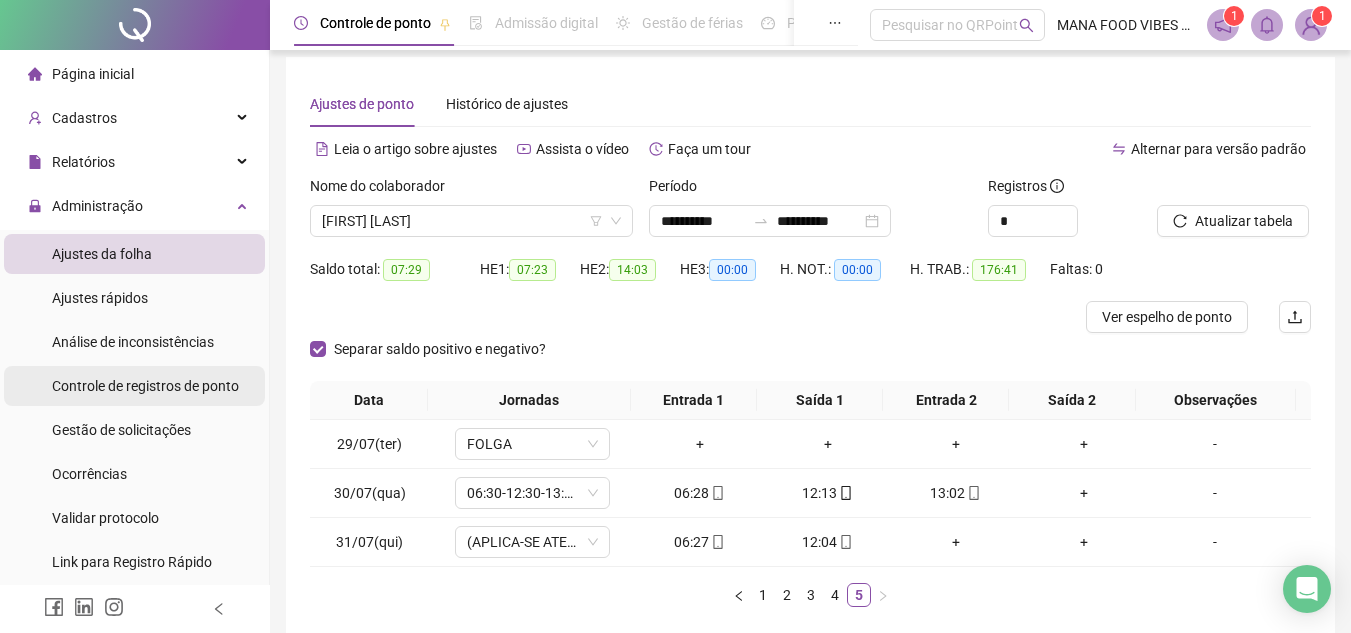 click on "Controle de registros de ponto" at bounding box center [145, 386] 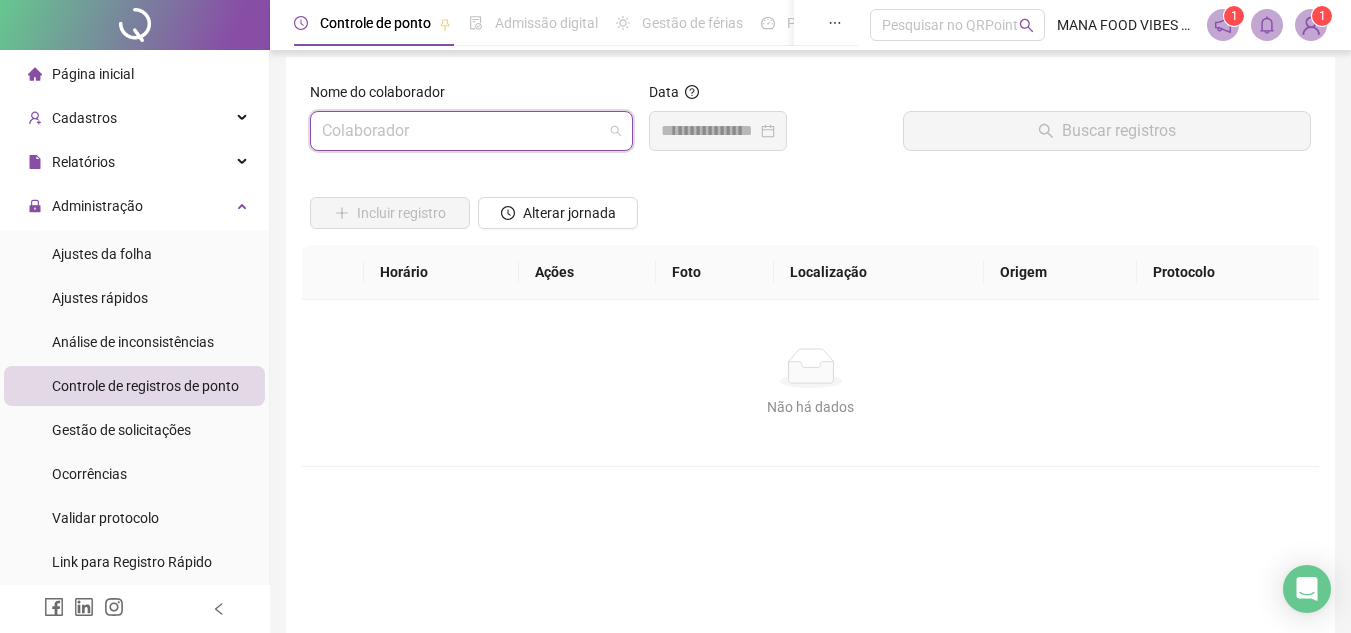 click at bounding box center (462, 131) 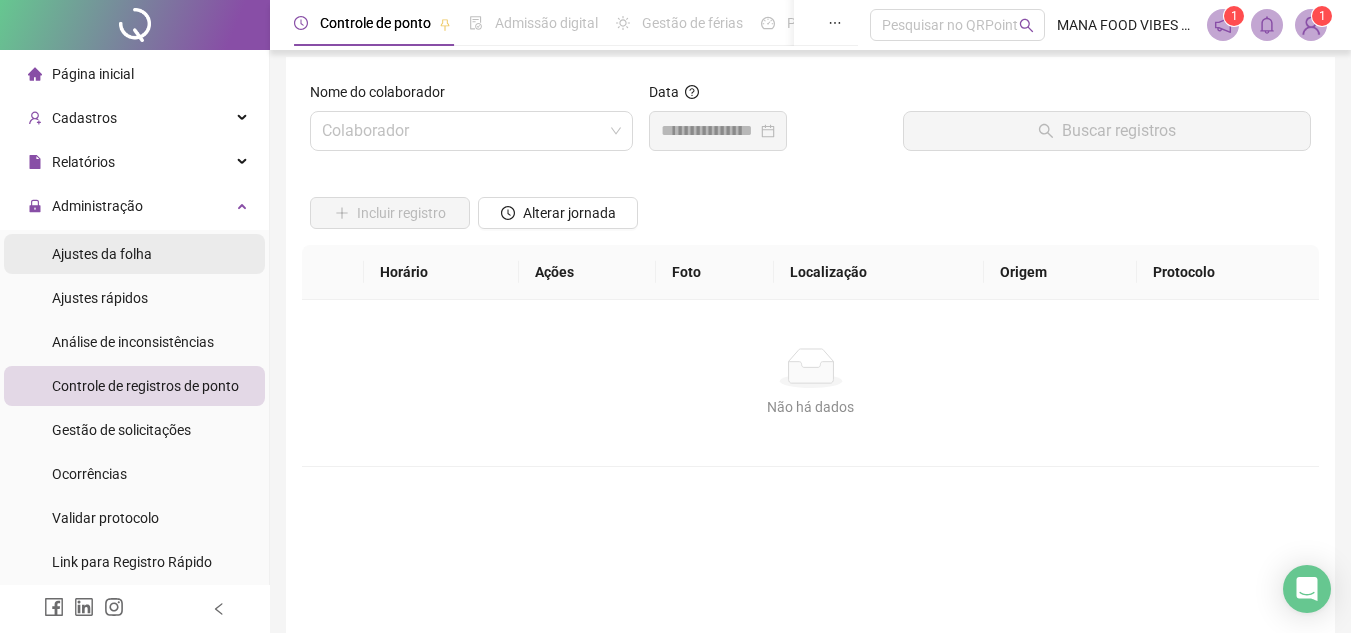 click on "Ajustes da folha" at bounding box center (102, 254) 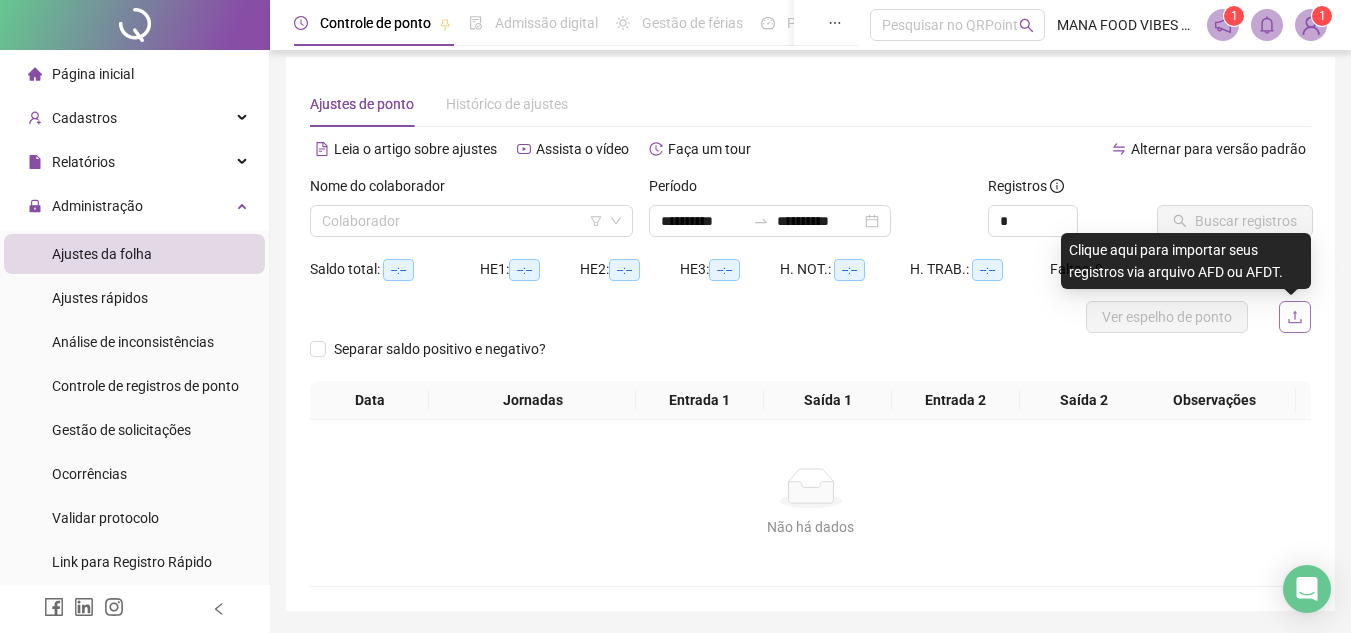click 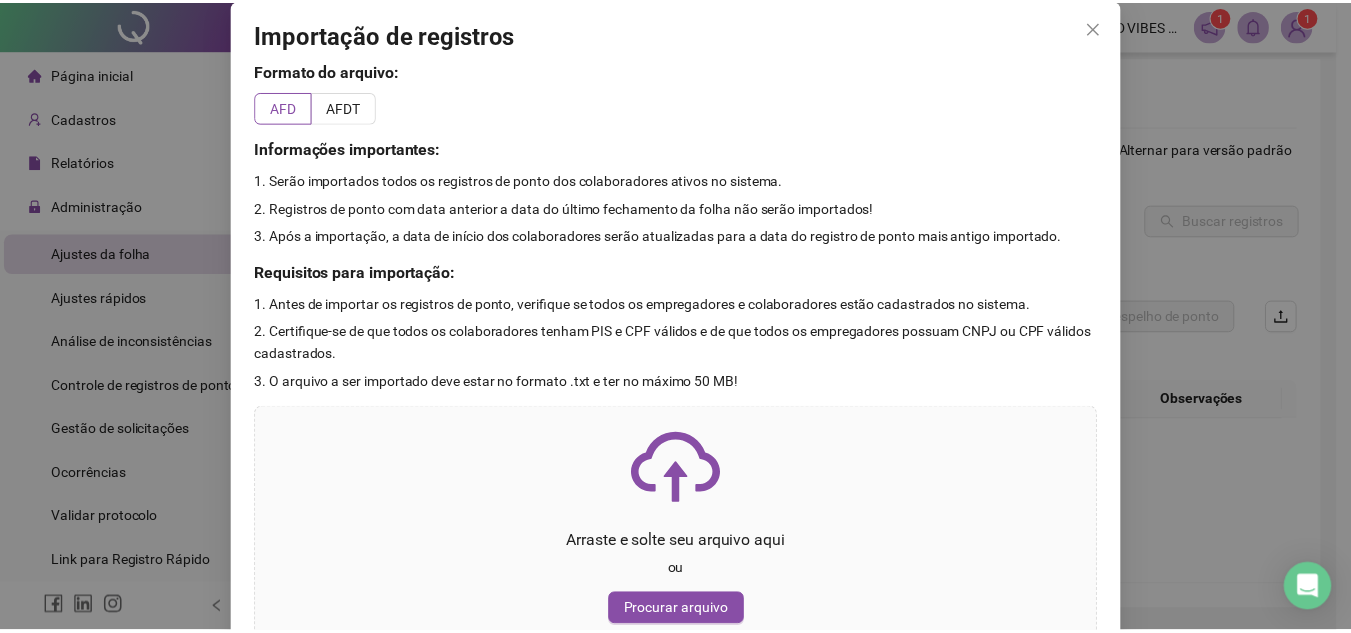 scroll, scrollTop: 0, scrollLeft: 0, axis: both 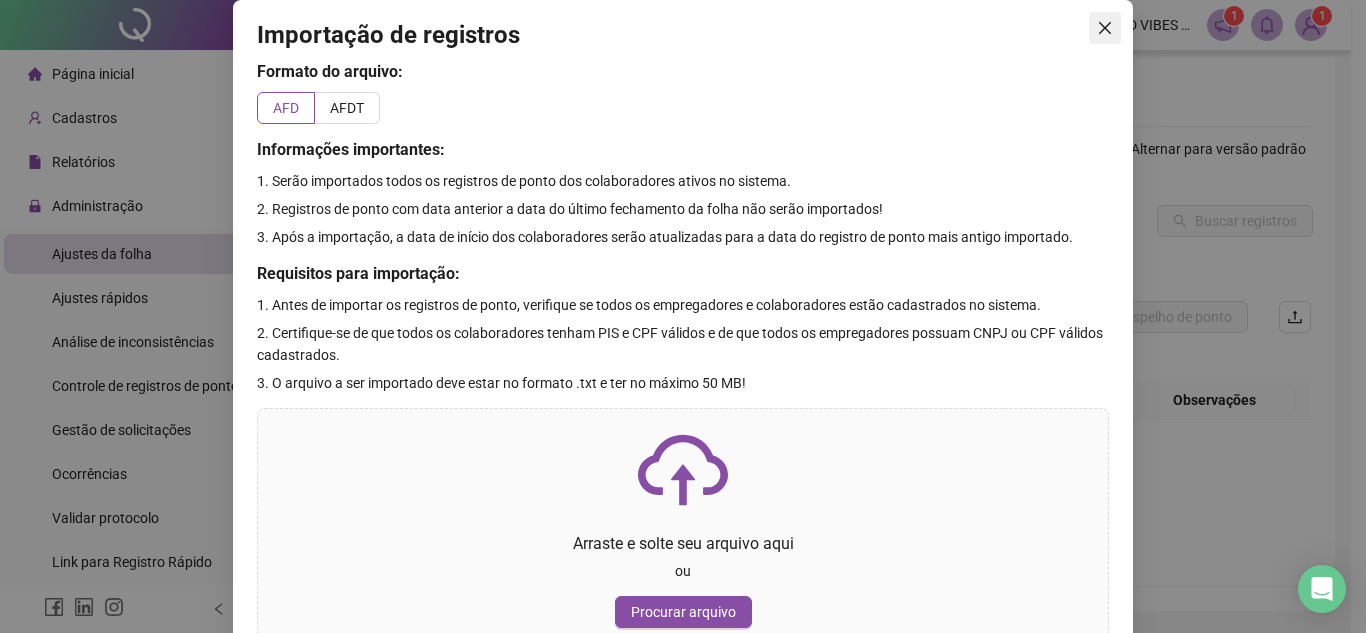 click 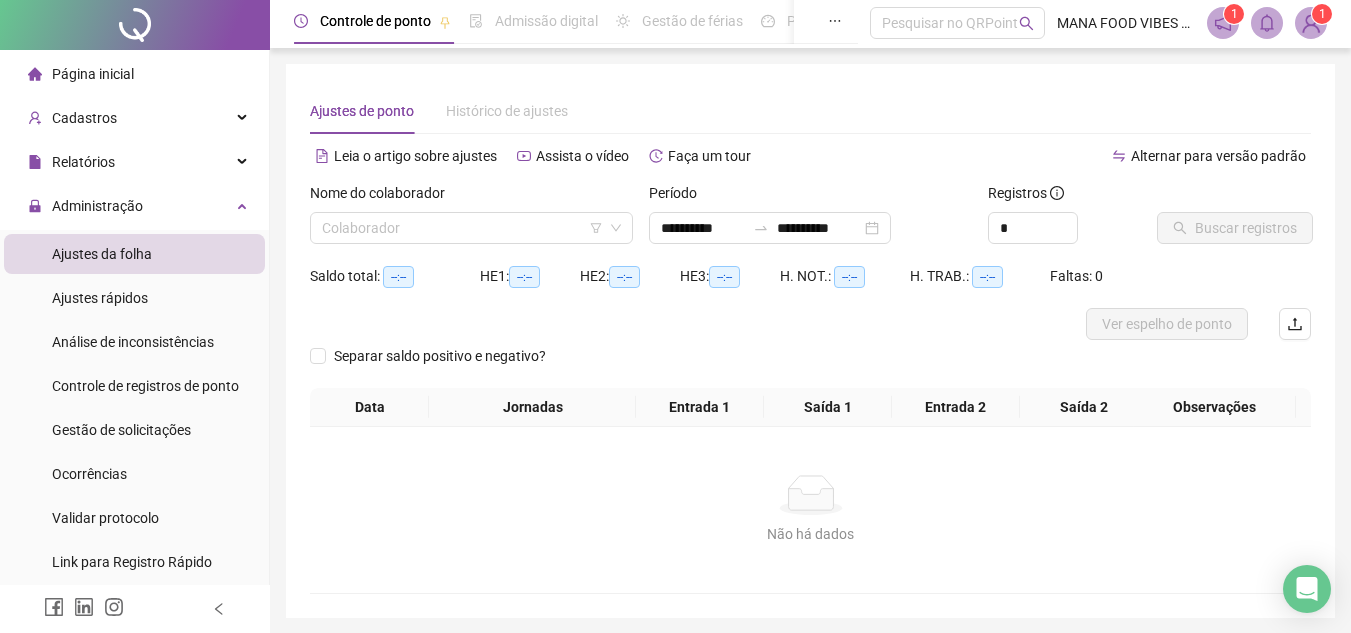 scroll, scrollTop: 0, scrollLeft: 0, axis: both 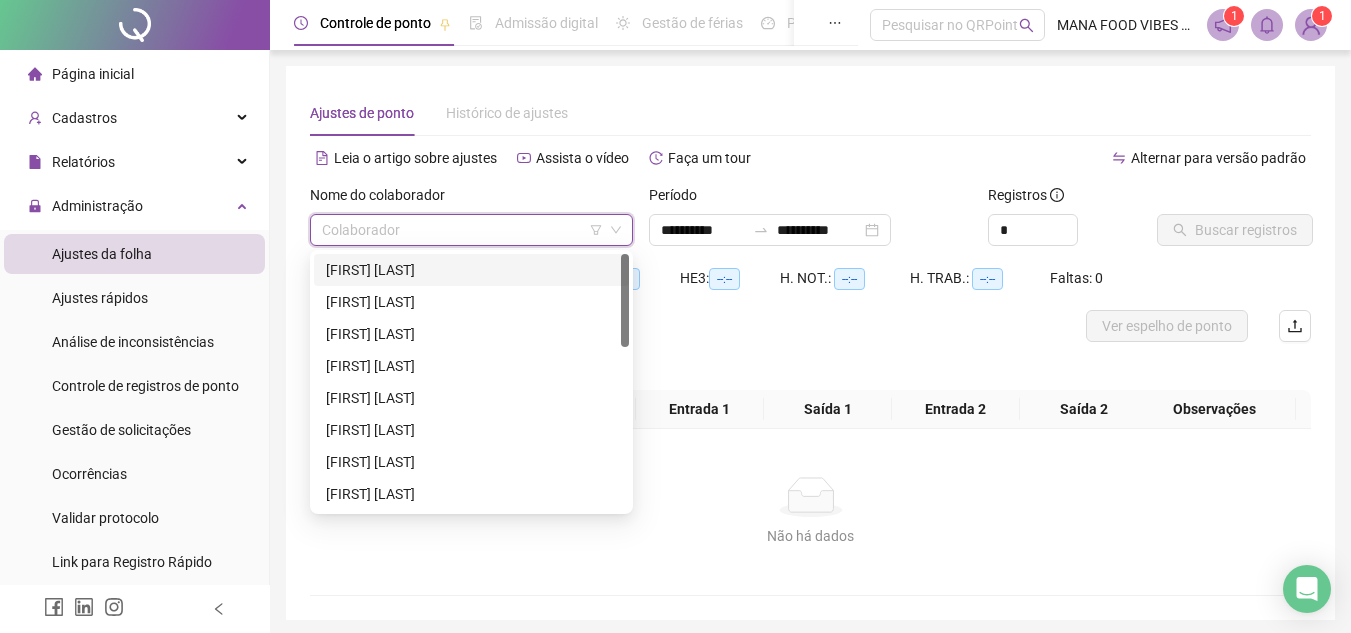 click at bounding box center (462, 230) 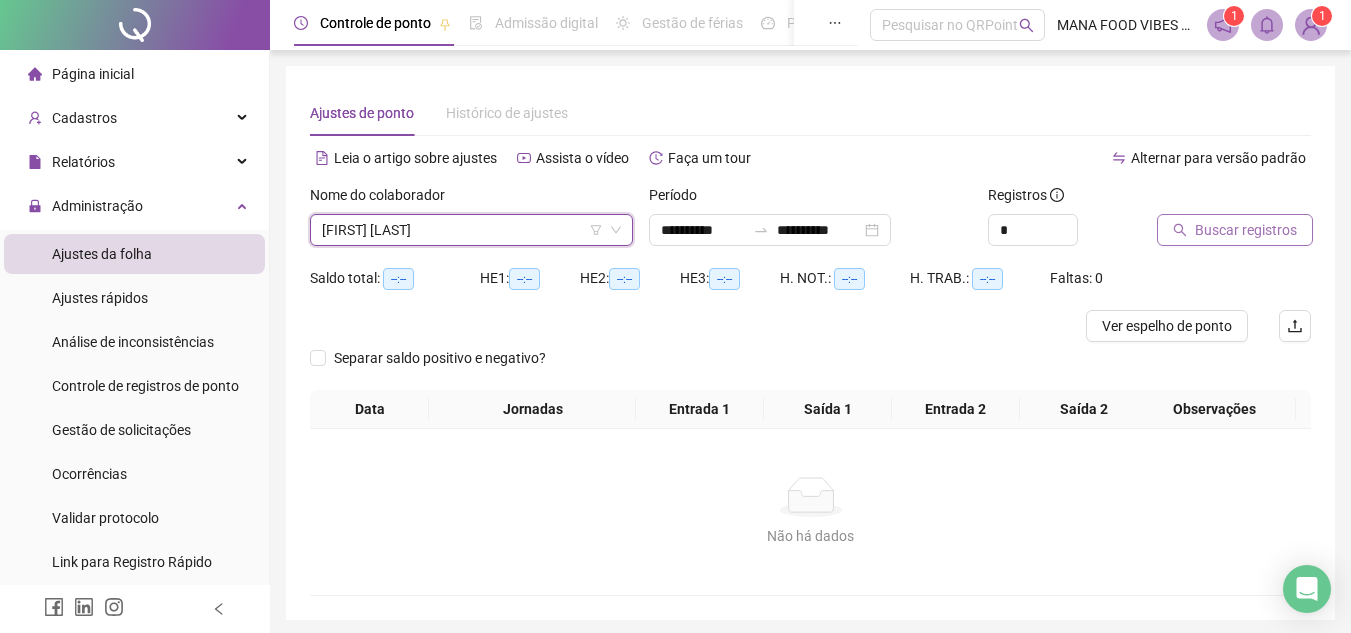 click on "Buscar registros" at bounding box center (1246, 230) 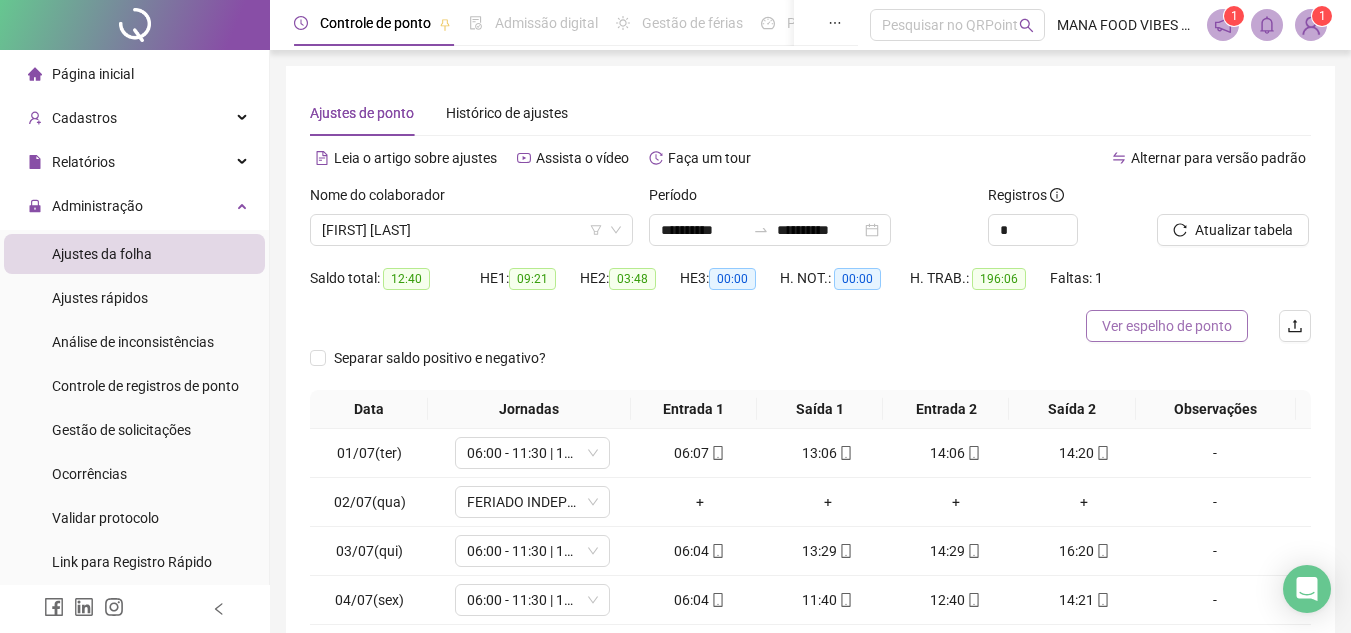 click on "Ver espelho de ponto" at bounding box center (1167, 326) 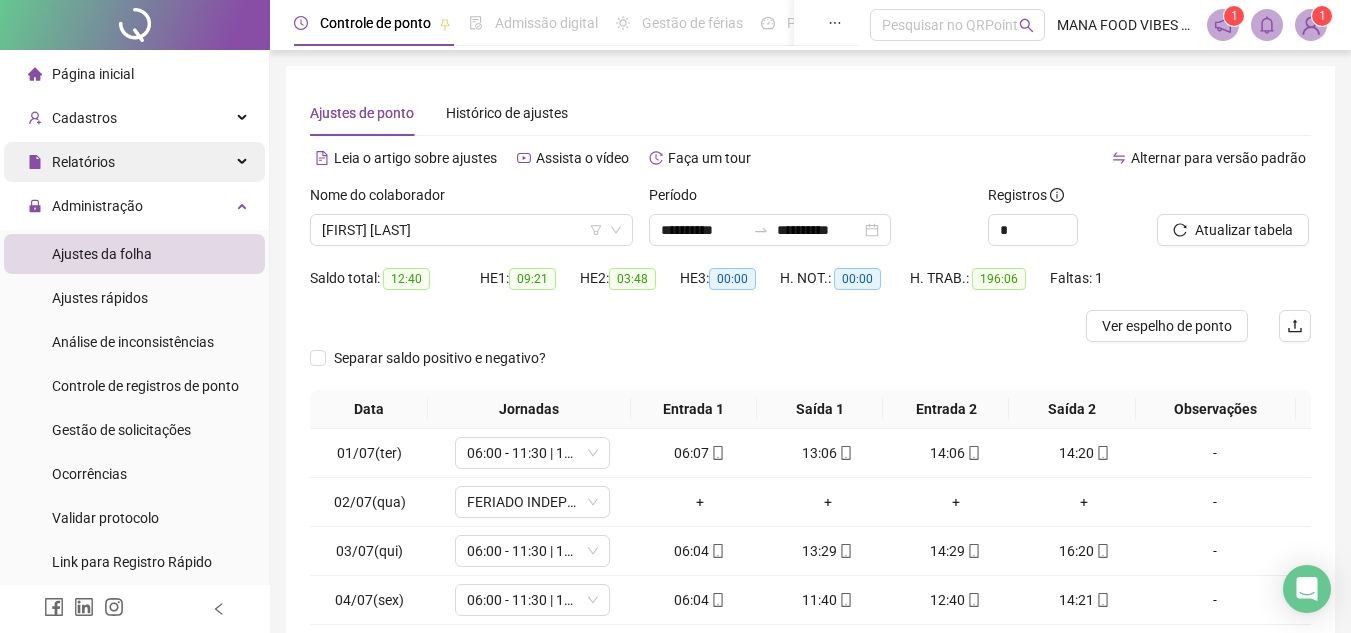 click on "Relatórios" at bounding box center (134, 162) 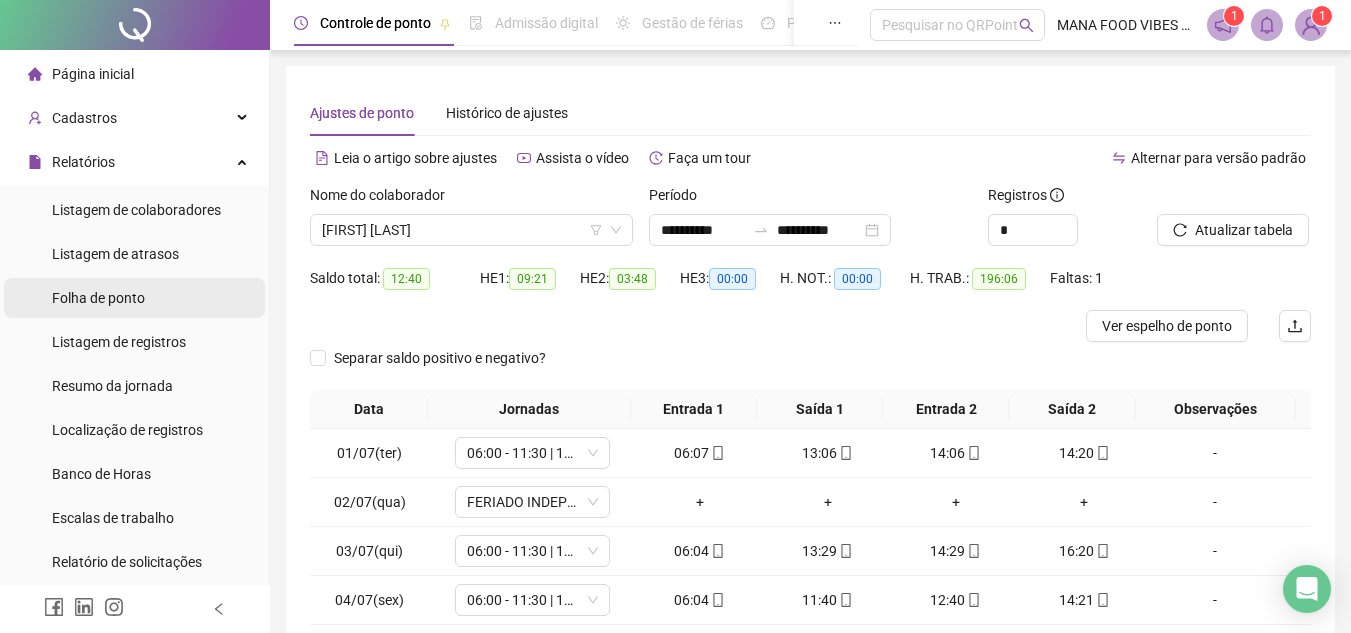 click on "Folha de ponto" at bounding box center [98, 298] 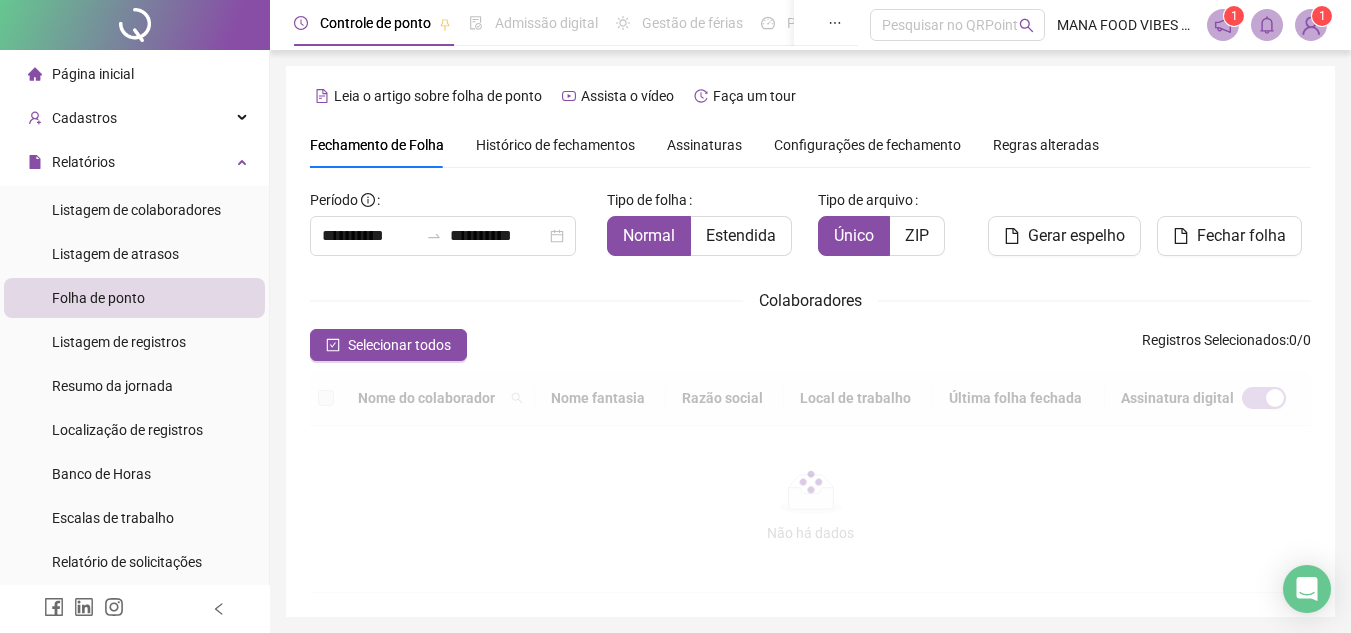 scroll, scrollTop: 93, scrollLeft: 0, axis: vertical 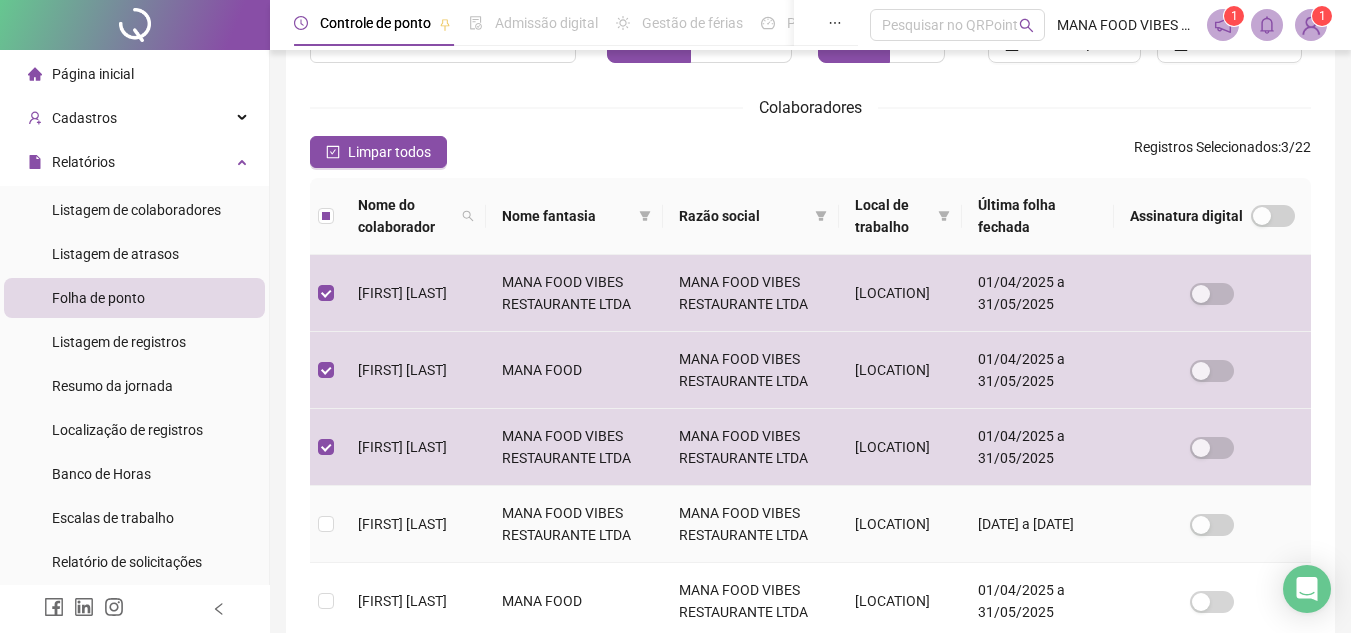 click on "[FIRST] [LAST]" at bounding box center (414, 524) 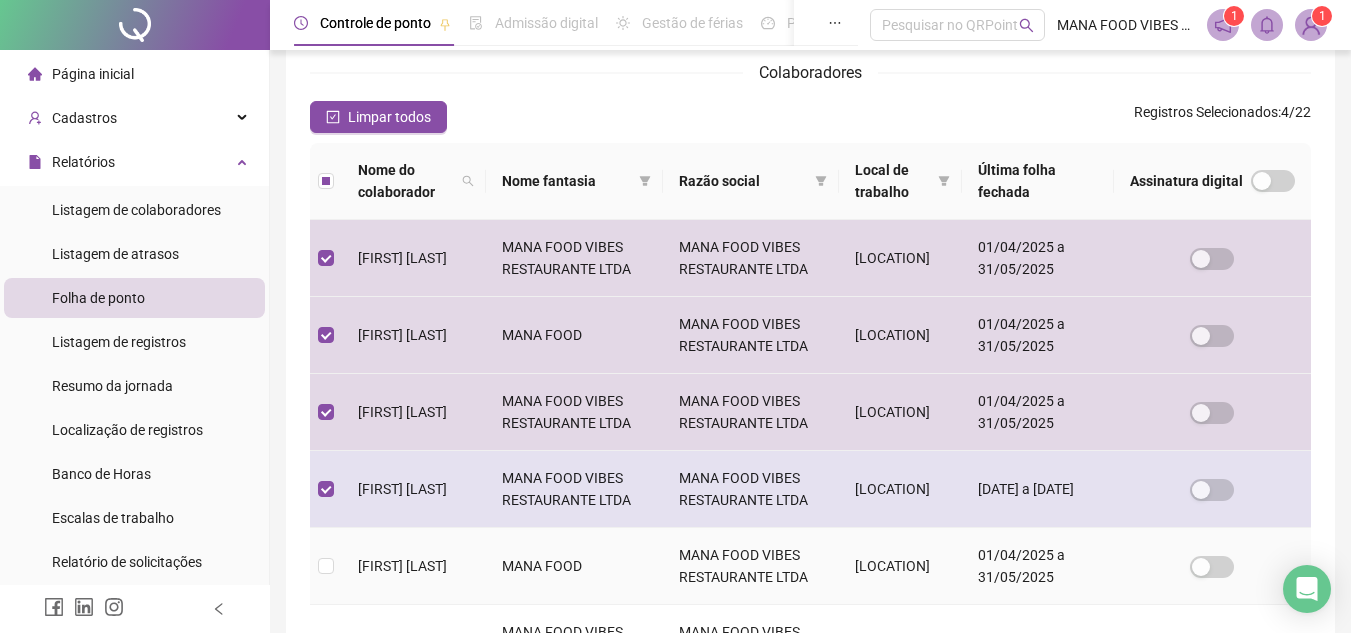 scroll, scrollTop: 193, scrollLeft: 0, axis: vertical 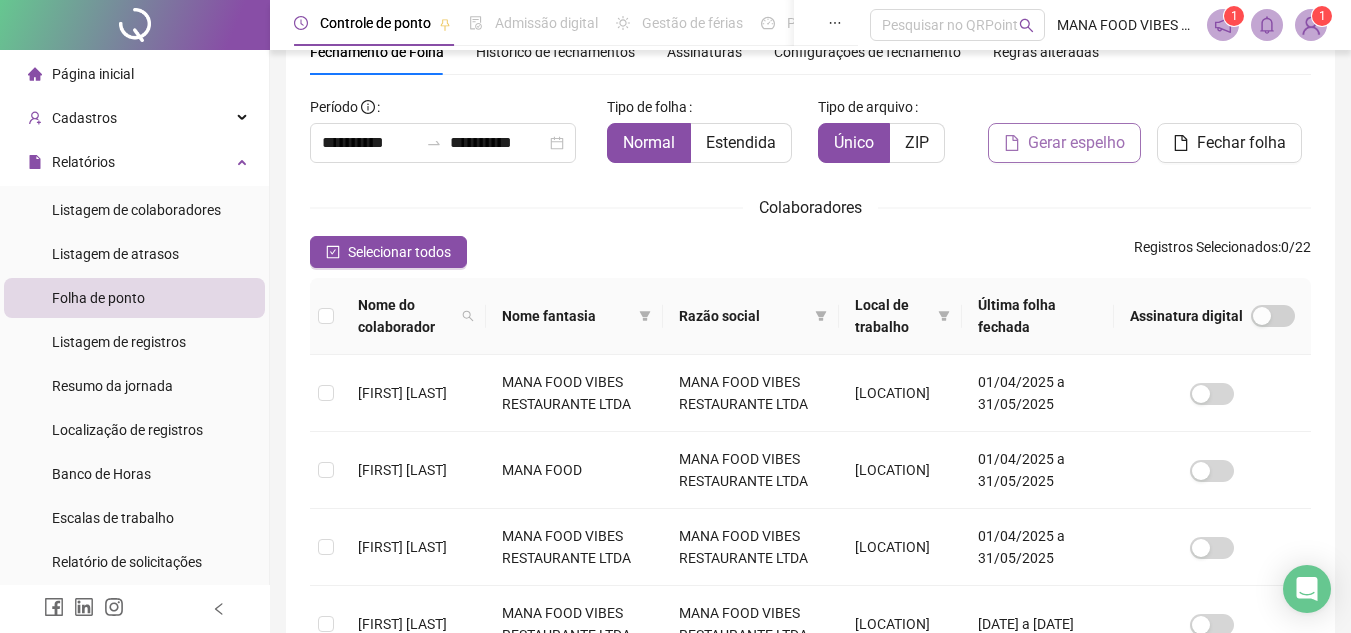 click on "Gerar espelho" at bounding box center (1076, 143) 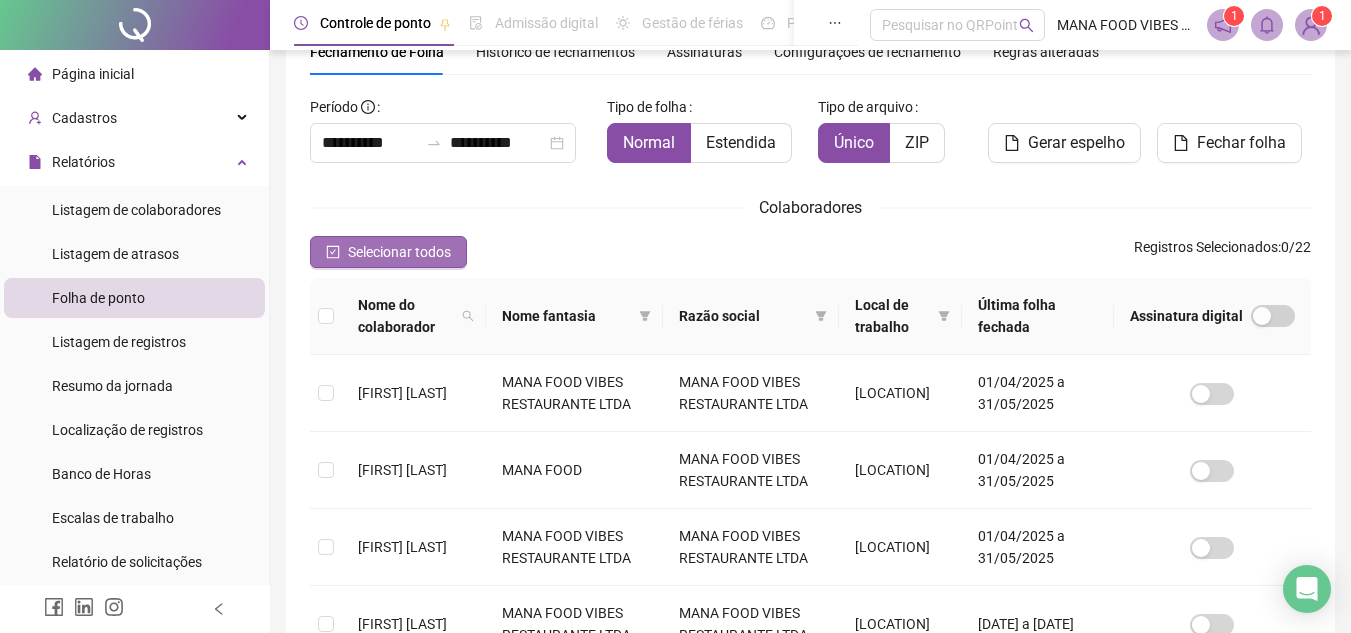 click 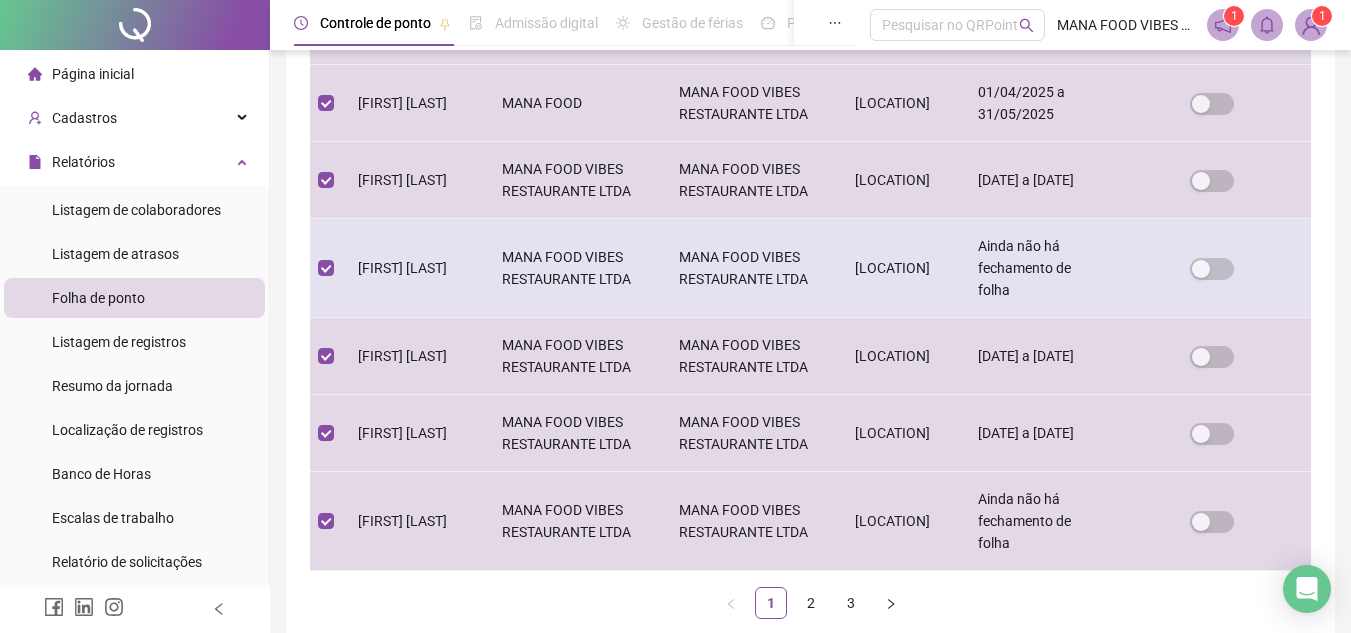 scroll, scrollTop: 693, scrollLeft: 0, axis: vertical 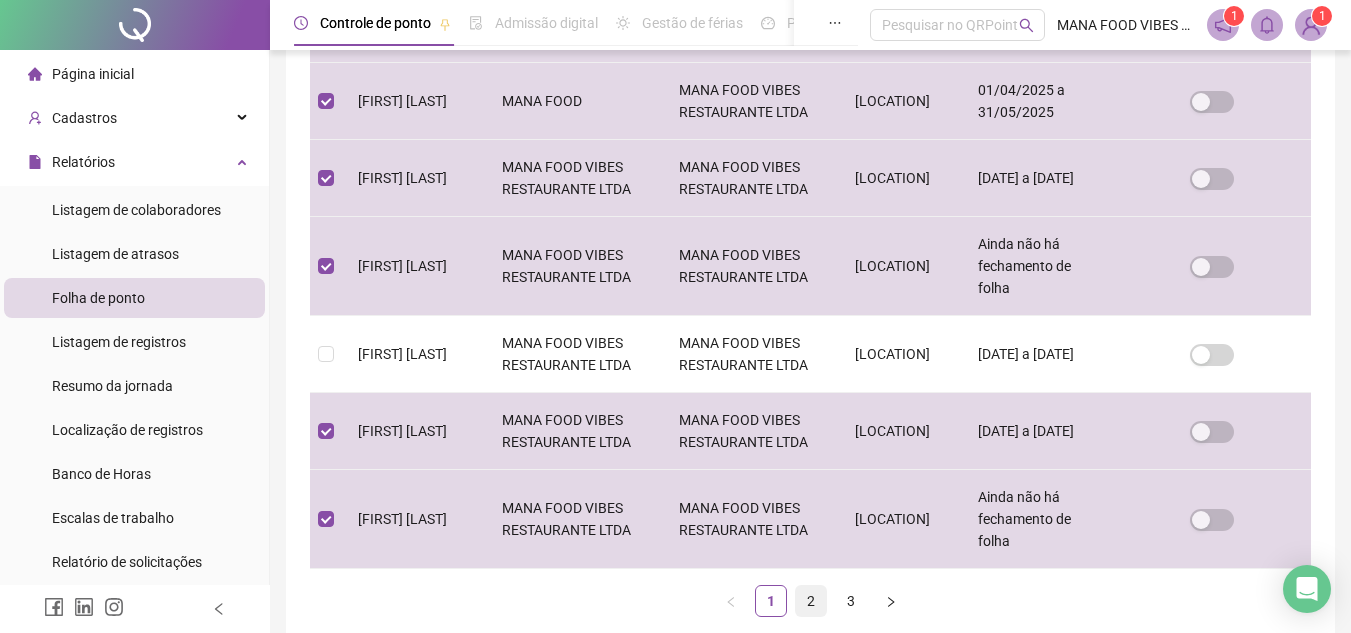 click on "2" at bounding box center (811, 601) 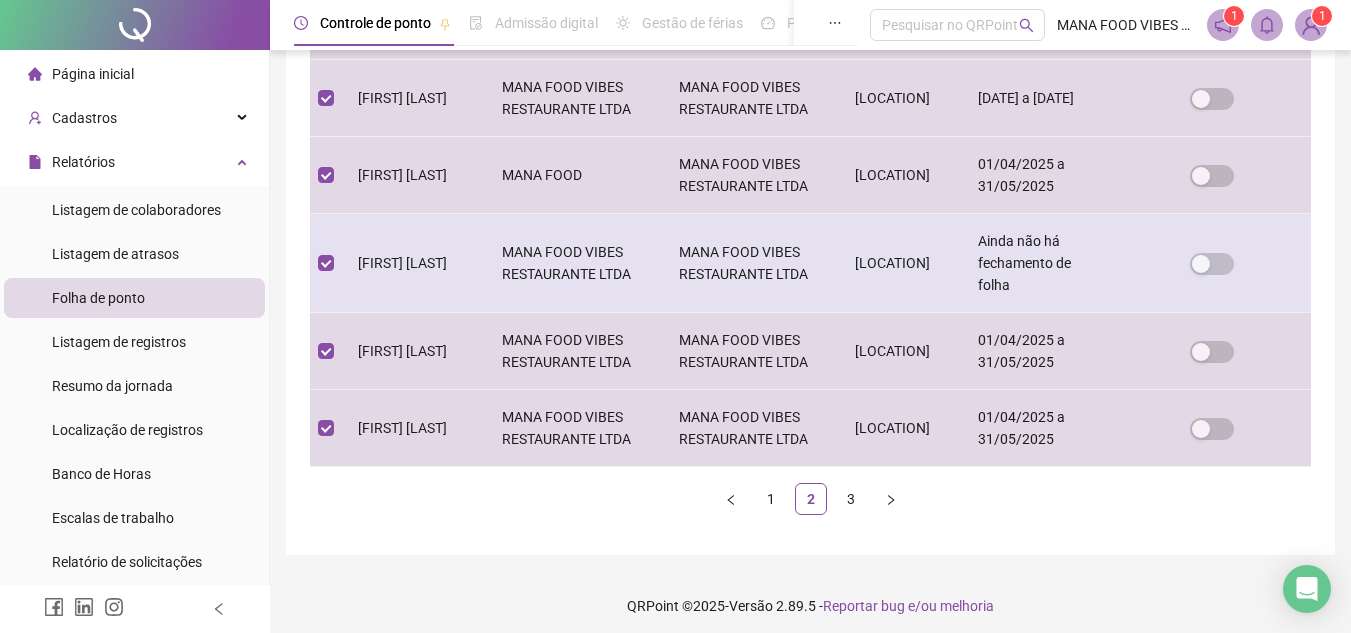 scroll, scrollTop: 781, scrollLeft: 0, axis: vertical 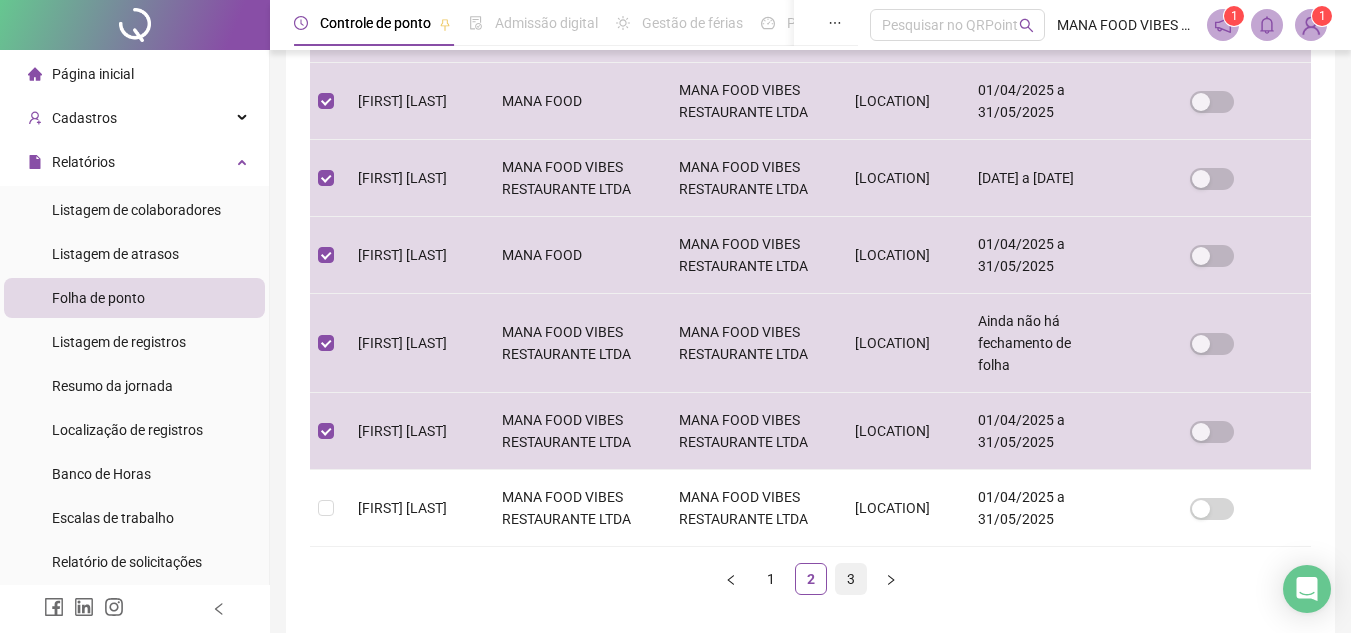 click on "3" at bounding box center [851, 579] 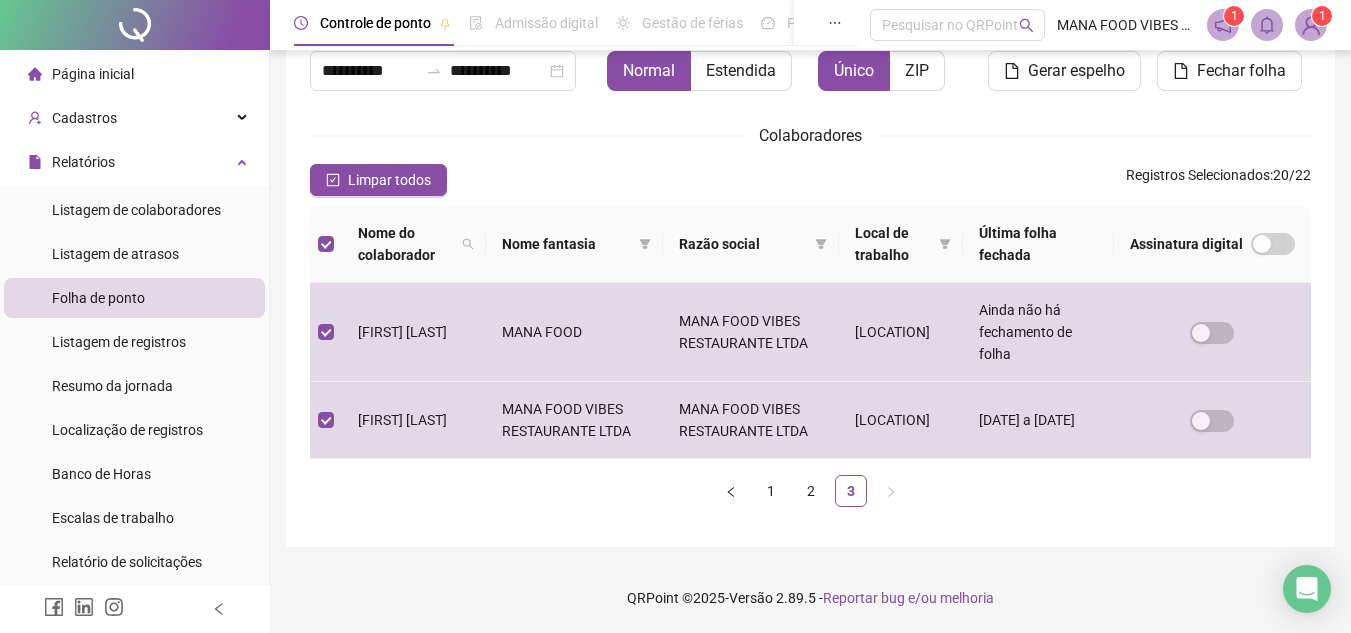 scroll, scrollTop: 93, scrollLeft: 0, axis: vertical 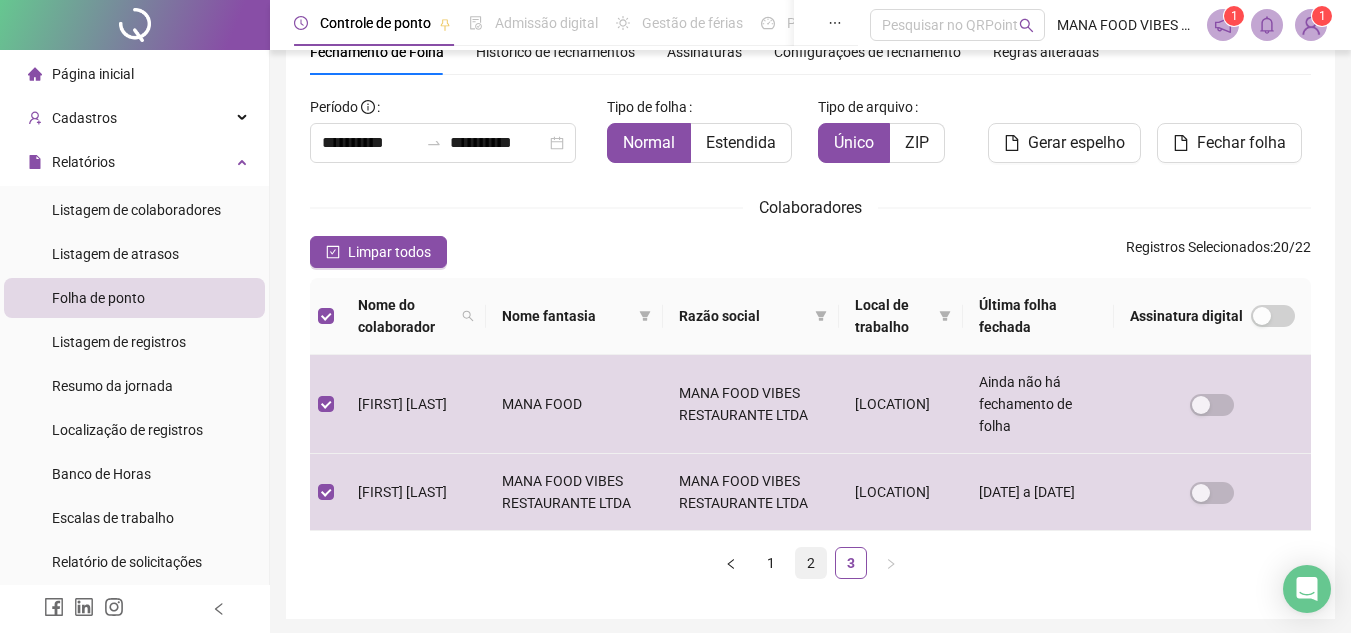 click on "2" at bounding box center (811, 563) 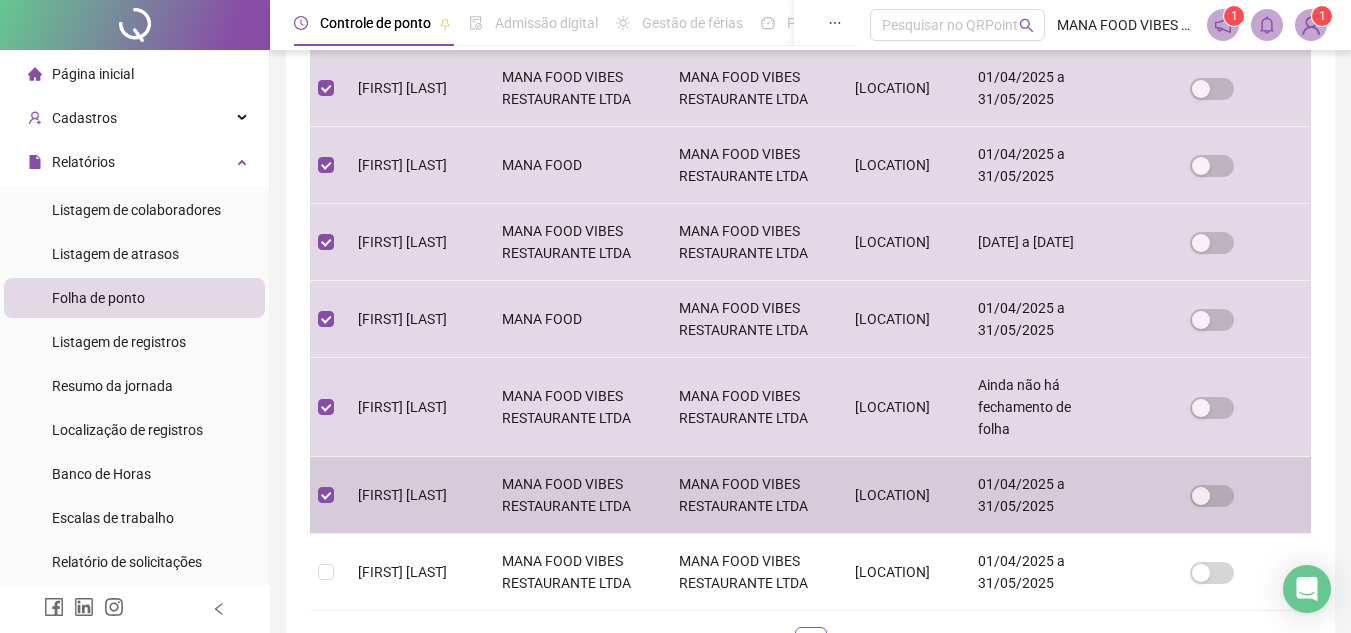 scroll, scrollTop: 693, scrollLeft: 0, axis: vertical 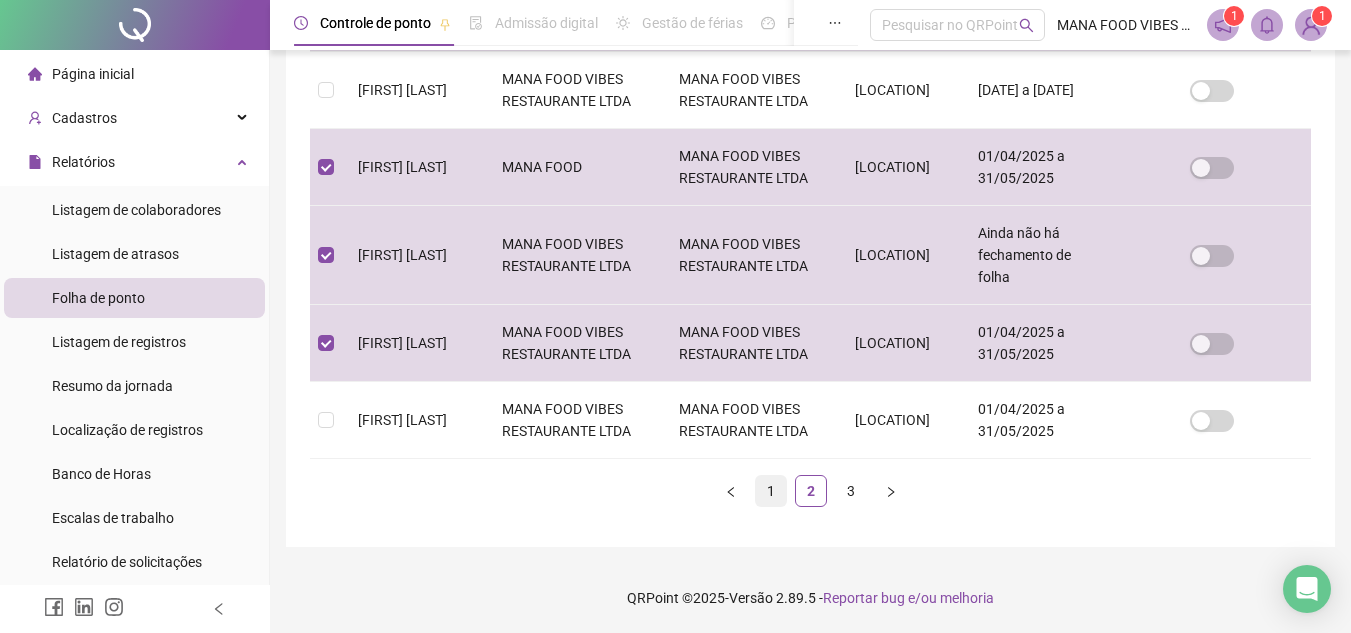 click on "1" at bounding box center [771, 491] 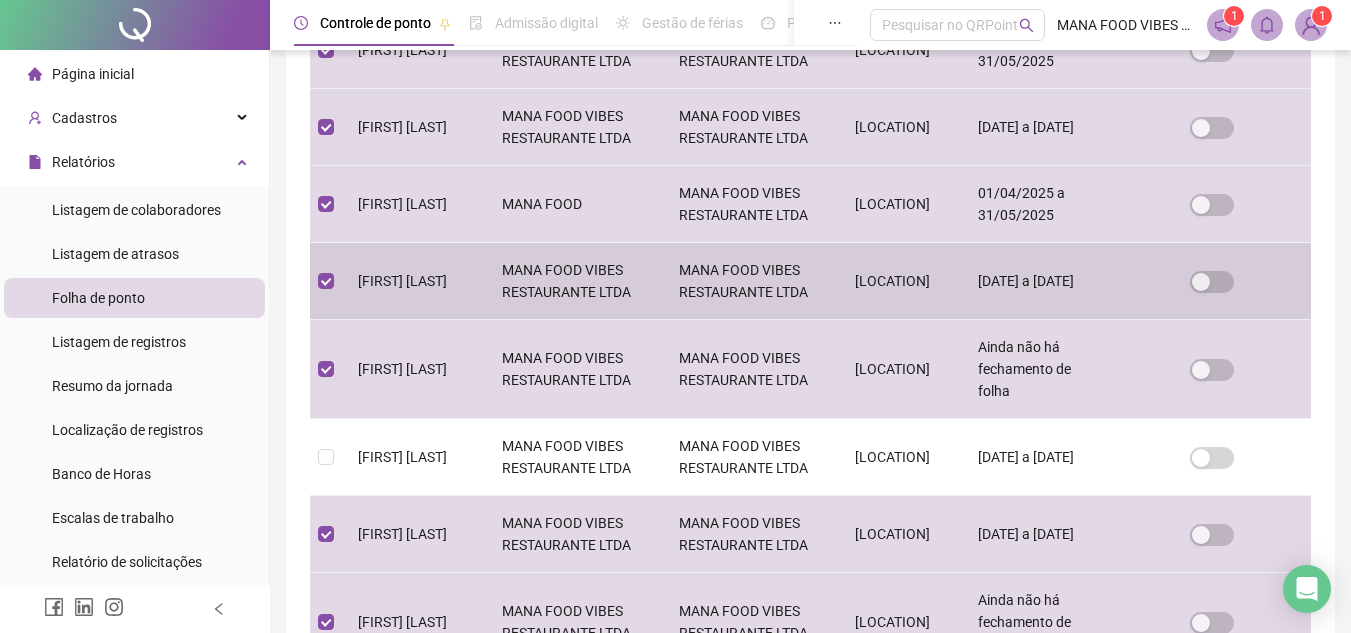 scroll, scrollTop: 593, scrollLeft: 0, axis: vertical 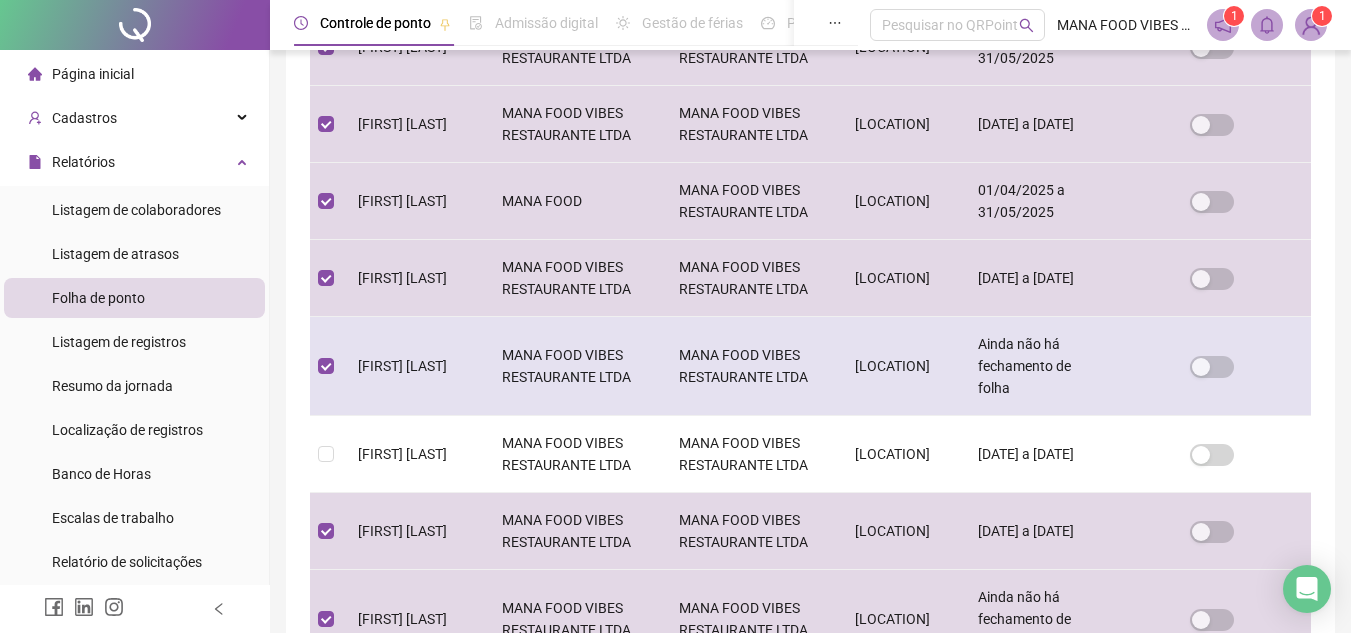click at bounding box center [326, 366] 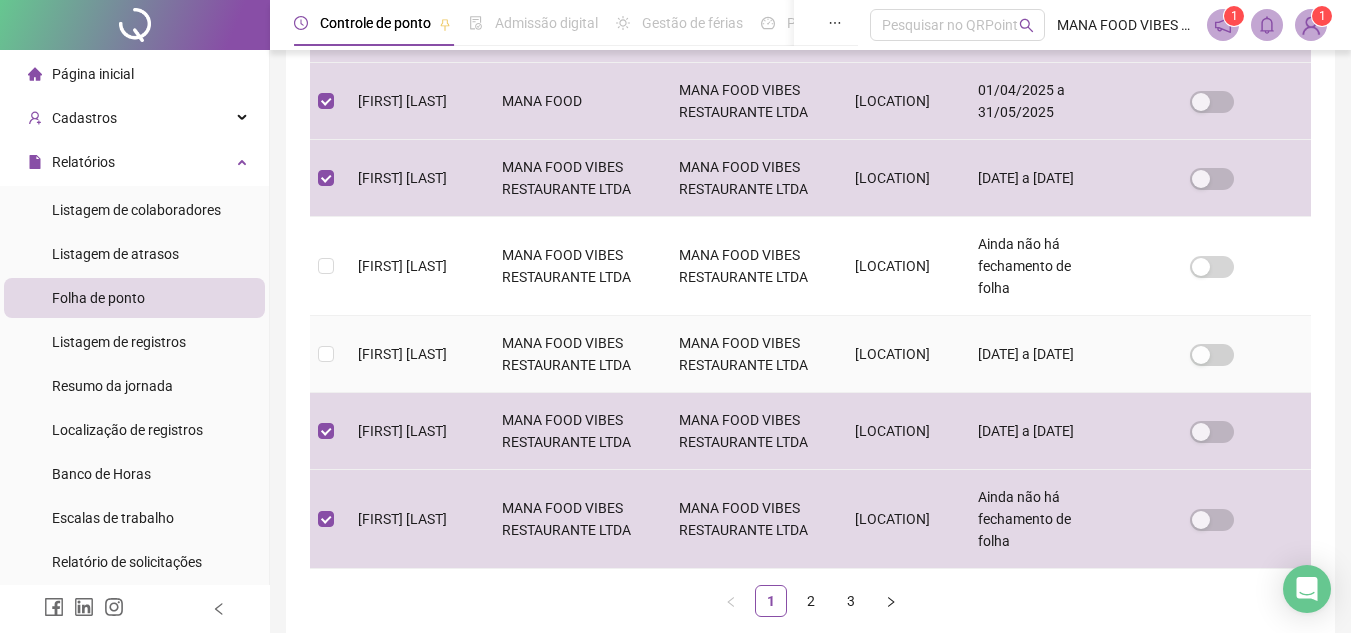 scroll, scrollTop: 793, scrollLeft: 0, axis: vertical 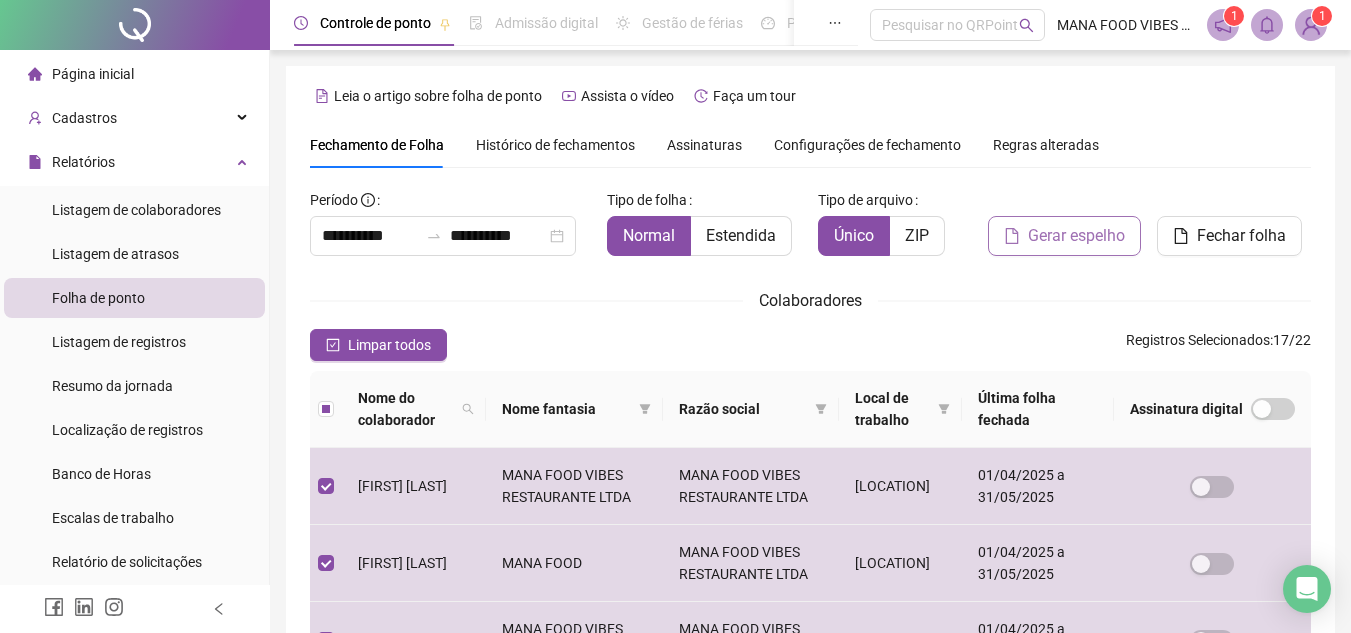 click on "Gerar espelho" at bounding box center [1076, 236] 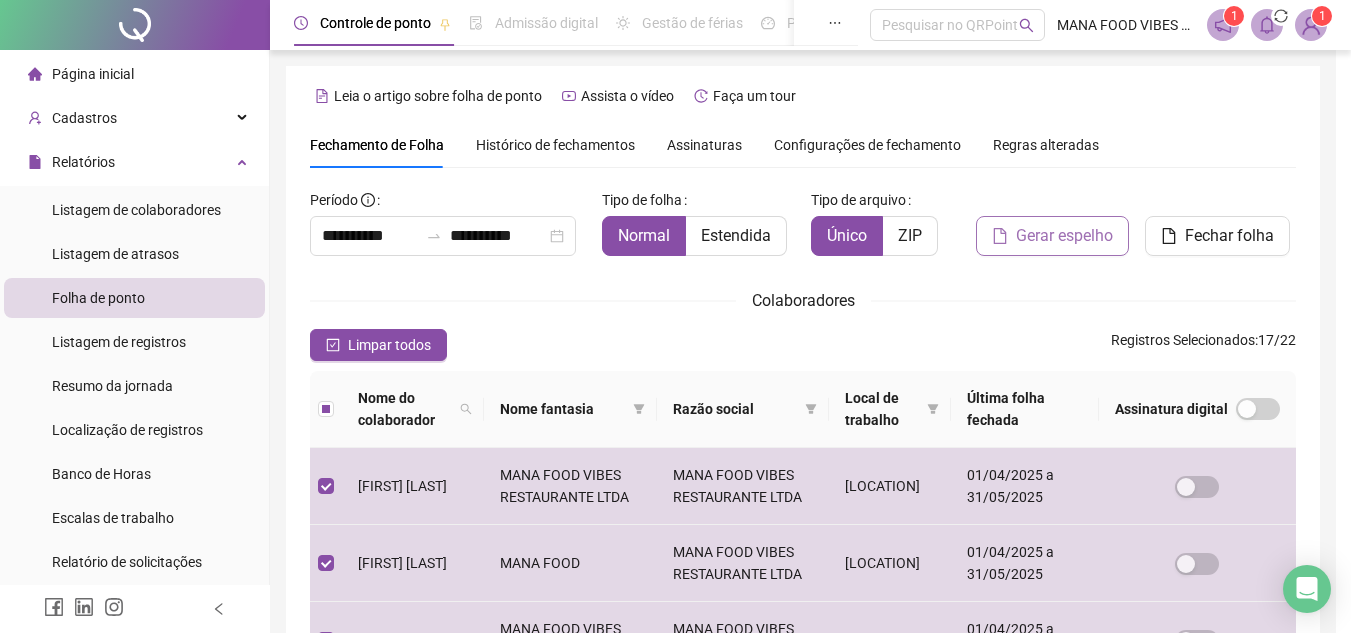 scroll, scrollTop: 93, scrollLeft: 0, axis: vertical 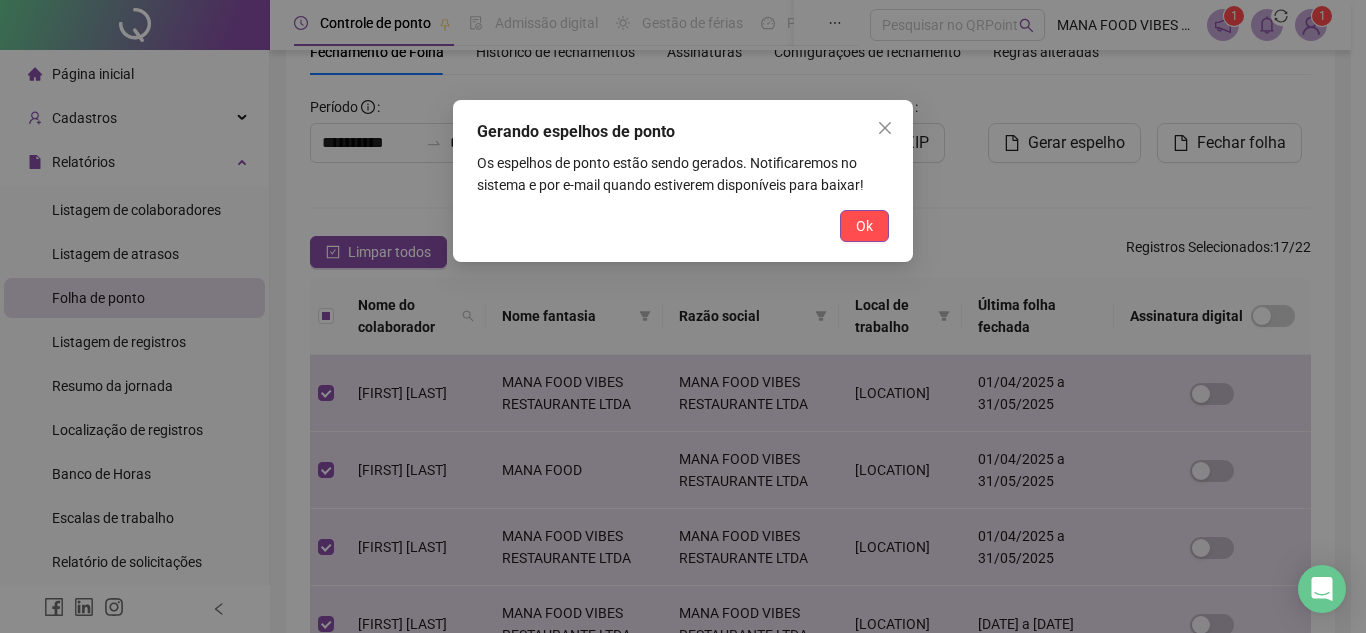 type 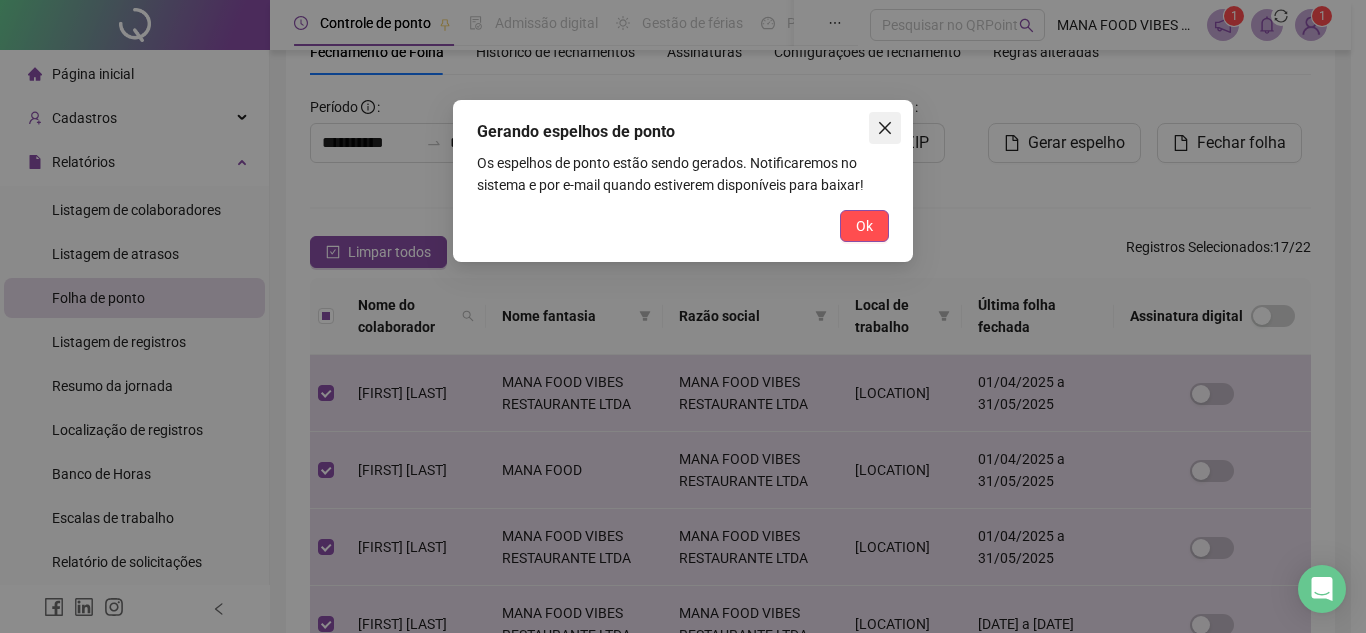 click 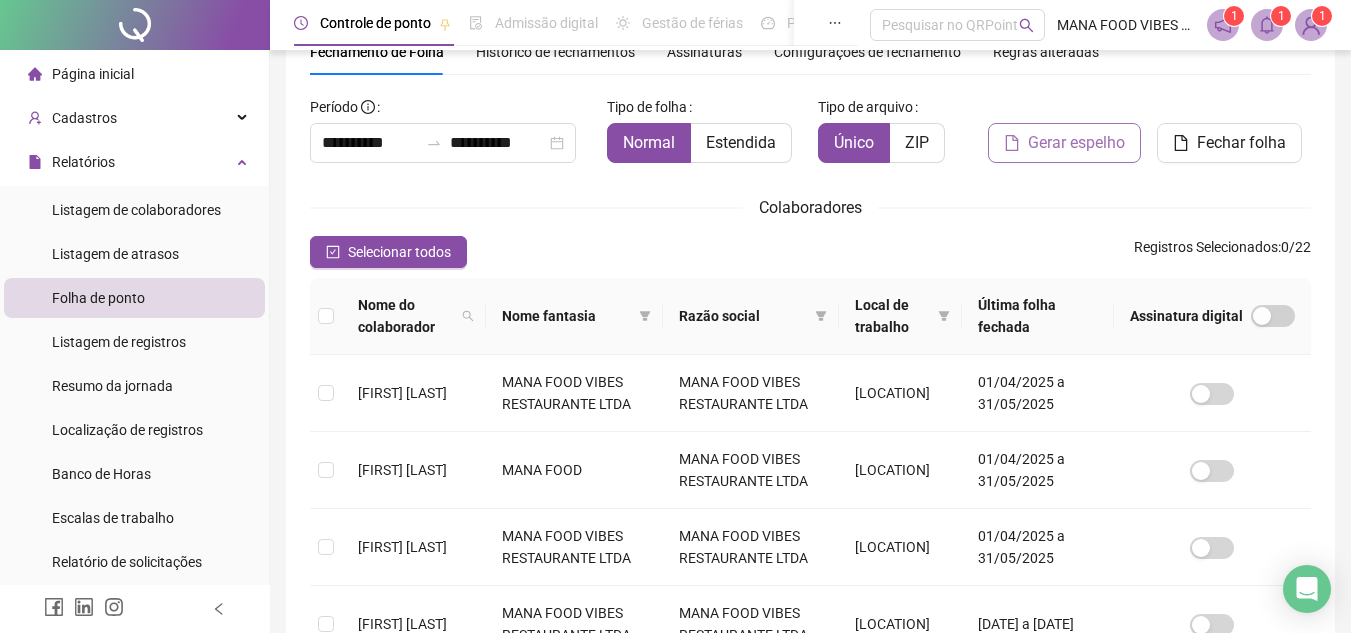 click on "Gerar espelho" at bounding box center (1076, 143) 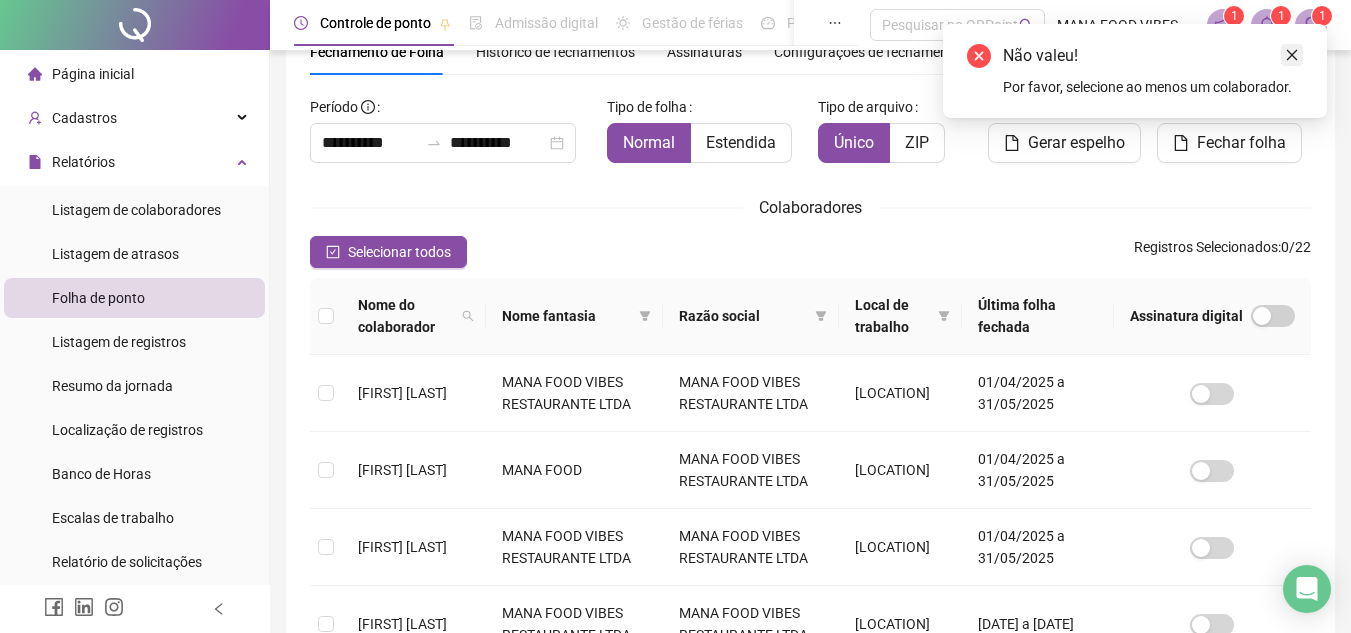 click 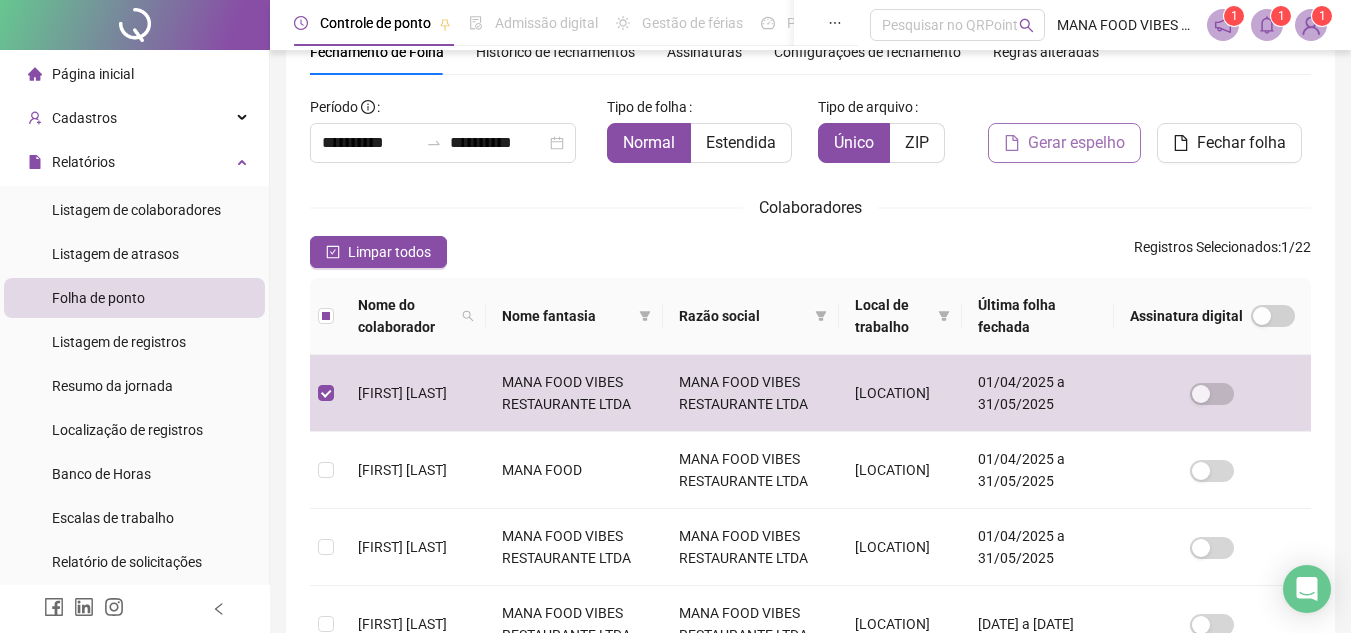 click on "Gerar espelho" at bounding box center [1076, 143] 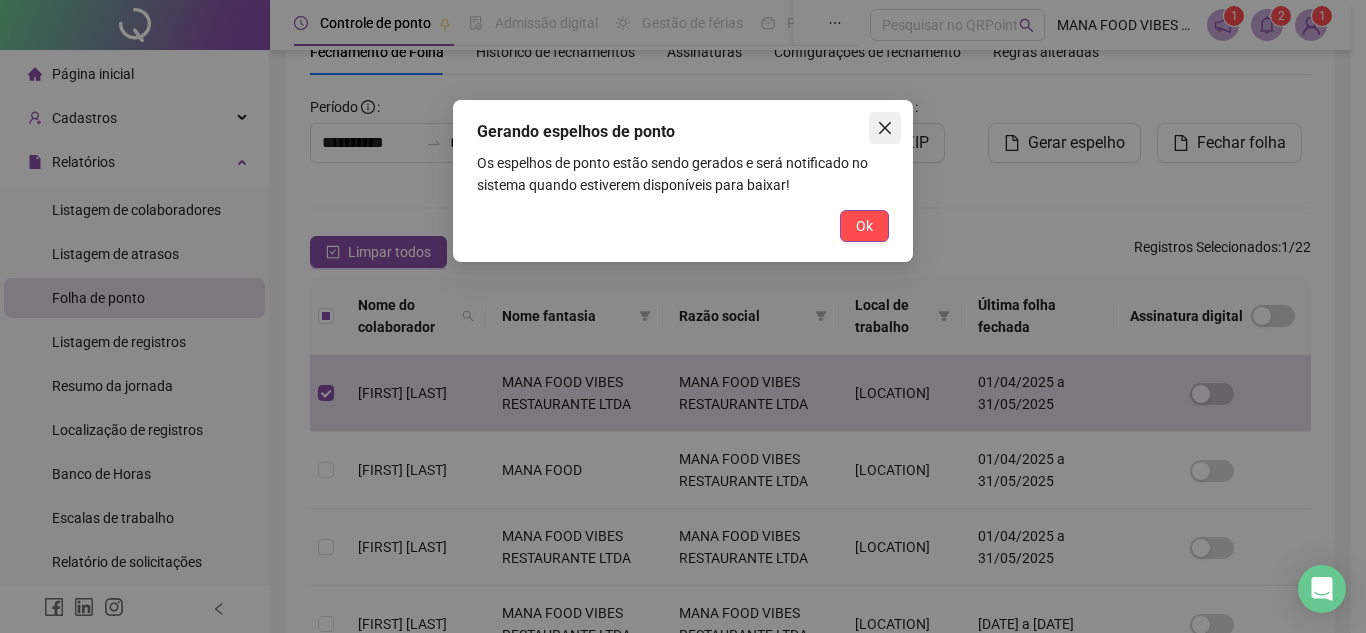 click 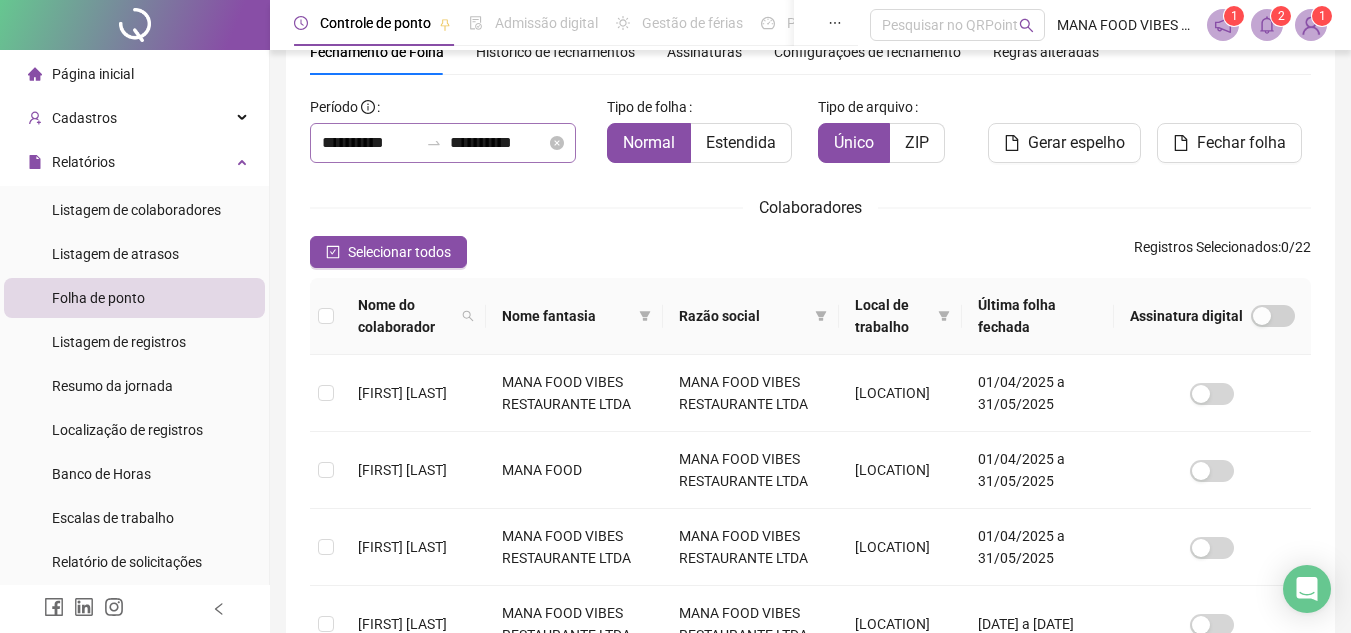 click on "**********" at bounding box center (443, 143) 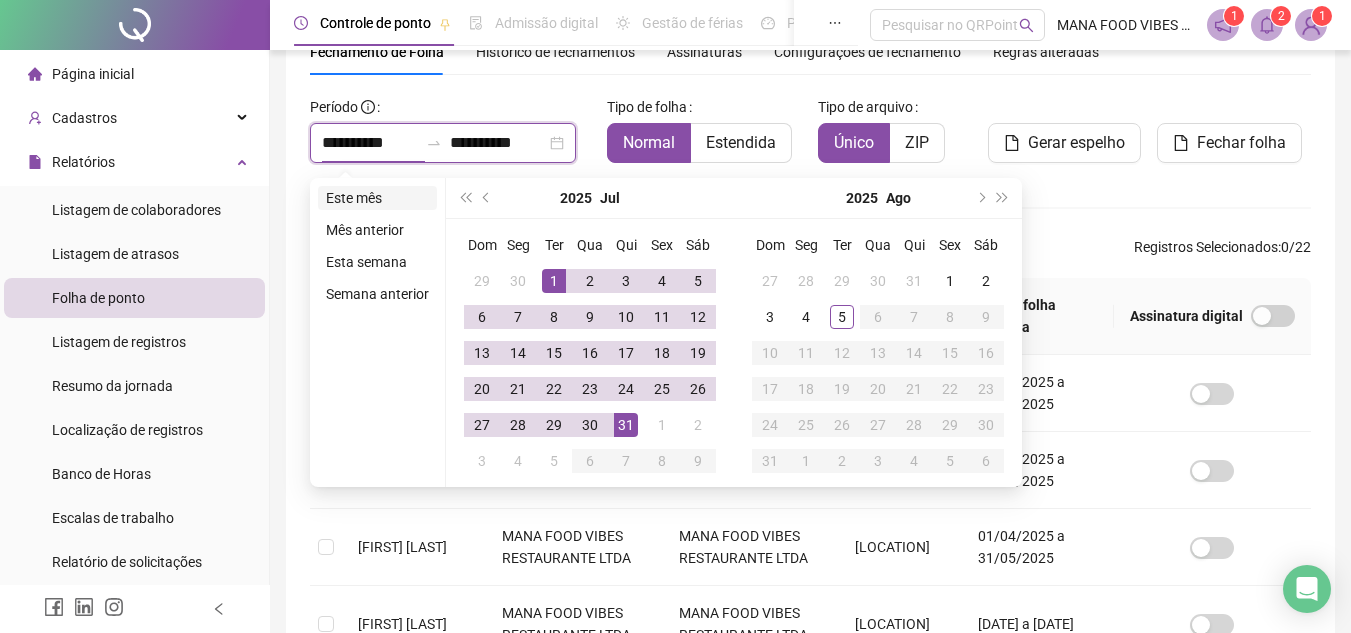 type on "**********" 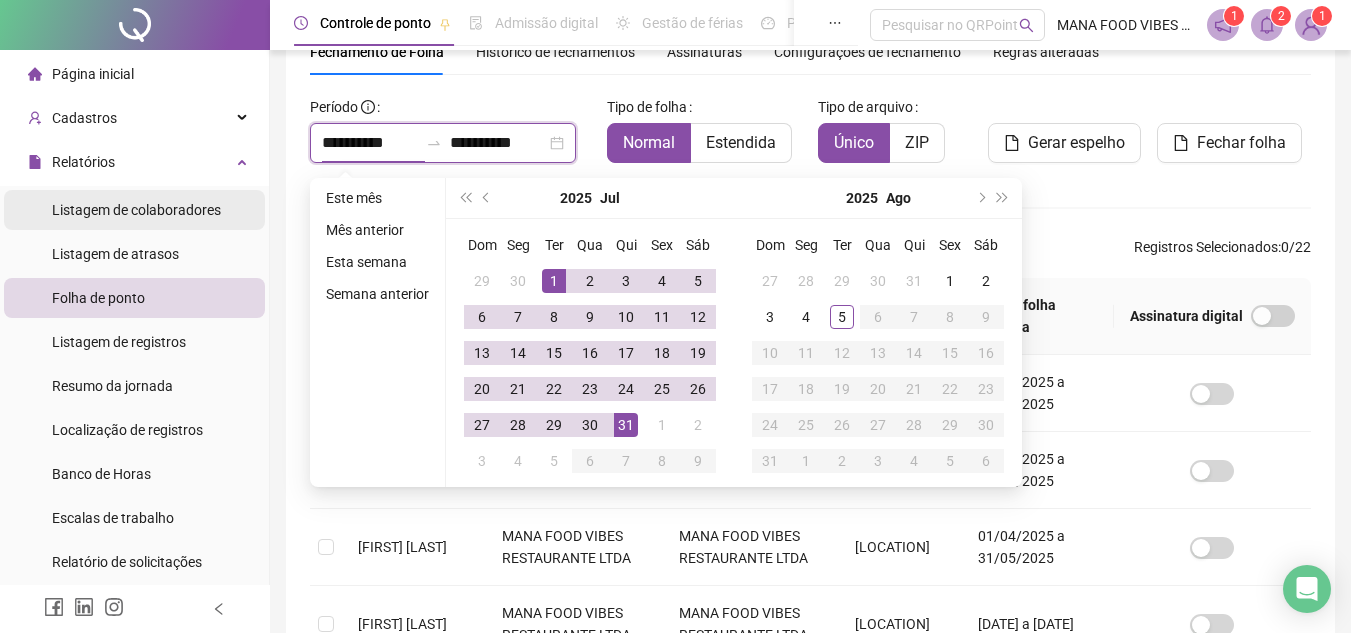 type on "**********" 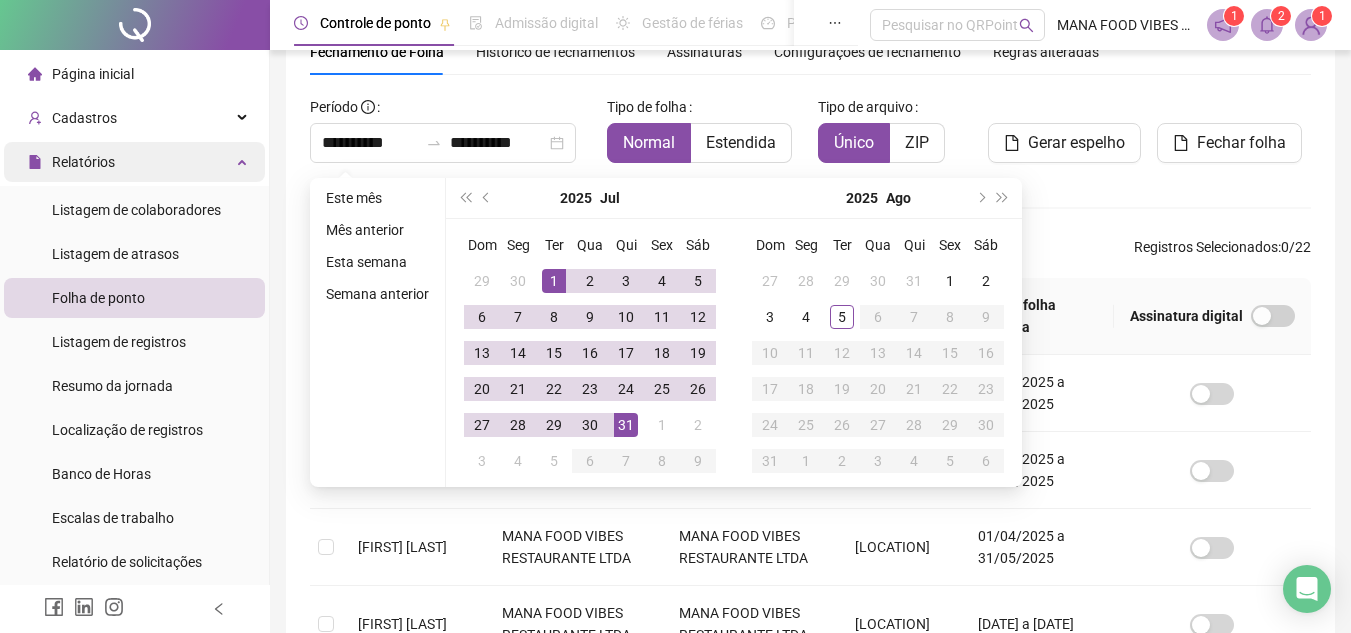 click on "Relatórios" at bounding box center (134, 162) 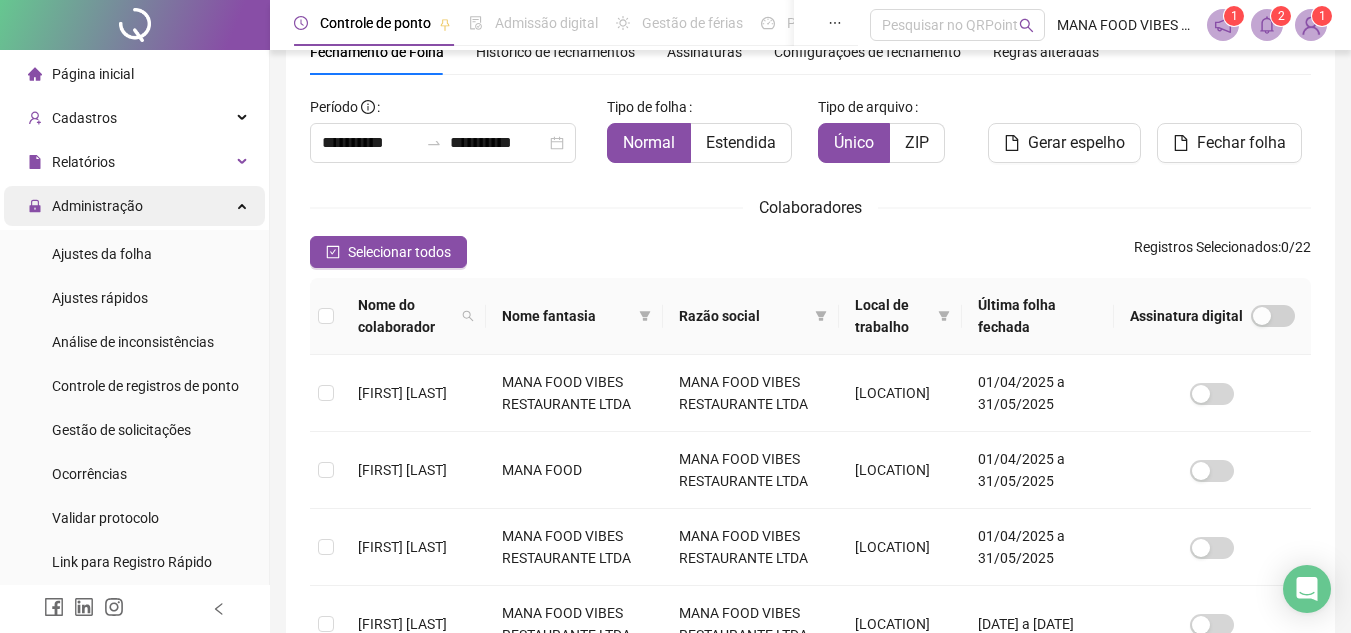 click on "Administração" at bounding box center (134, 206) 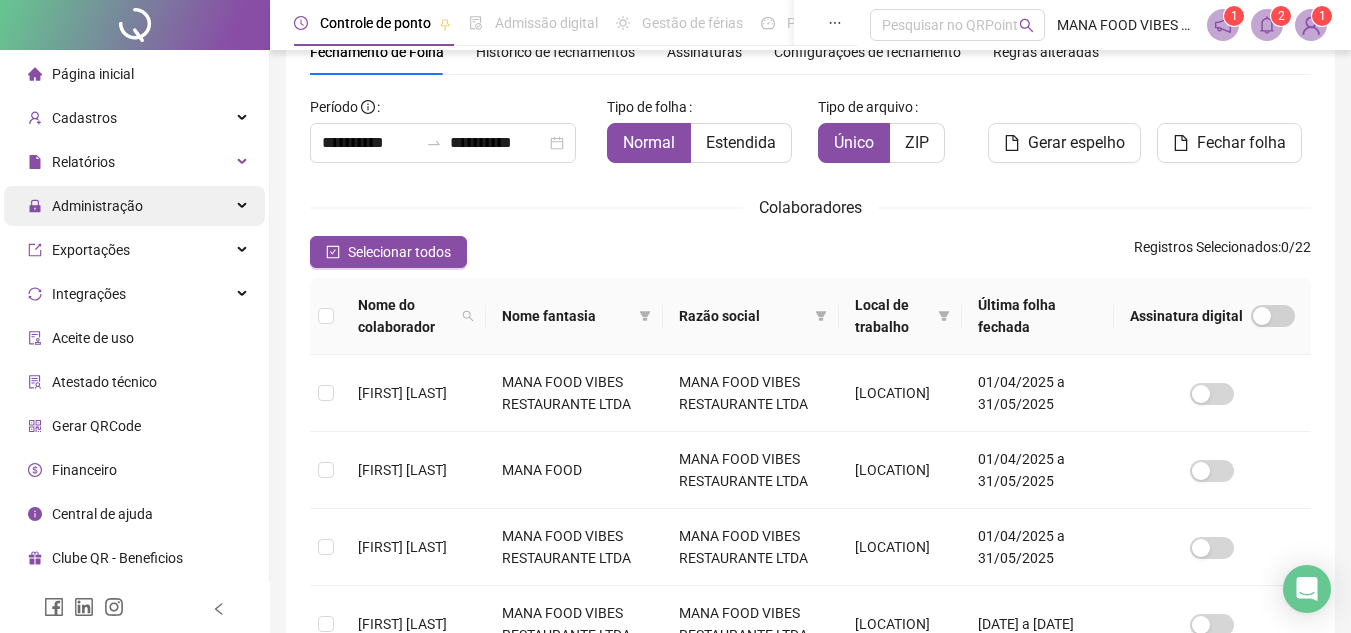 click on "Administração" at bounding box center [134, 206] 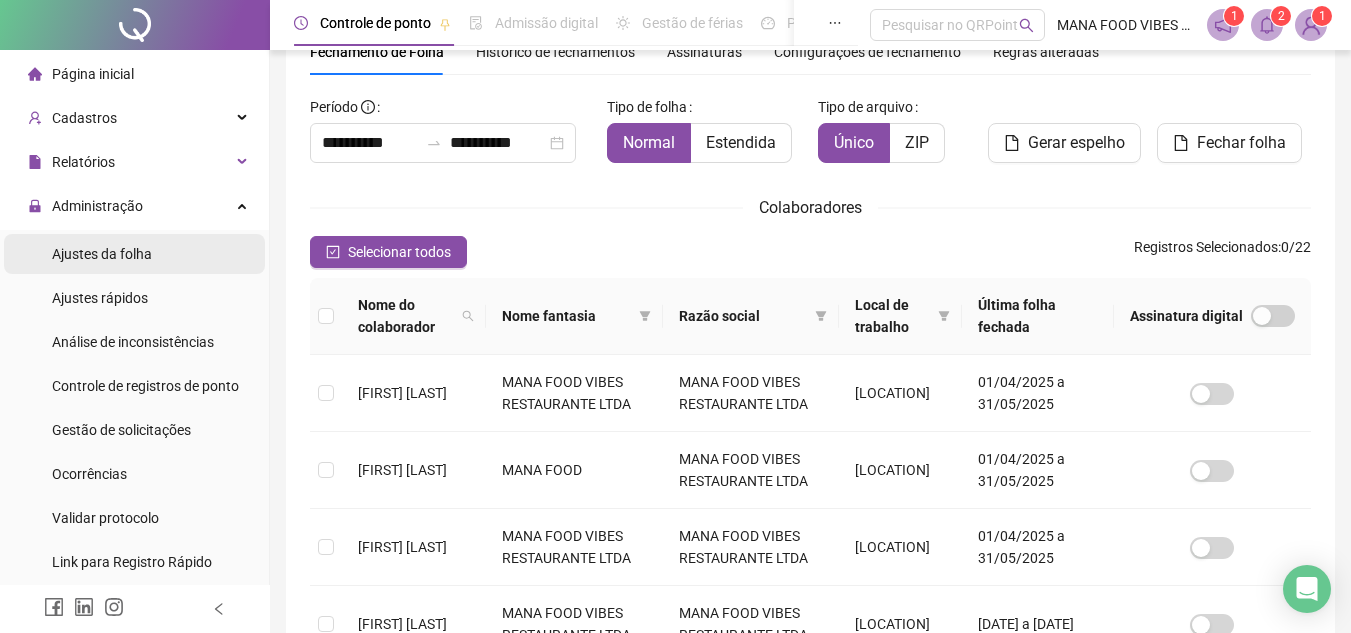click on "Ajustes da folha" at bounding box center [102, 254] 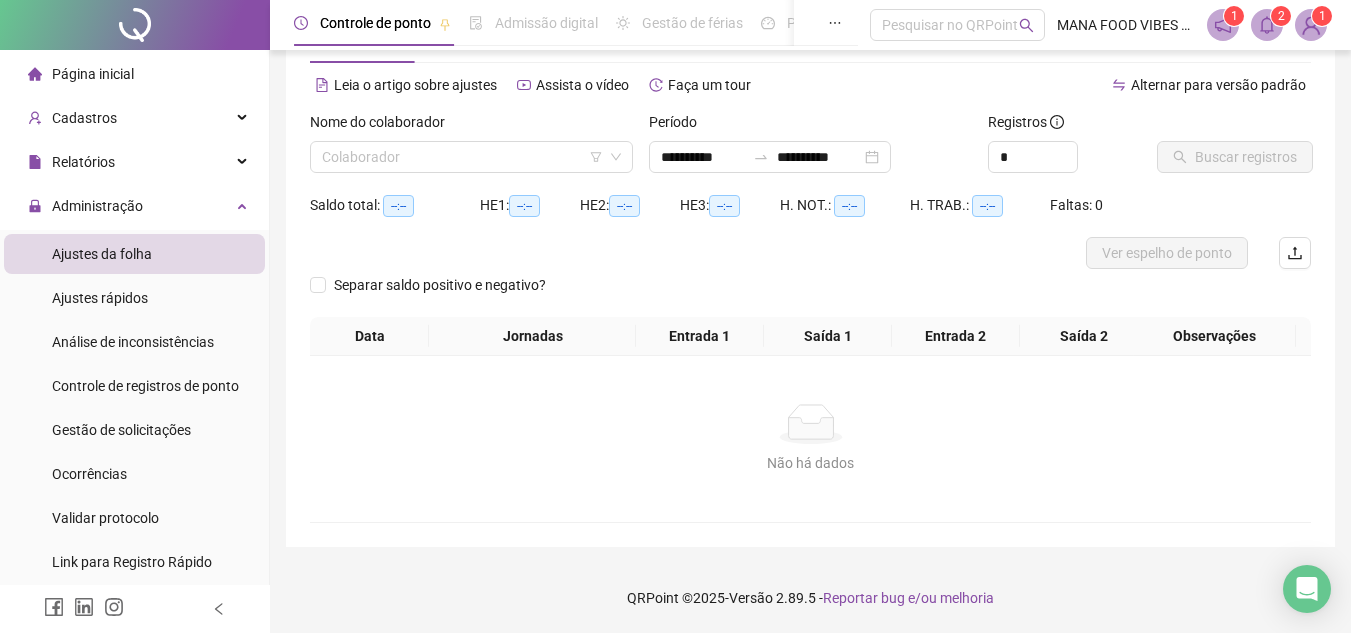 scroll, scrollTop: 73, scrollLeft: 0, axis: vertical 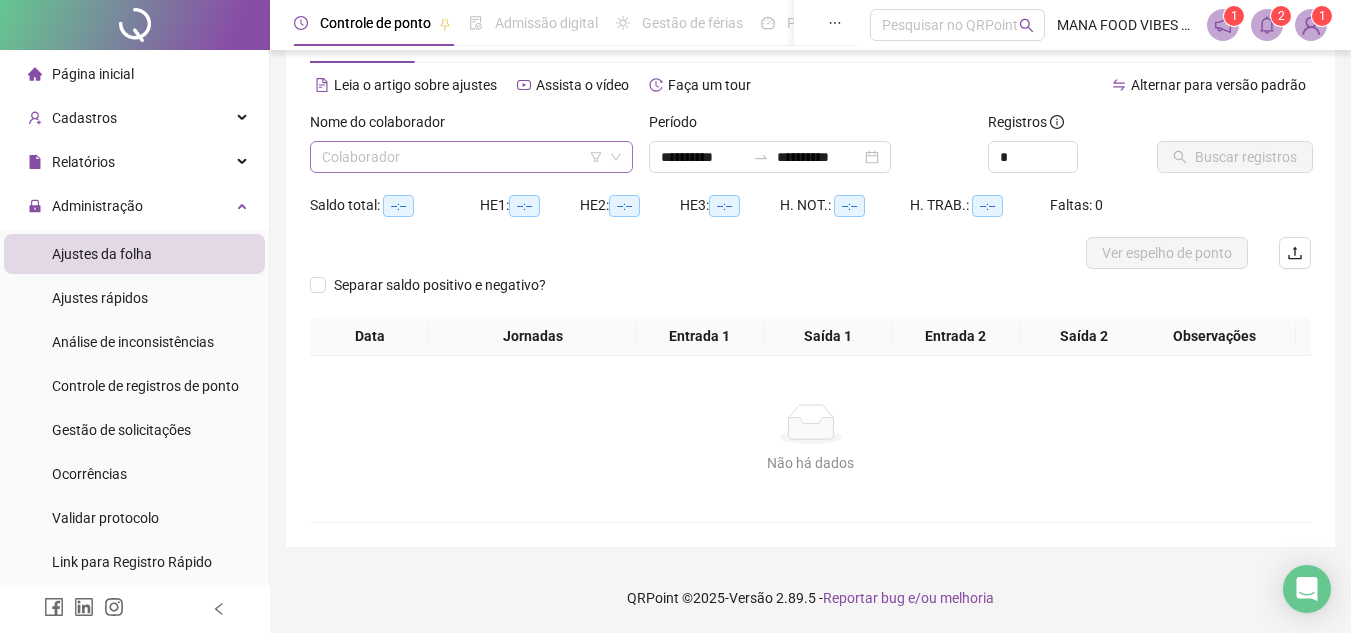 click at bounding box center [462, 157] 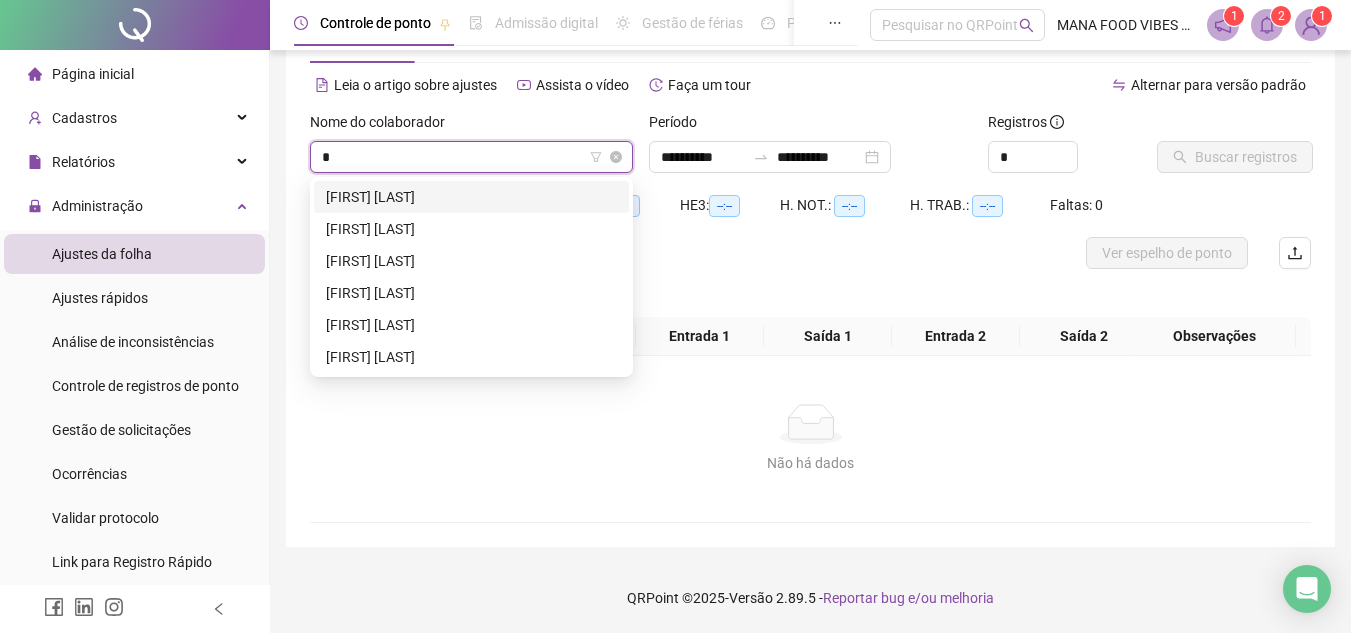 type on "**" 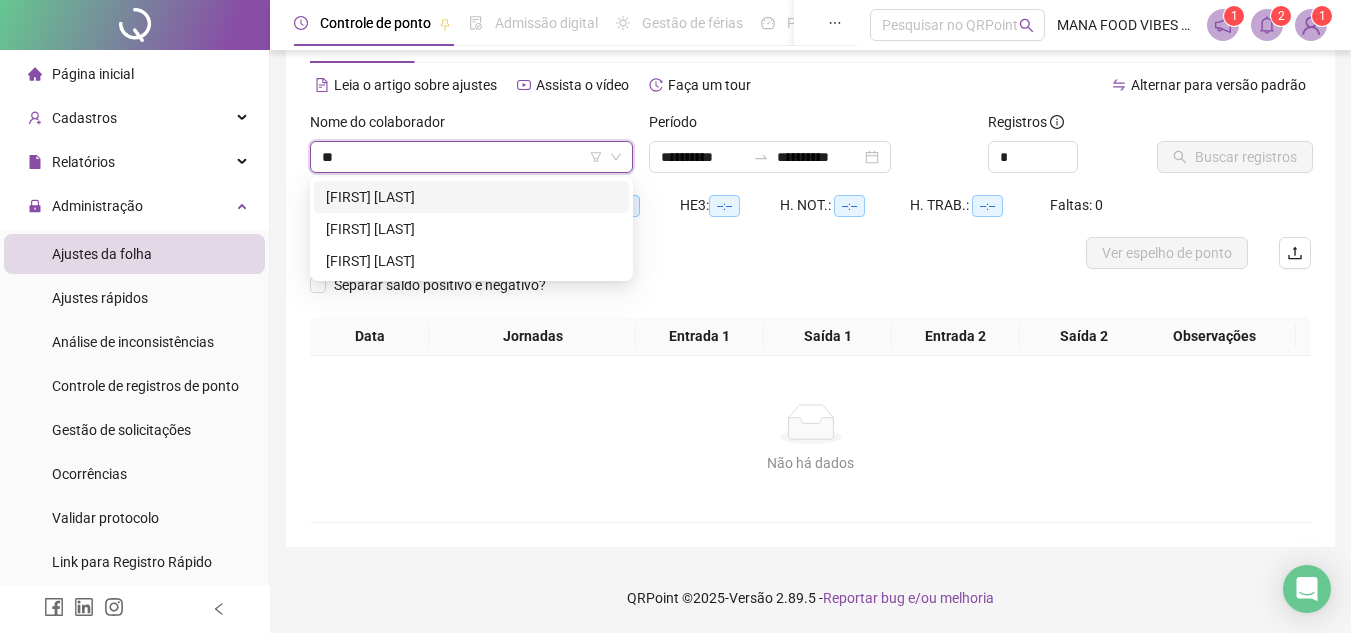 click on "[FIRST] [LAST]" at bounding box center (471, 197) 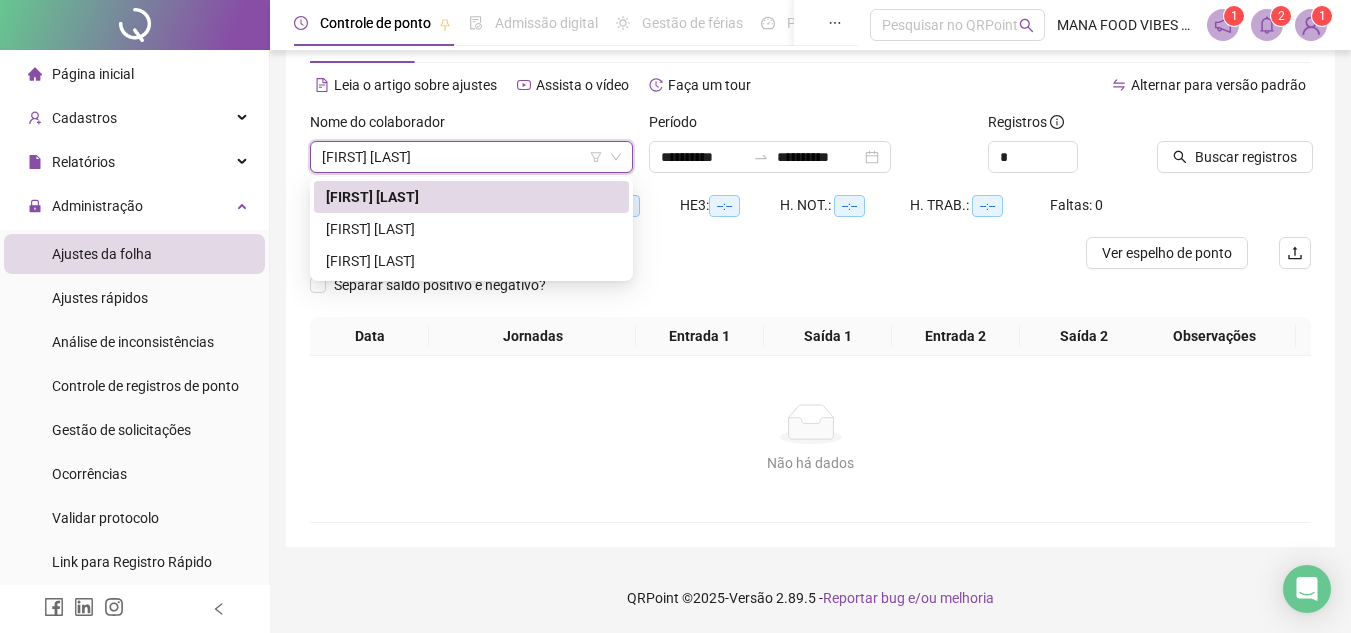click on "Saldo total:   --:--" at bounding box center [395, 205] 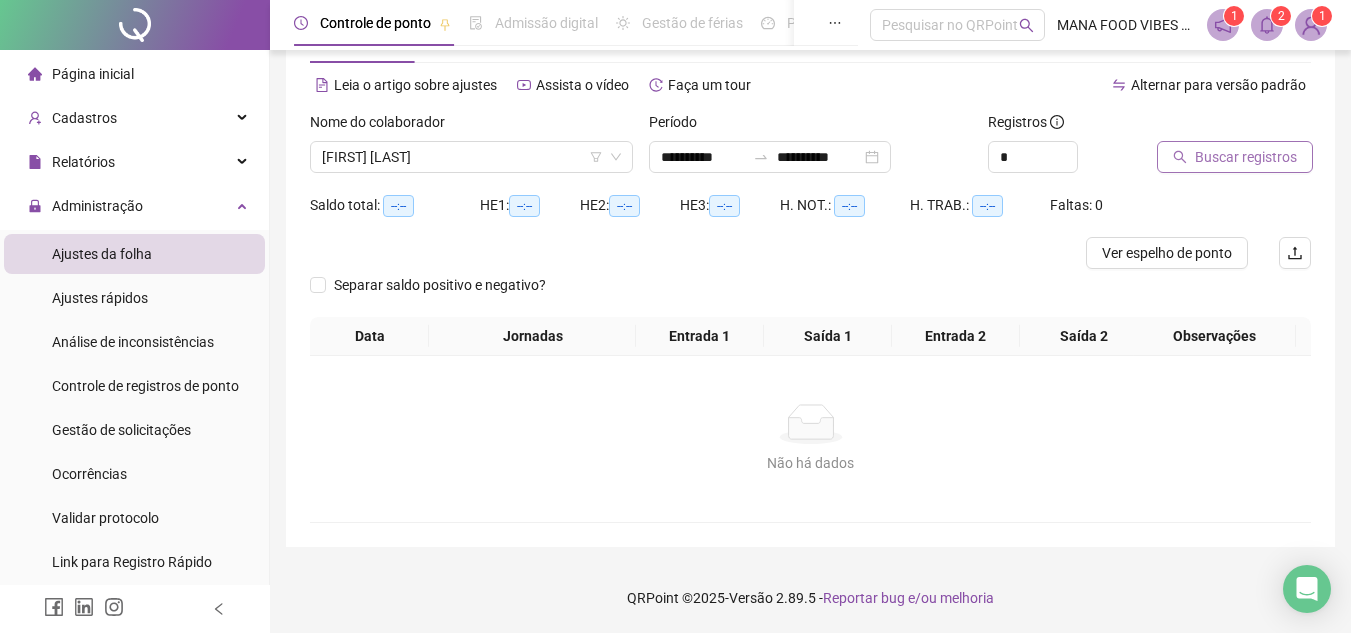 click on "Buscar registros" at bounding box center [1246, 157] 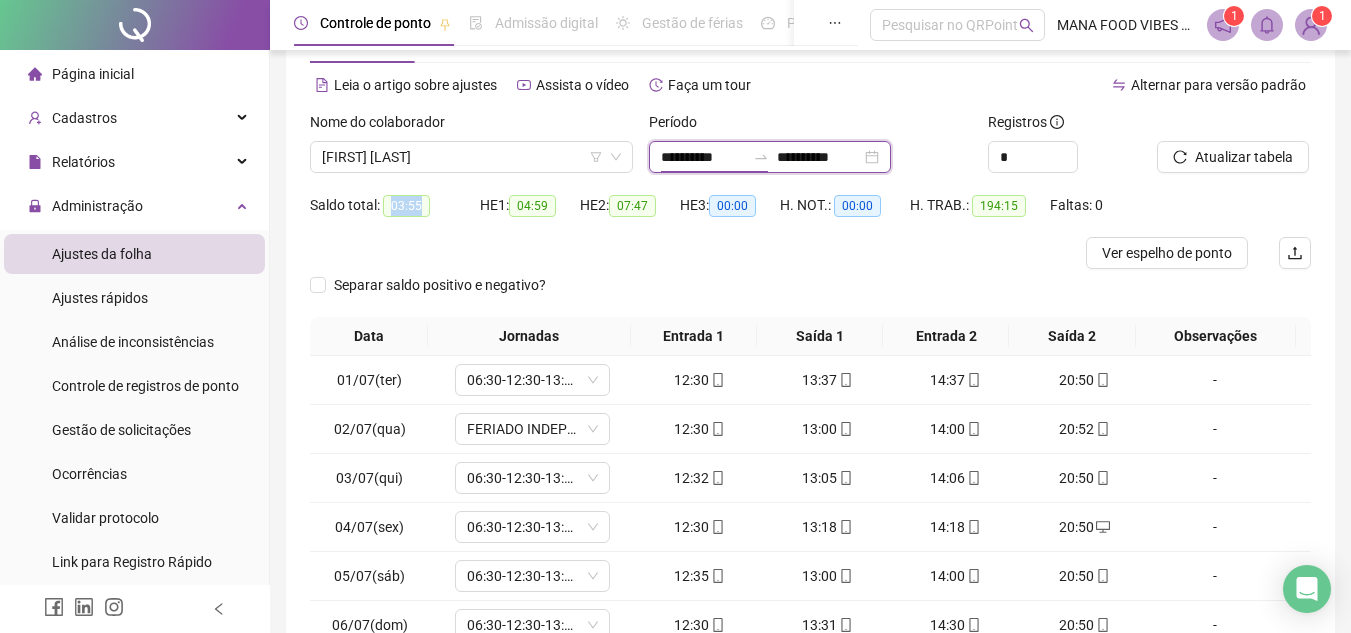 click on "**********" at bounding box center (703, 157) 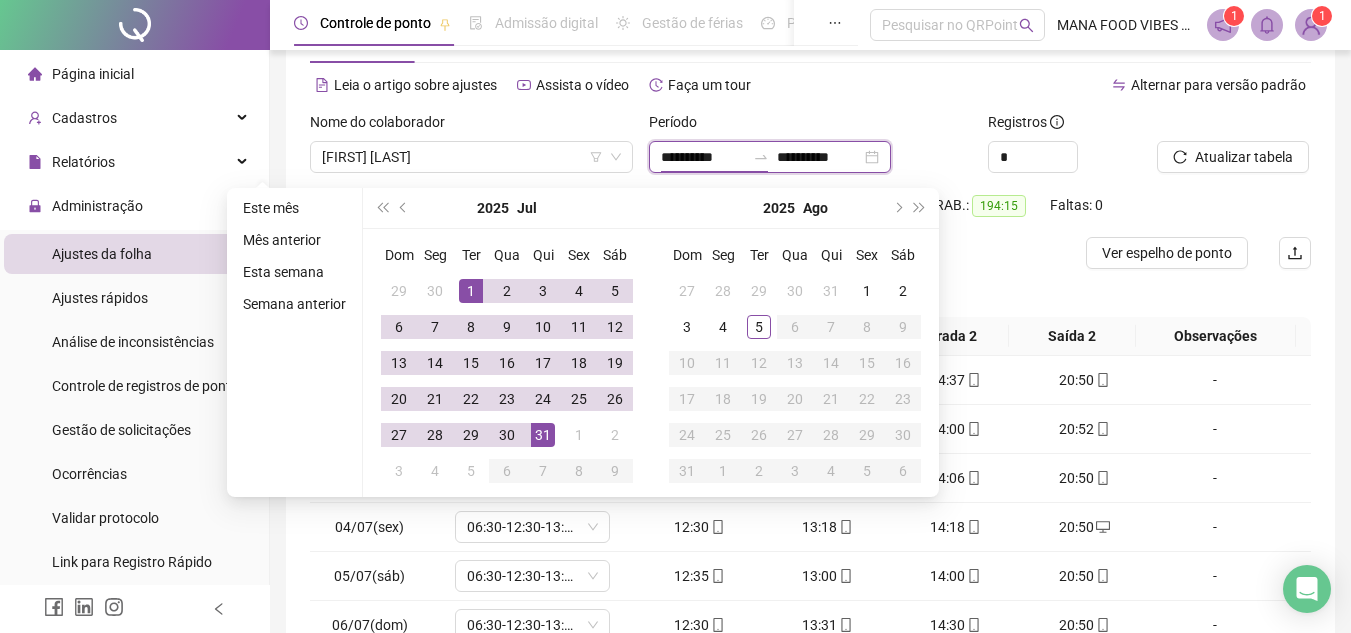 click on "**********" at bounding box center (770, 157) 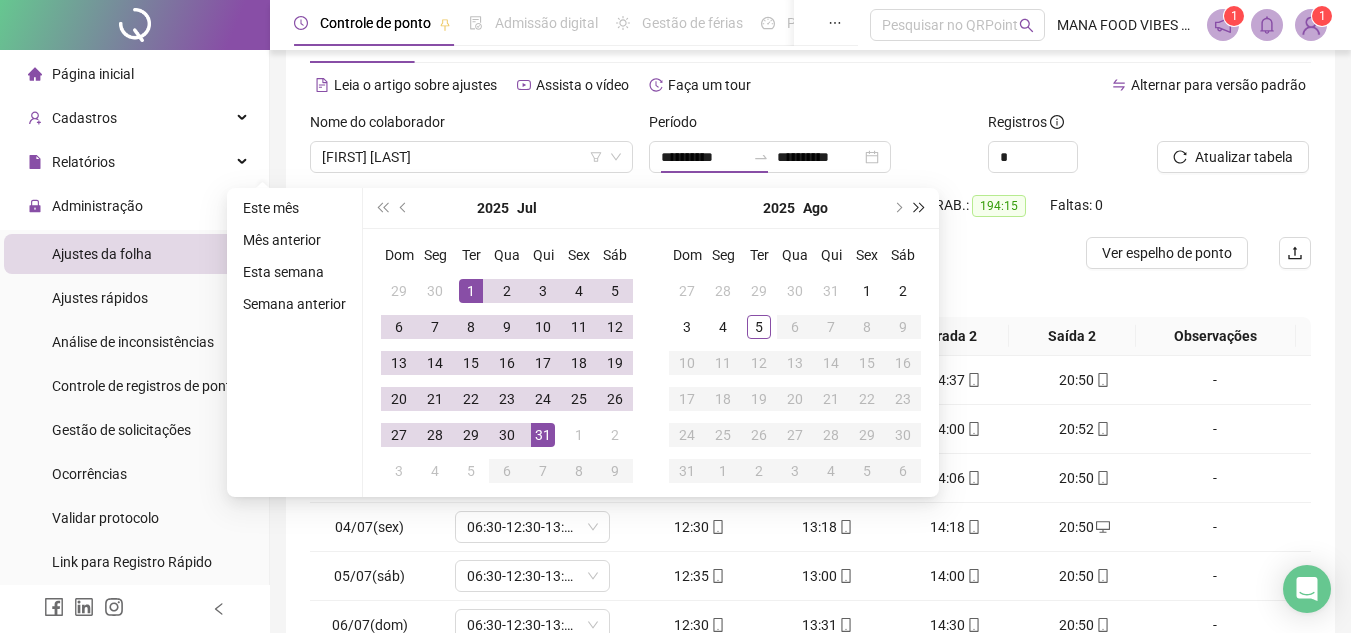 click at bounding box center [920, 208] 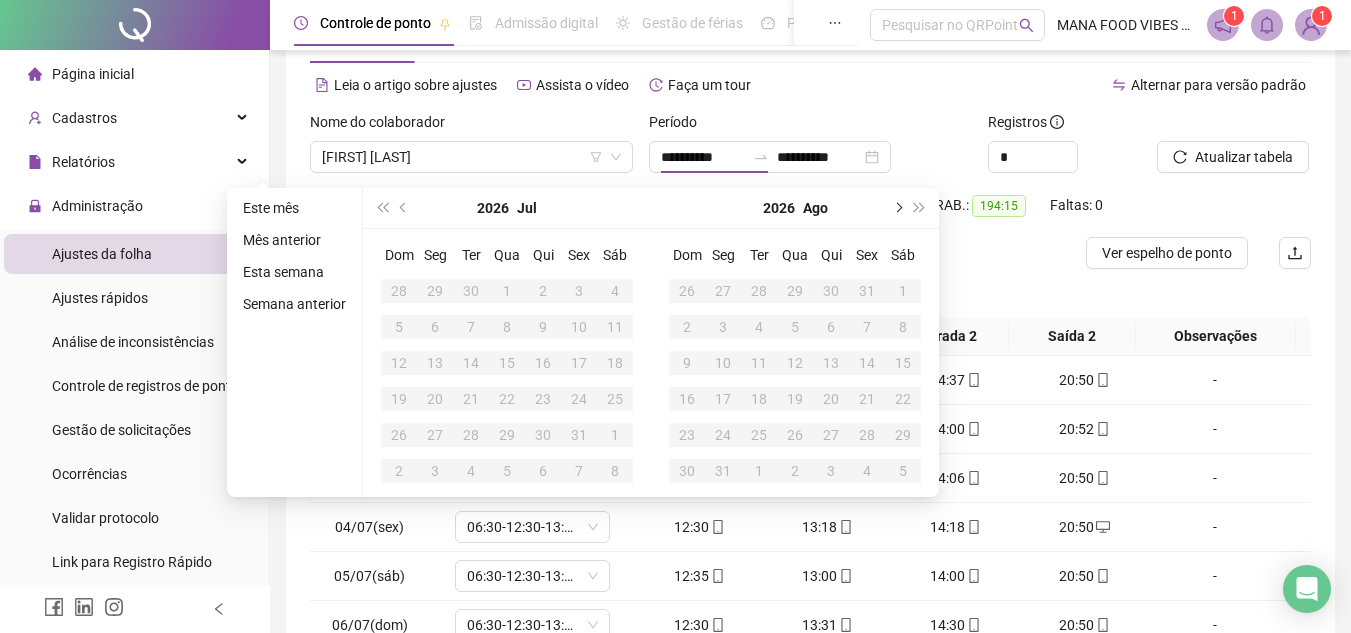 click at bounding box center [897, 208] 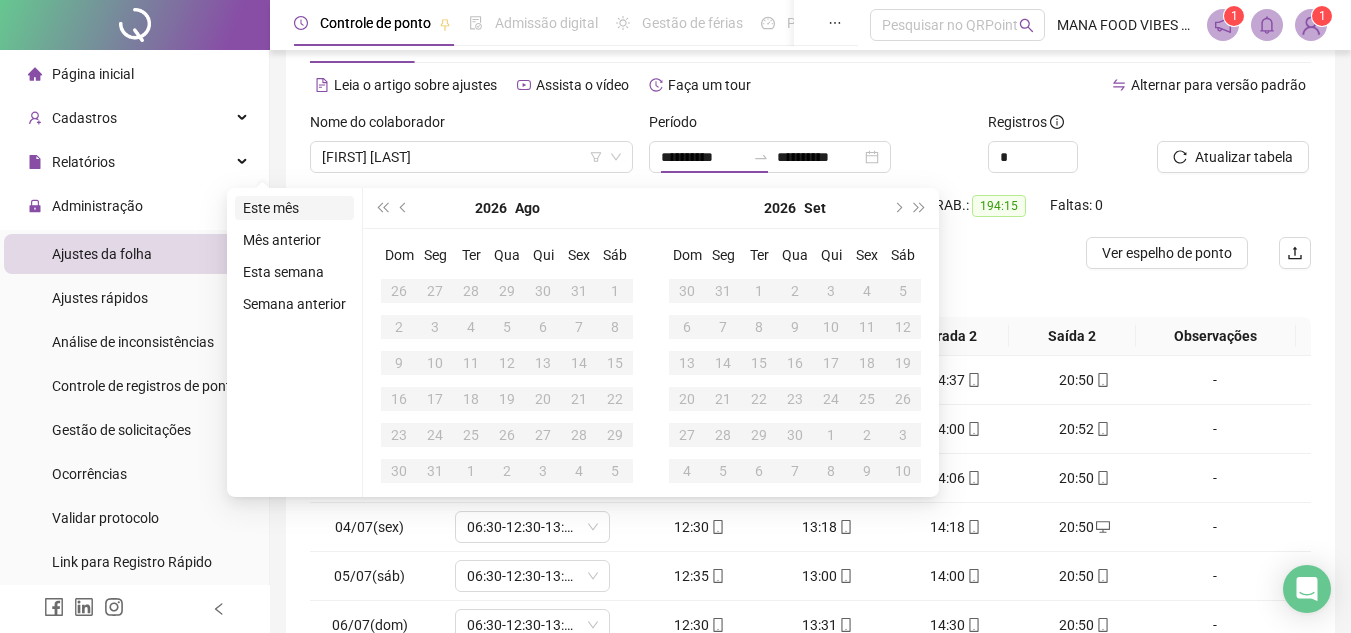 type on "**********" 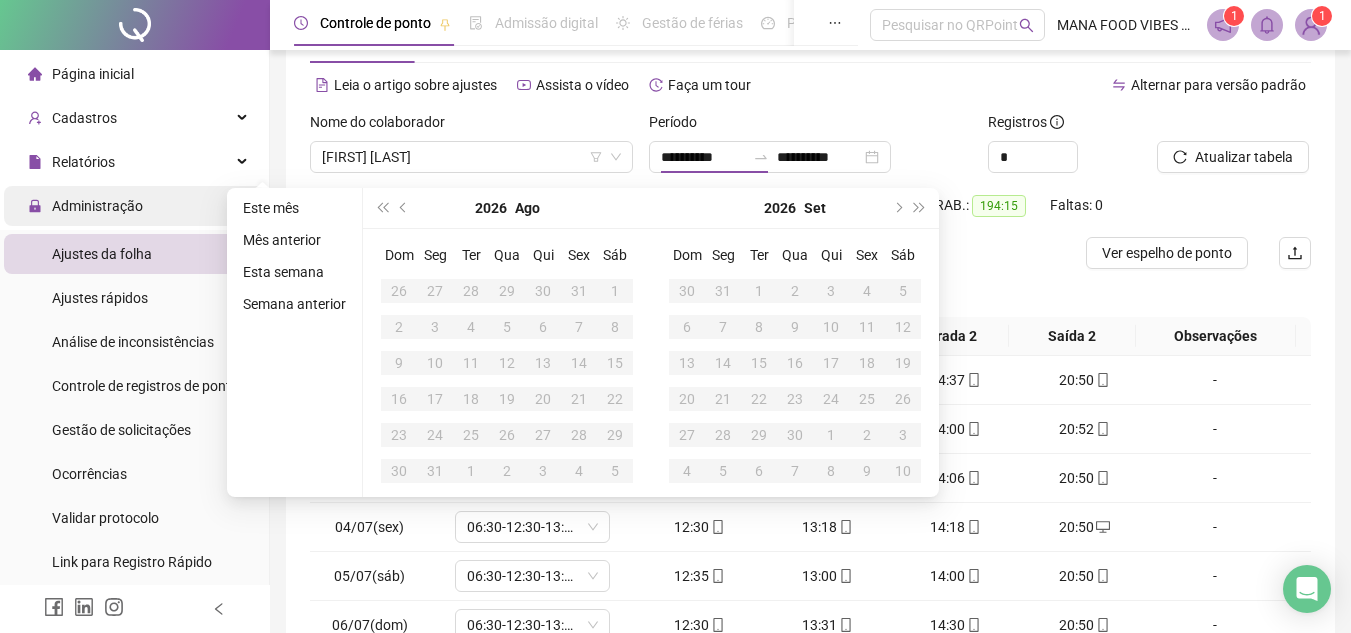 type on "**********" 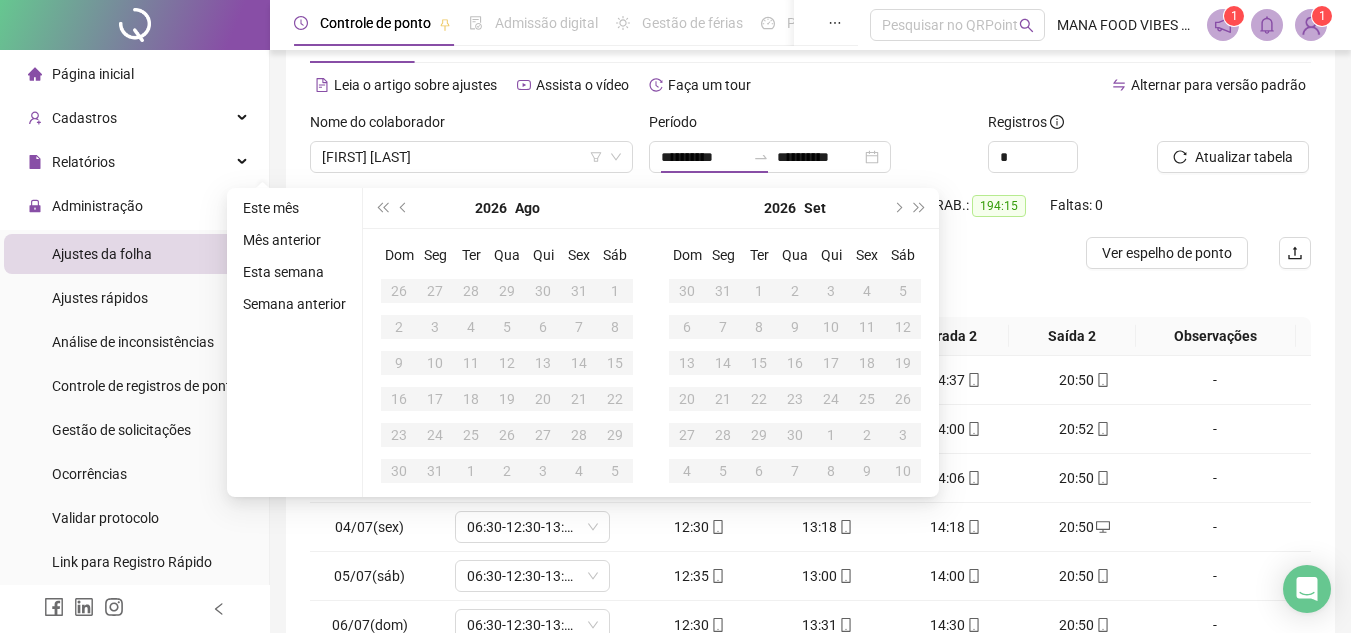 type on "**********" 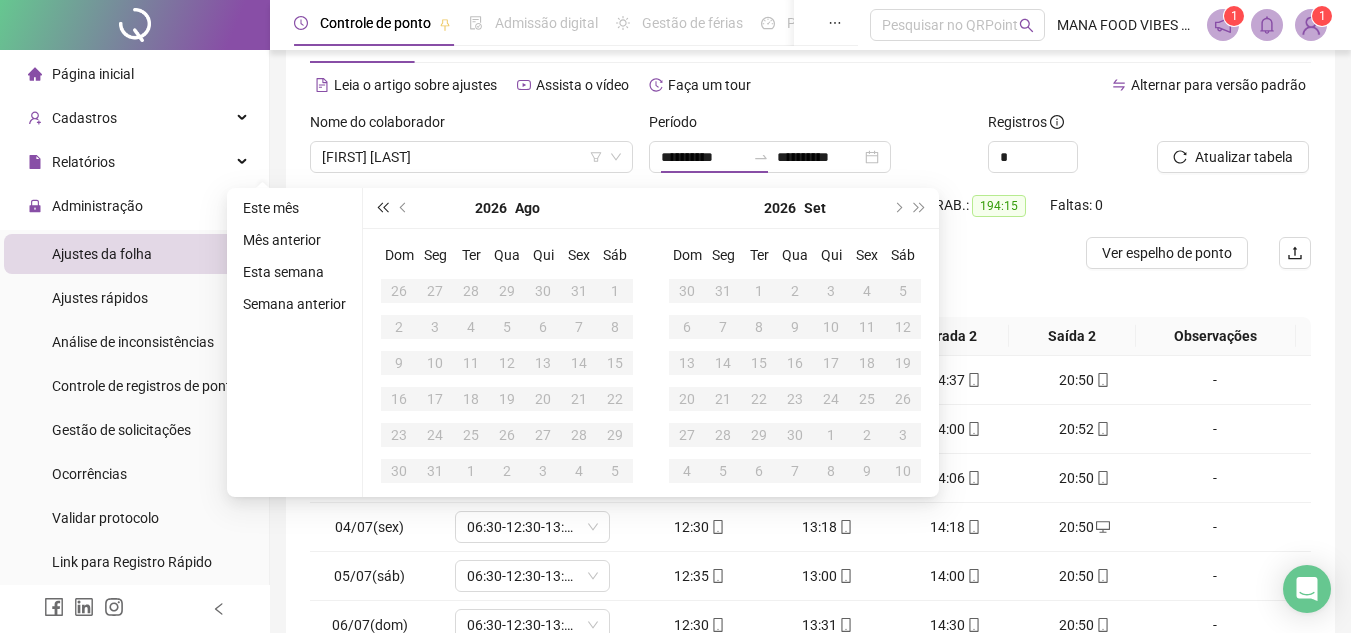 click at bounding box center (382, 208) 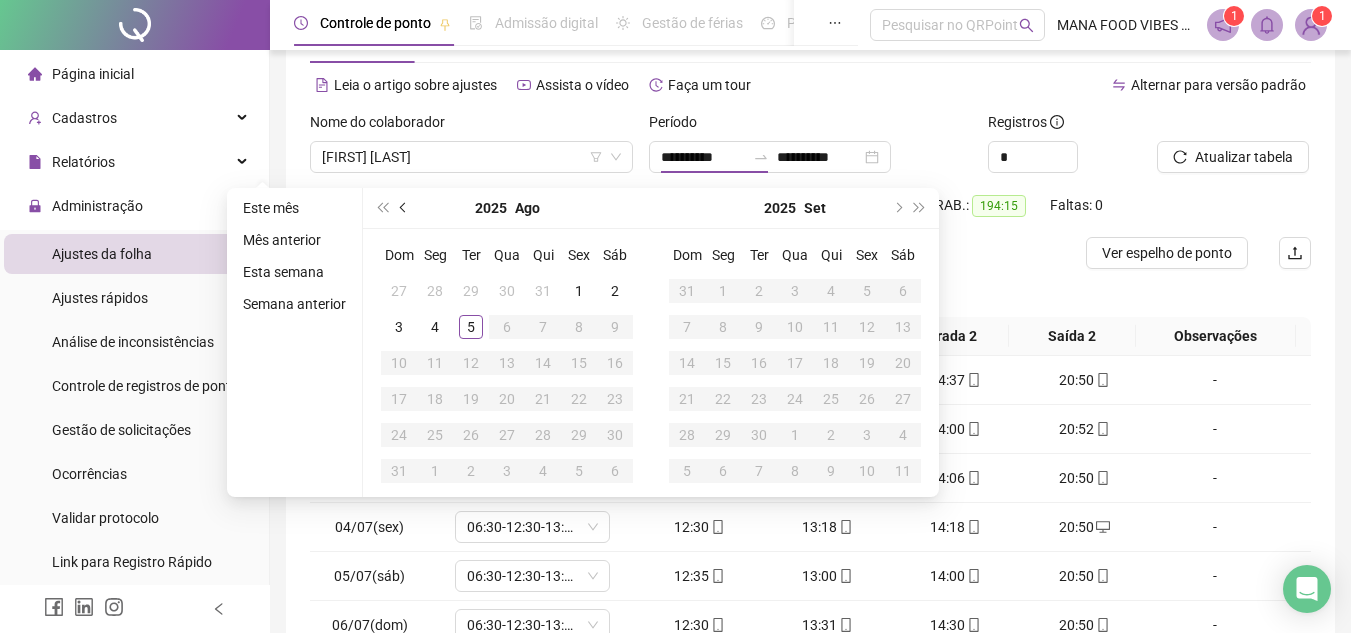 click at bounding box center (404, 208) 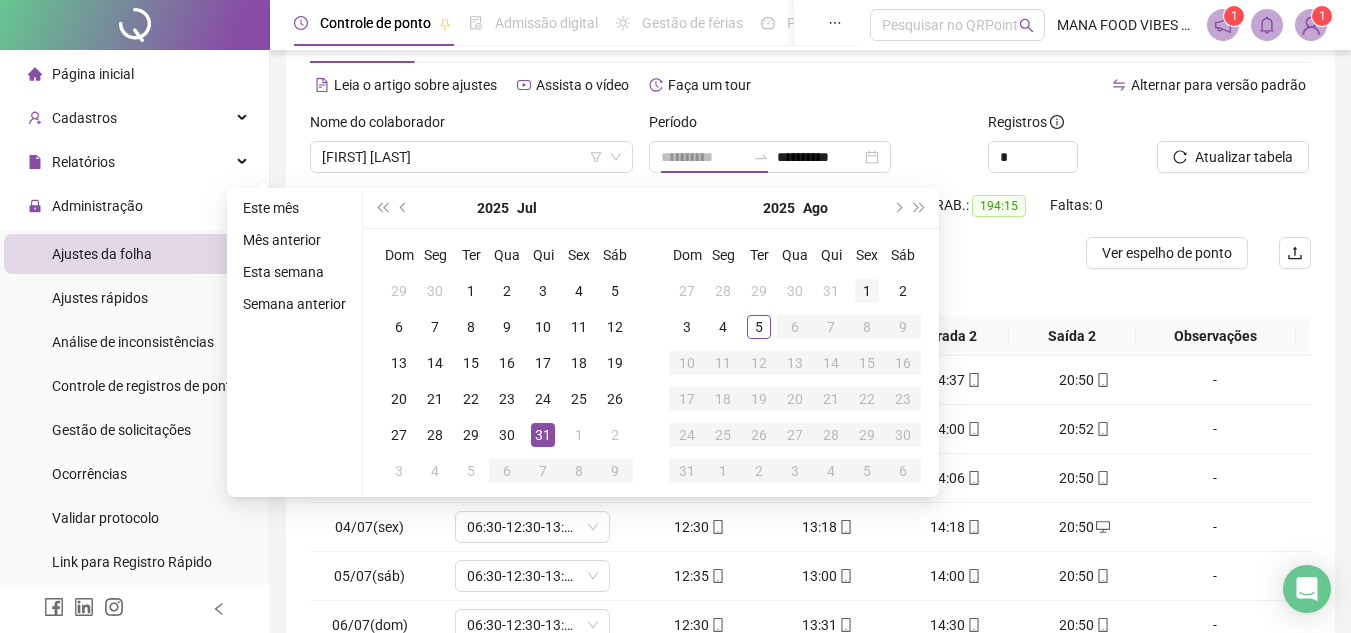 type on "**********" 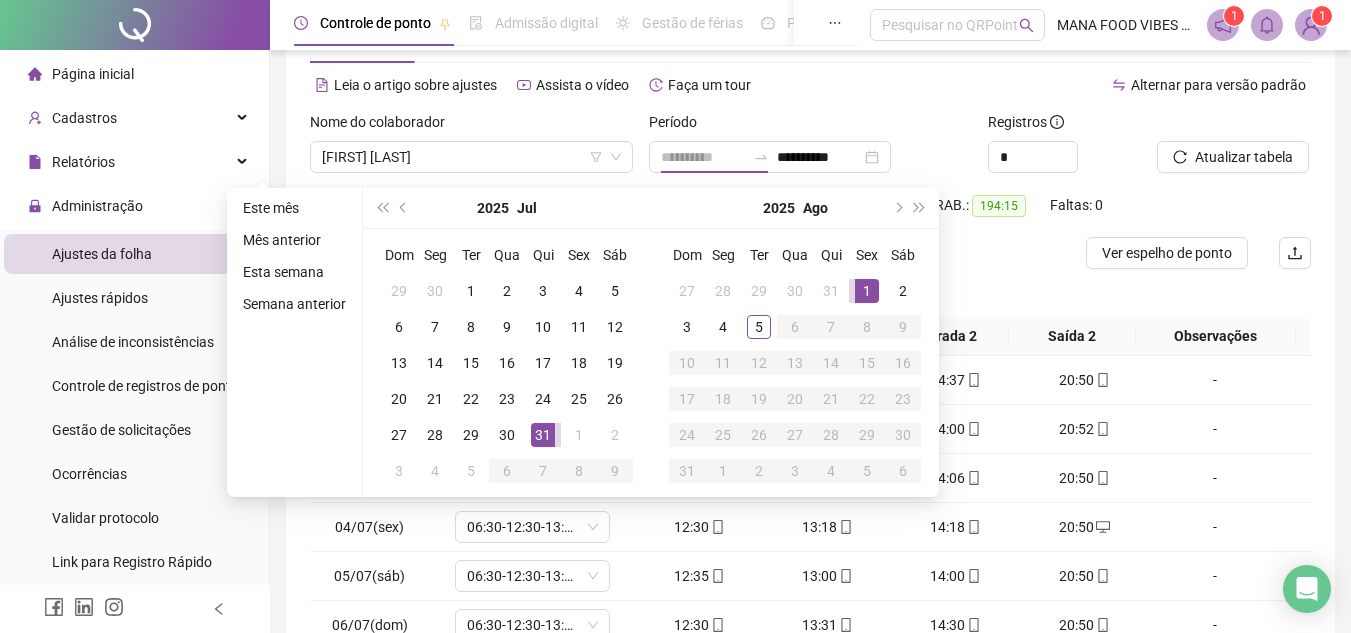 click on "1" at bounding box center [867, 291] 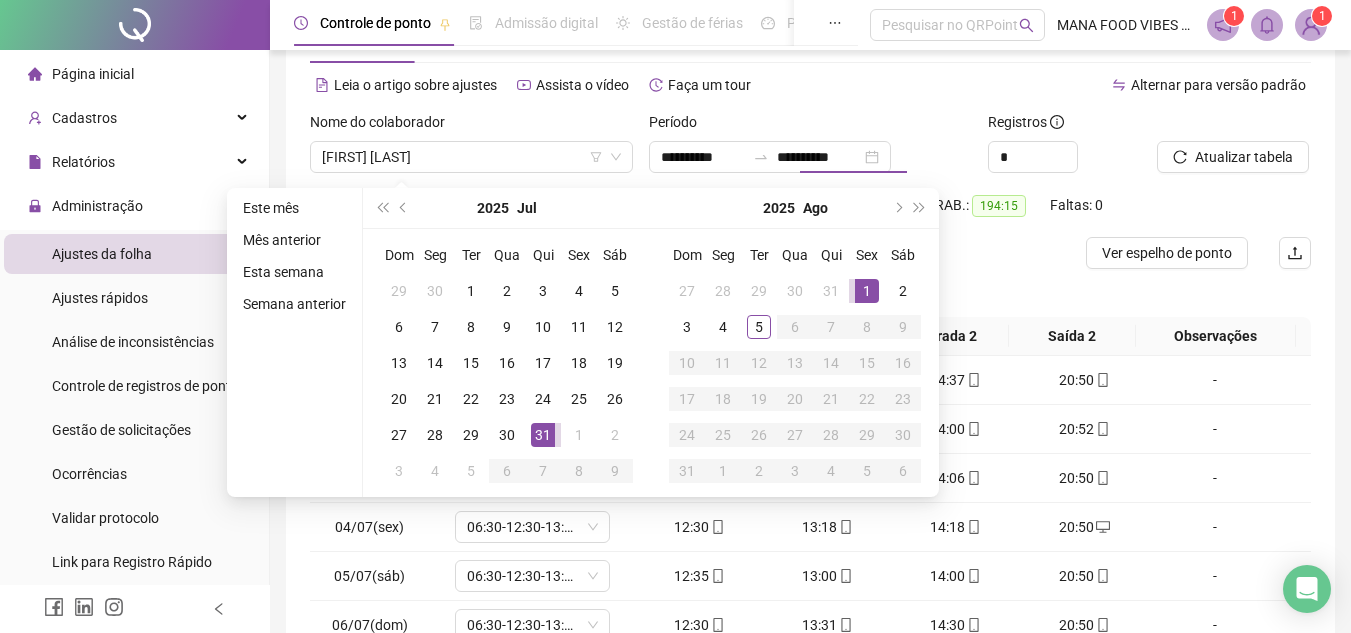 click on "31" at bounding box center [687, 471] 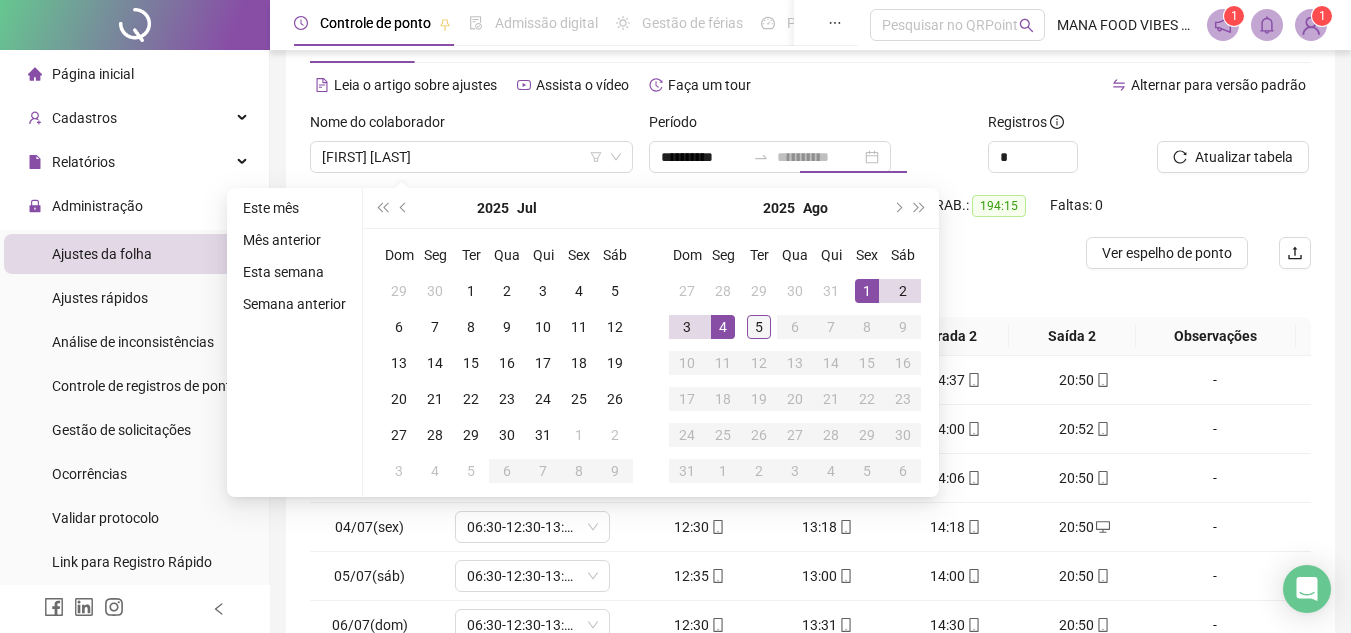 type on "**********" 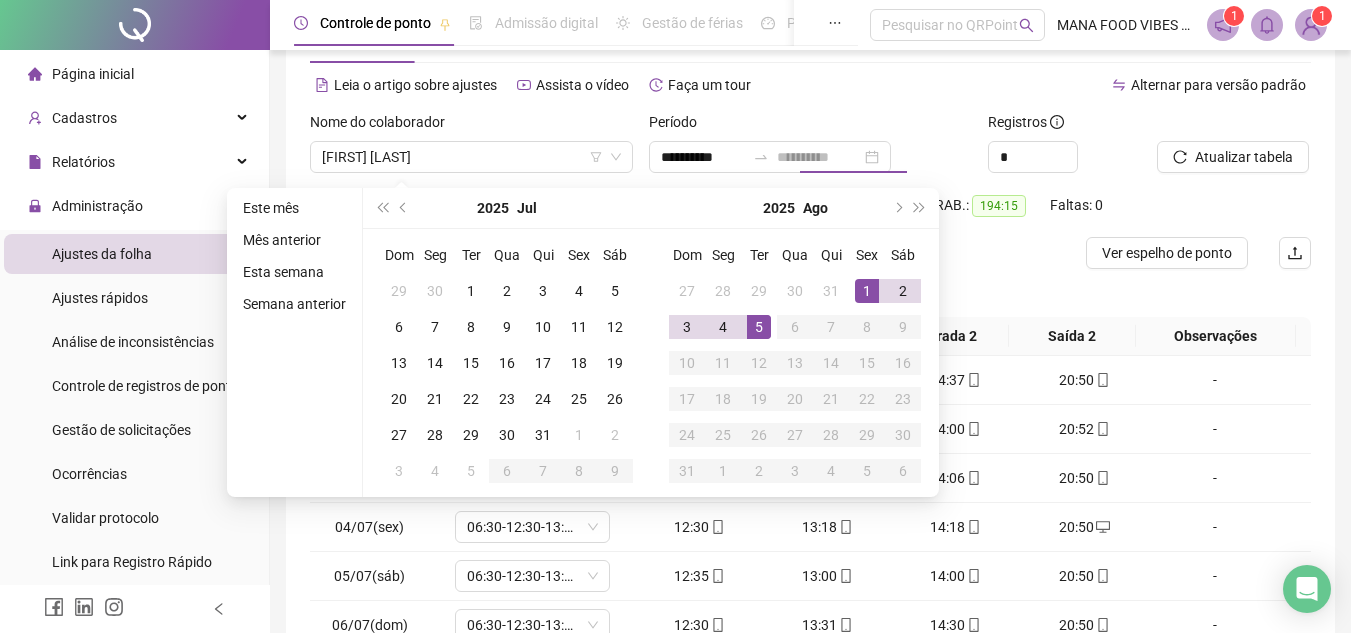 click on "5" at bounding box center [759, 327] 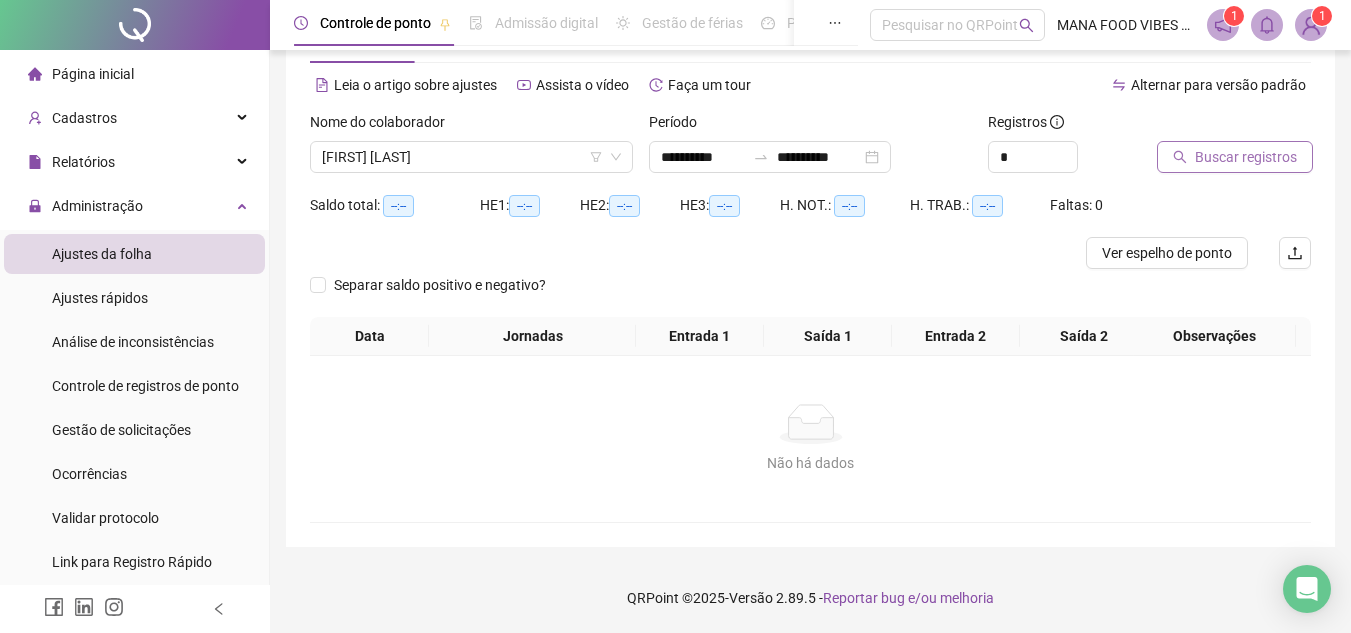click on "Buscar registros" at bounding box center [1246, 157] 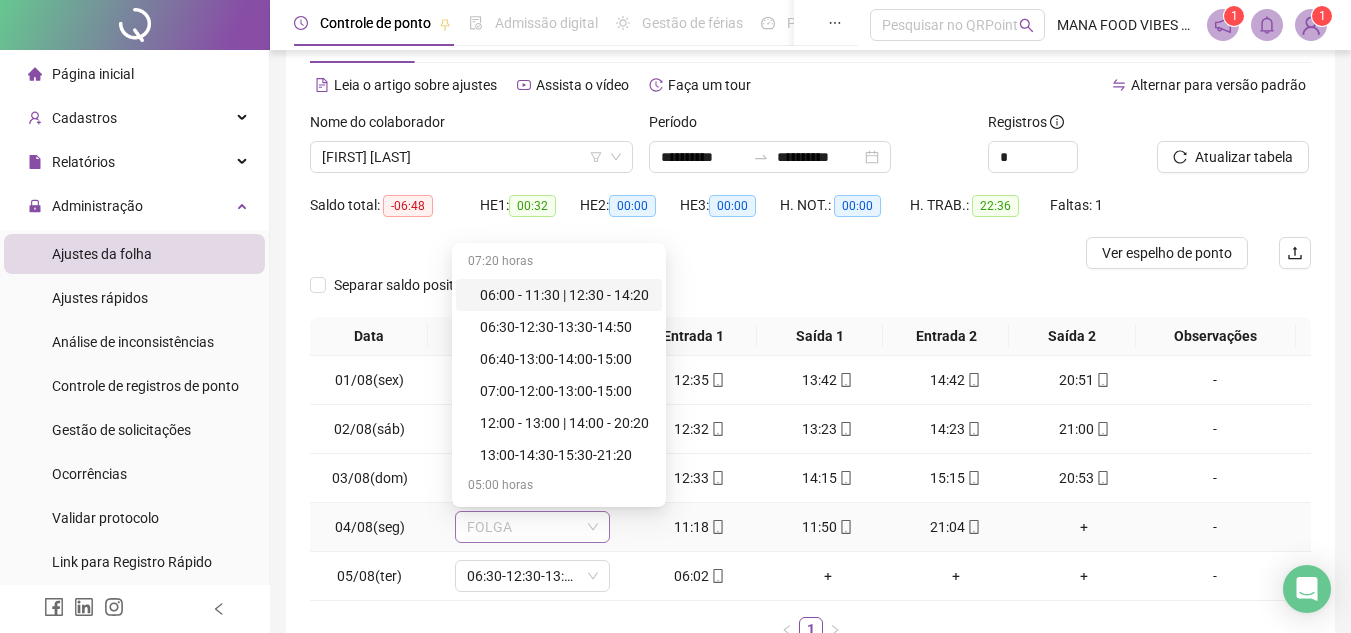 click on "FOLGA" at bounding box center (532, 527) 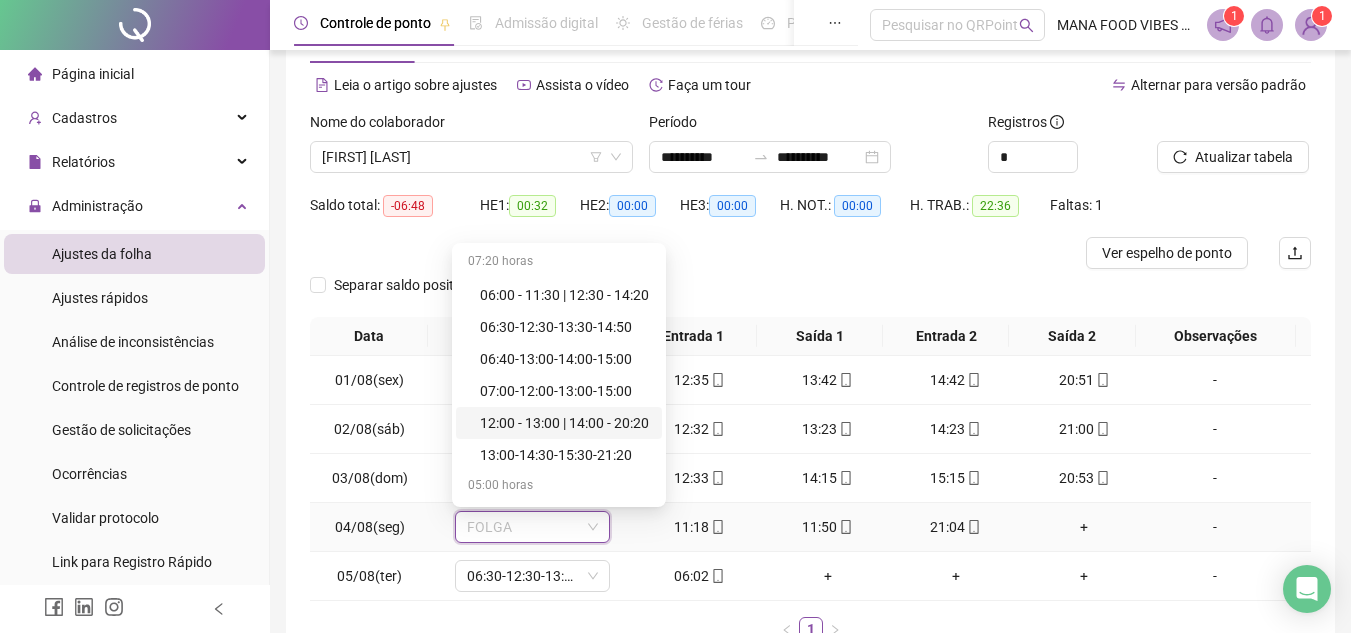 click on "12:00 - 13:00 | 14:00 - 20:20" at bounding box center [565, 423] 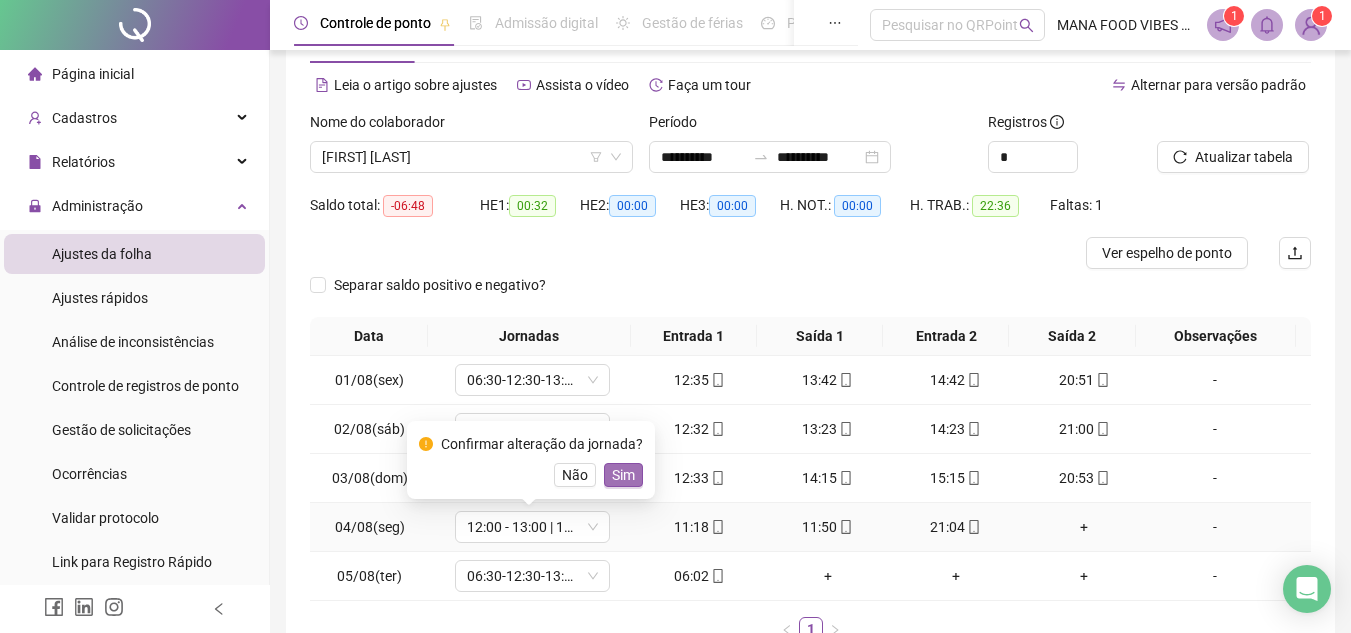 click on "Sim" at bounding box center [623, 475] 